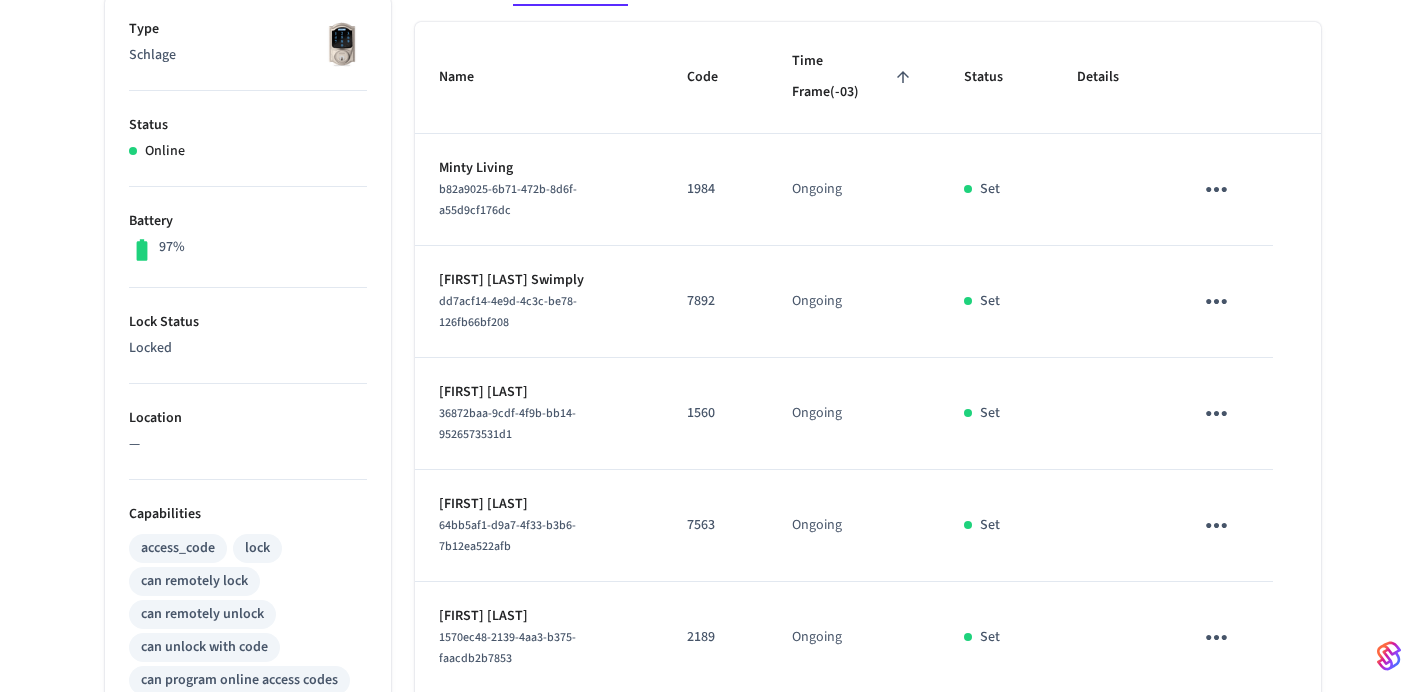 scroll, scrollTop: 838, scrollLeft: 0, axis: vertical 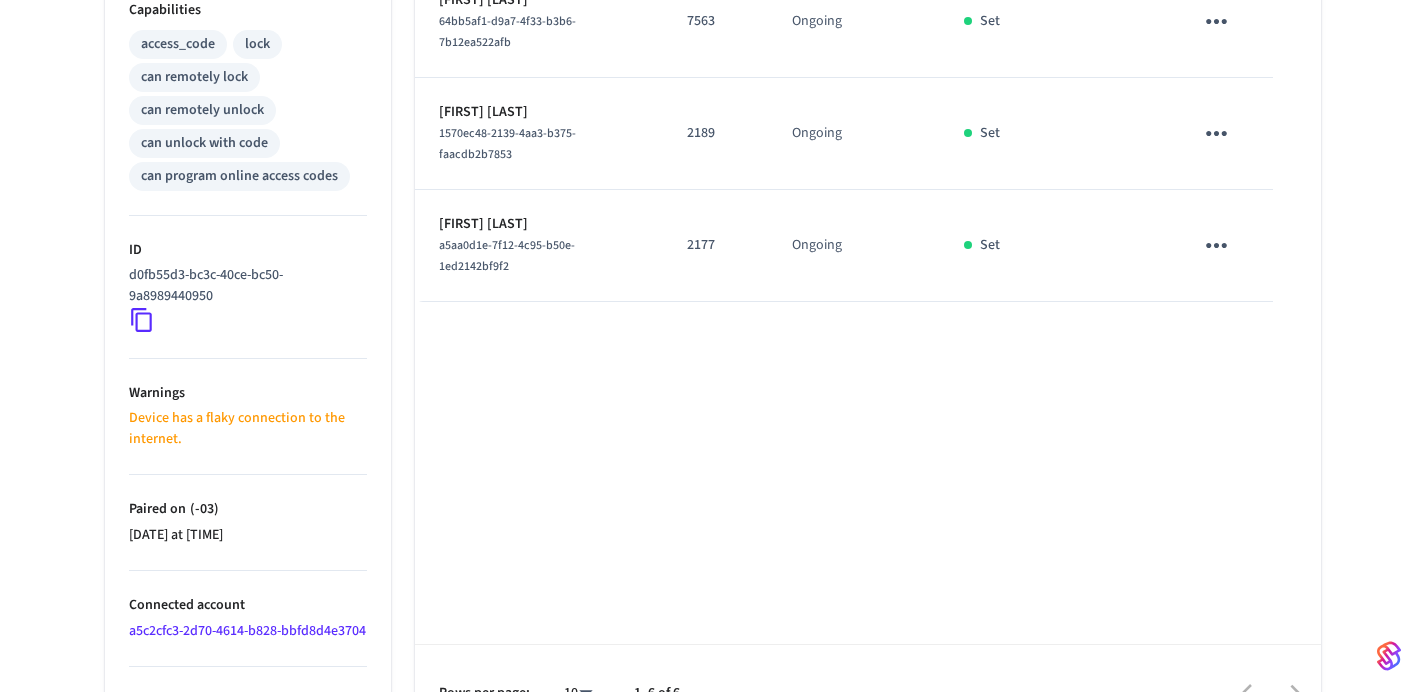 click on "2189" at bounding box center [715, 133] 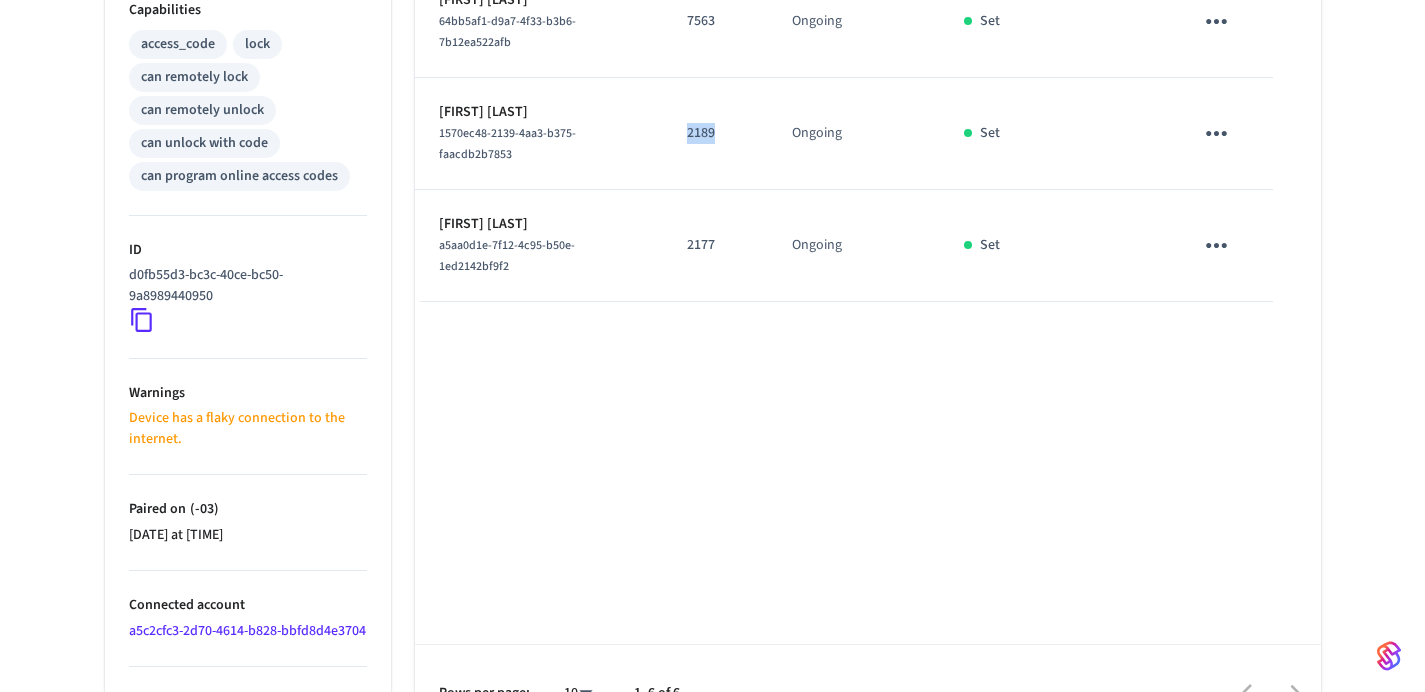 click on "2189" at bounding box center [715, 133] 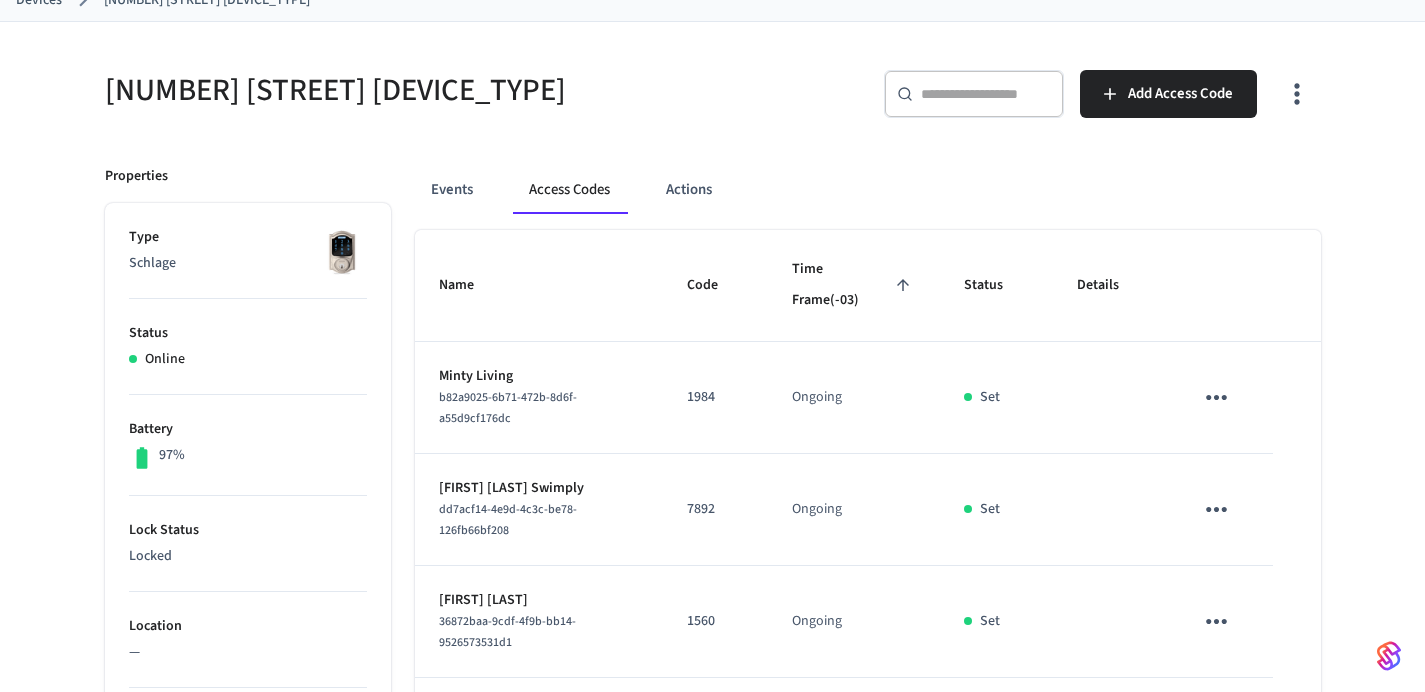 scroll, scrollTop: 0, scrollLeft: 0, axis: both 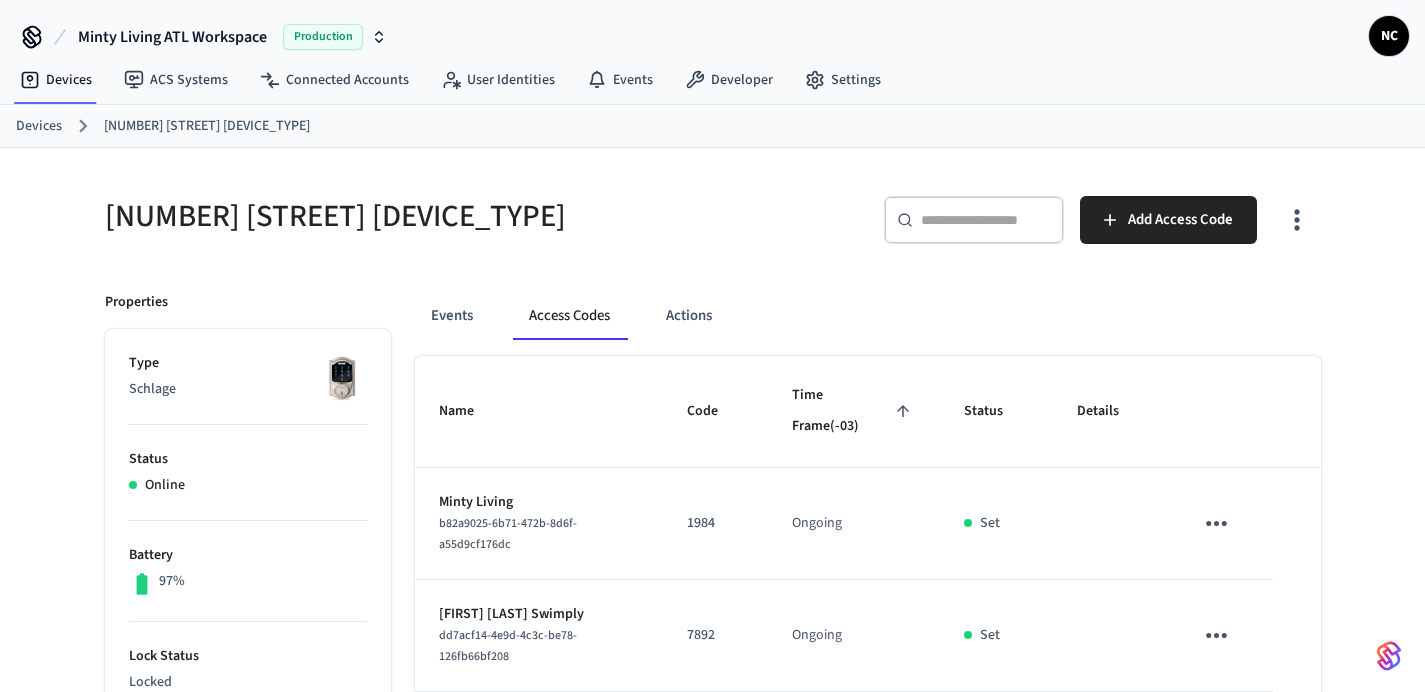 click on "Devices" at bounding box center (39, 126) 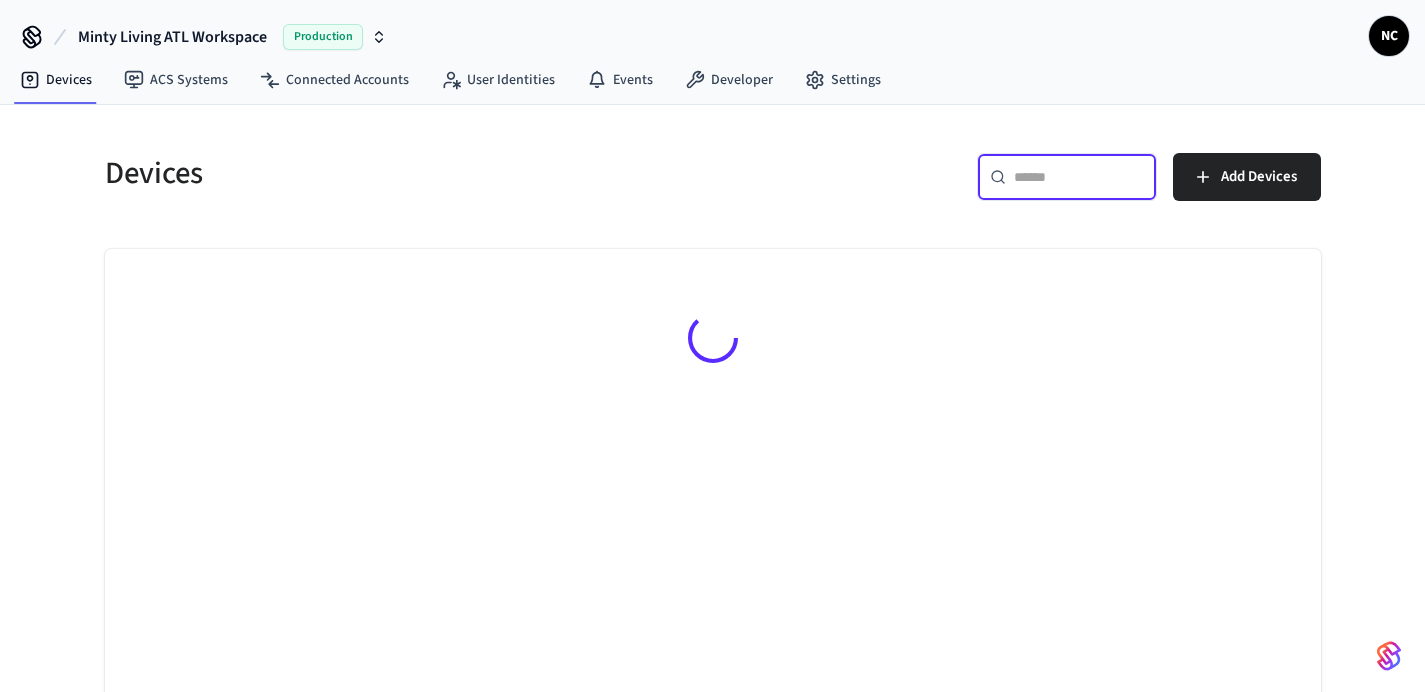 click at bounding box center (1079, 177) 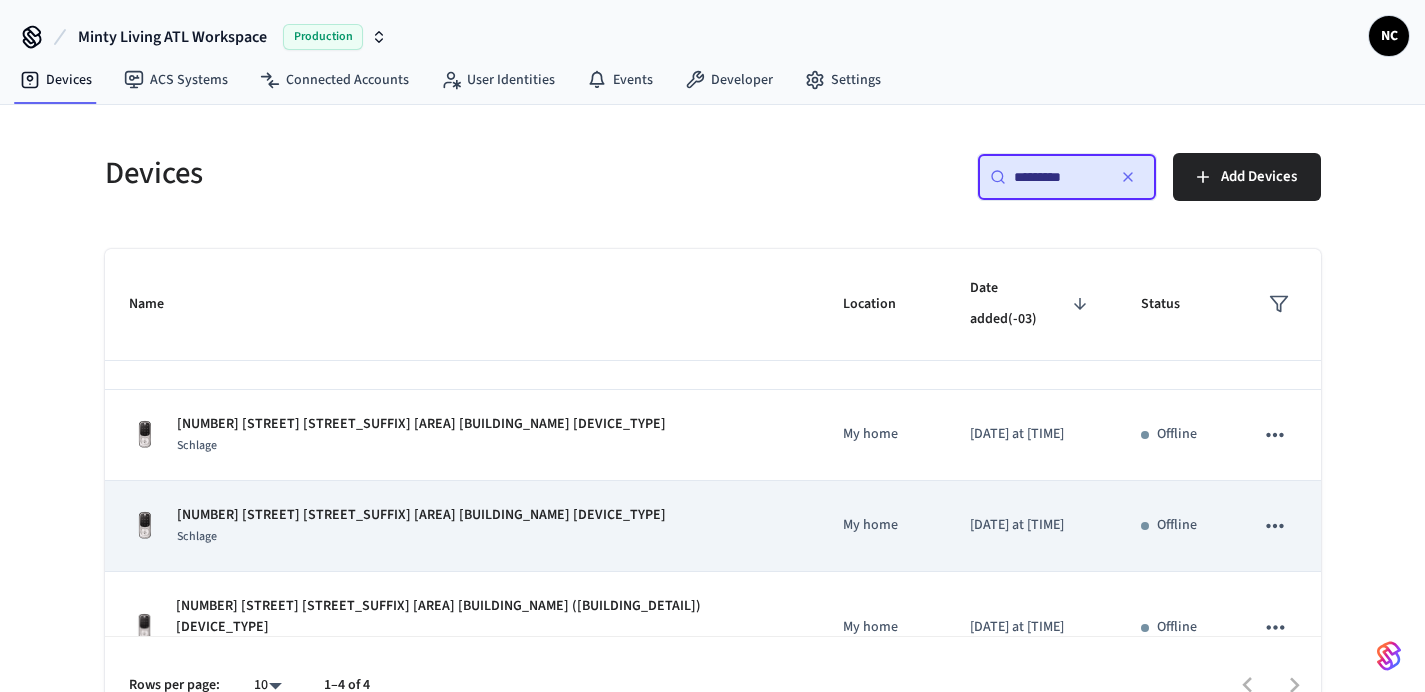 scroll, scrollTop: 0, scrollLeft: 0, axis: both 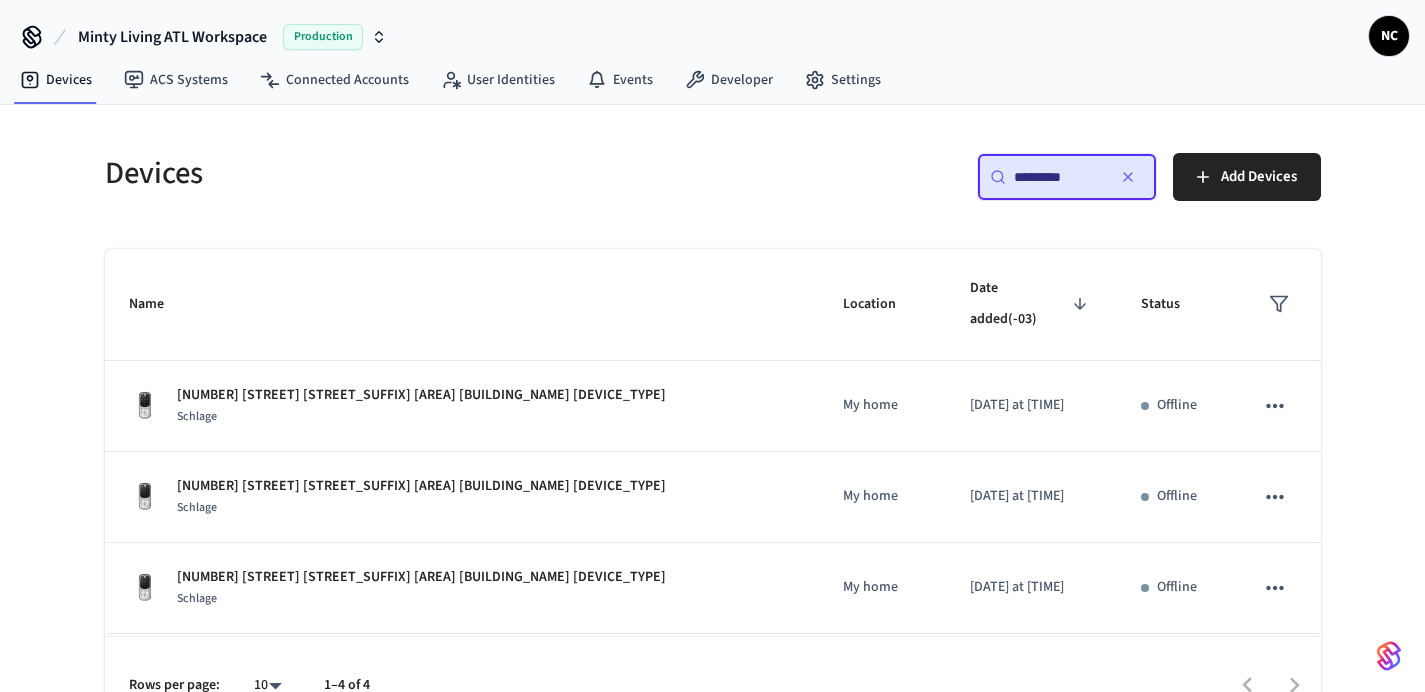 type on "*********" 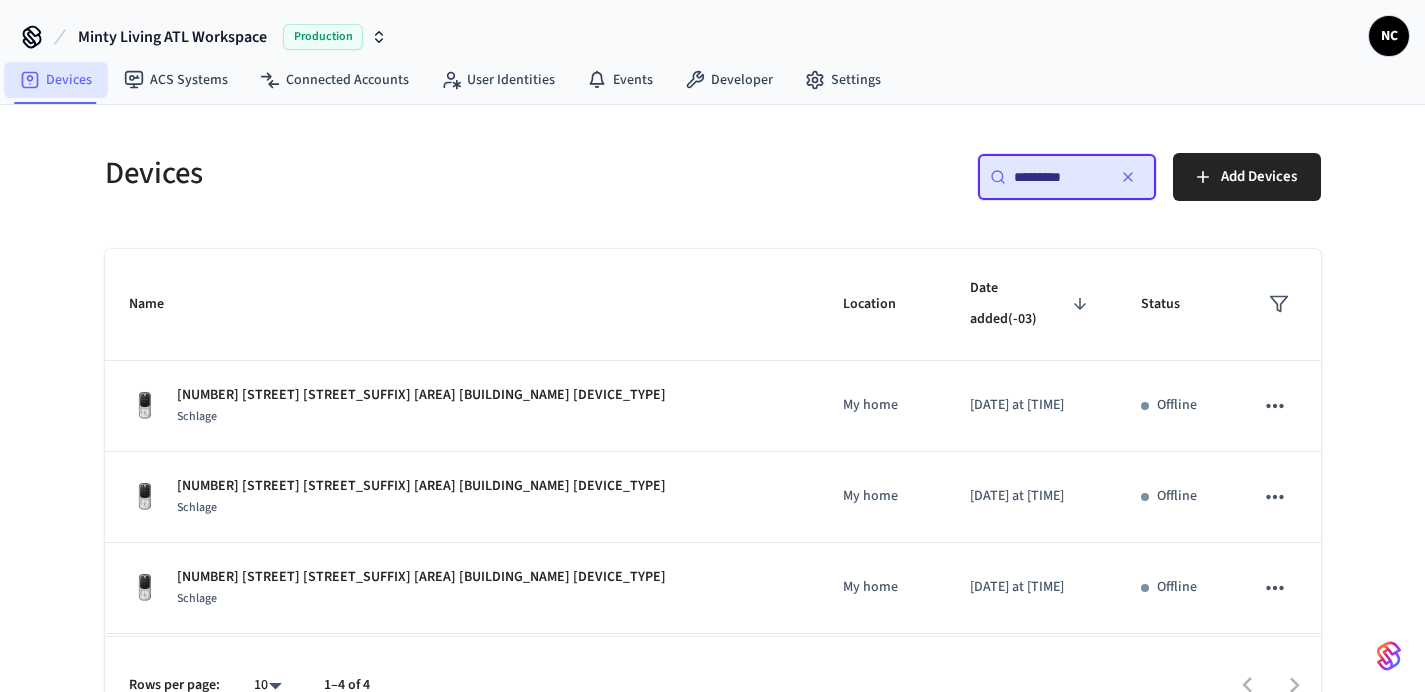 click on "Devices" at bounding box center (56, 80) 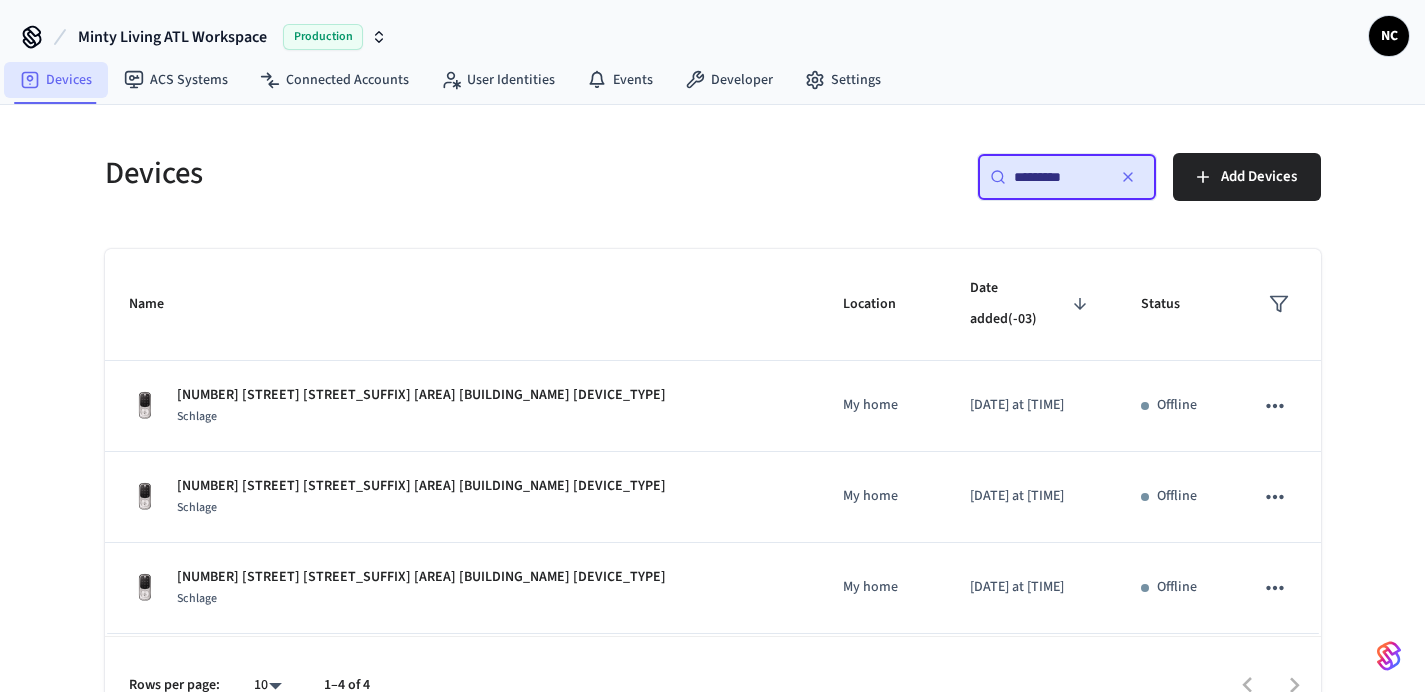 click on "Devices" at bounding box center (56, 80) 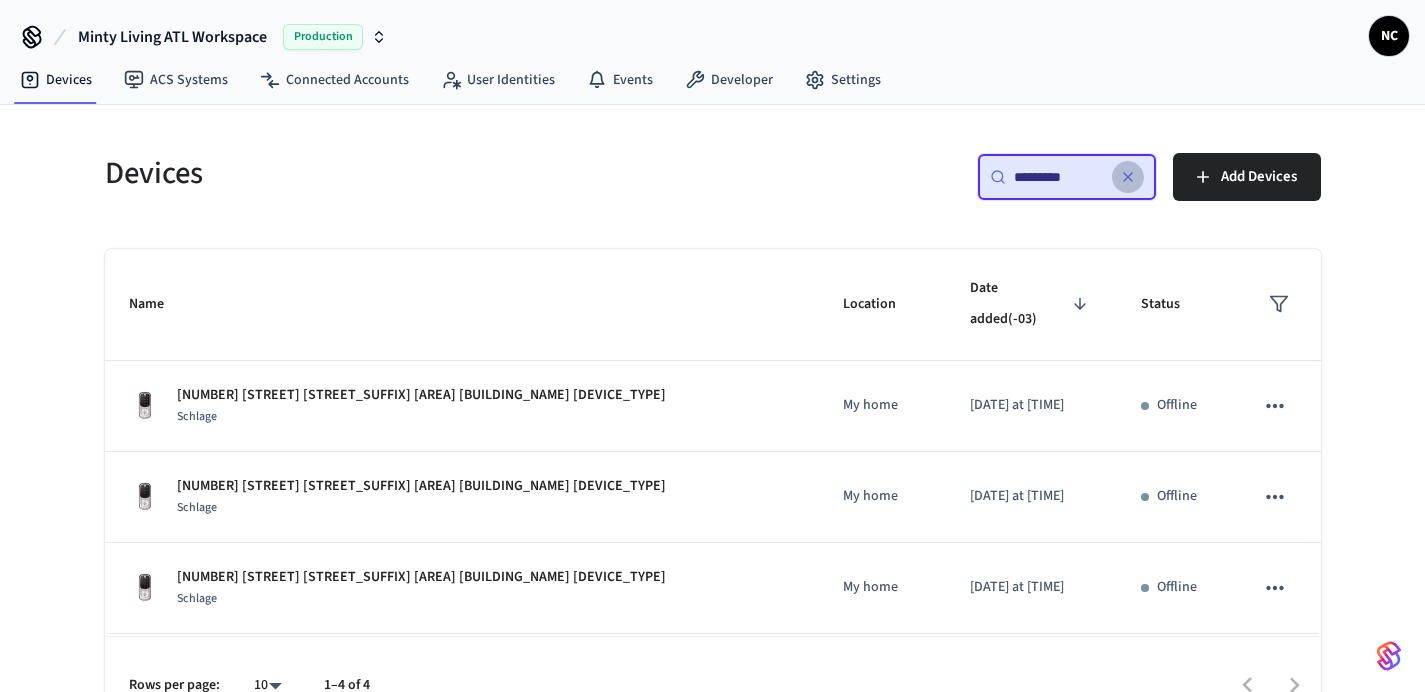 click at bounding box center (1128, 177) 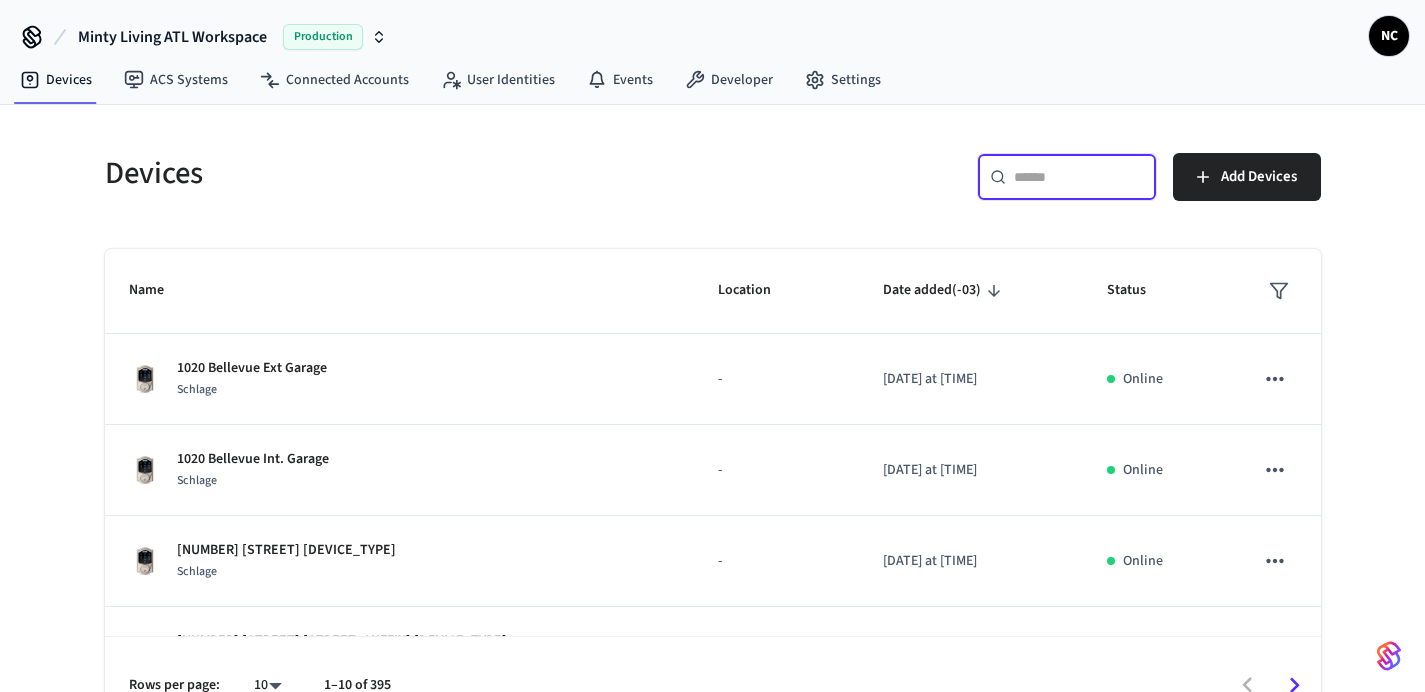 click at bounding box center (1079, 177) 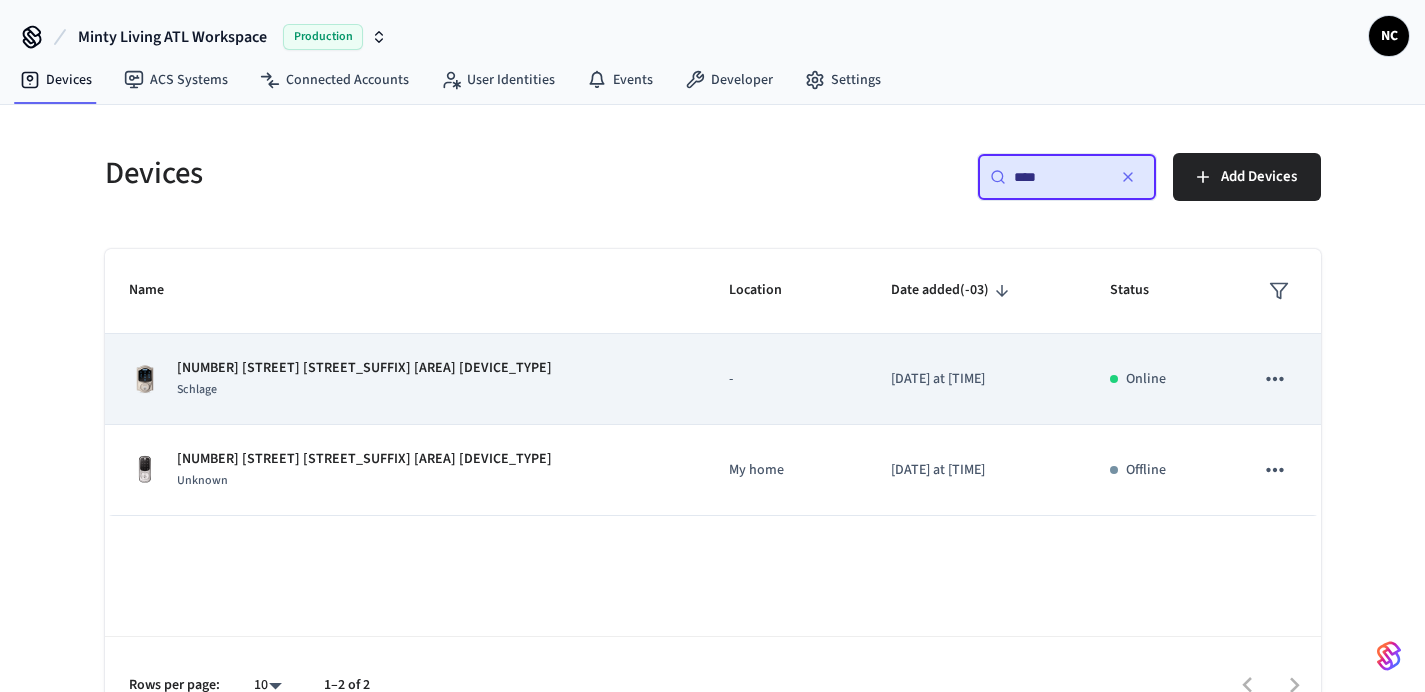 type on "****" 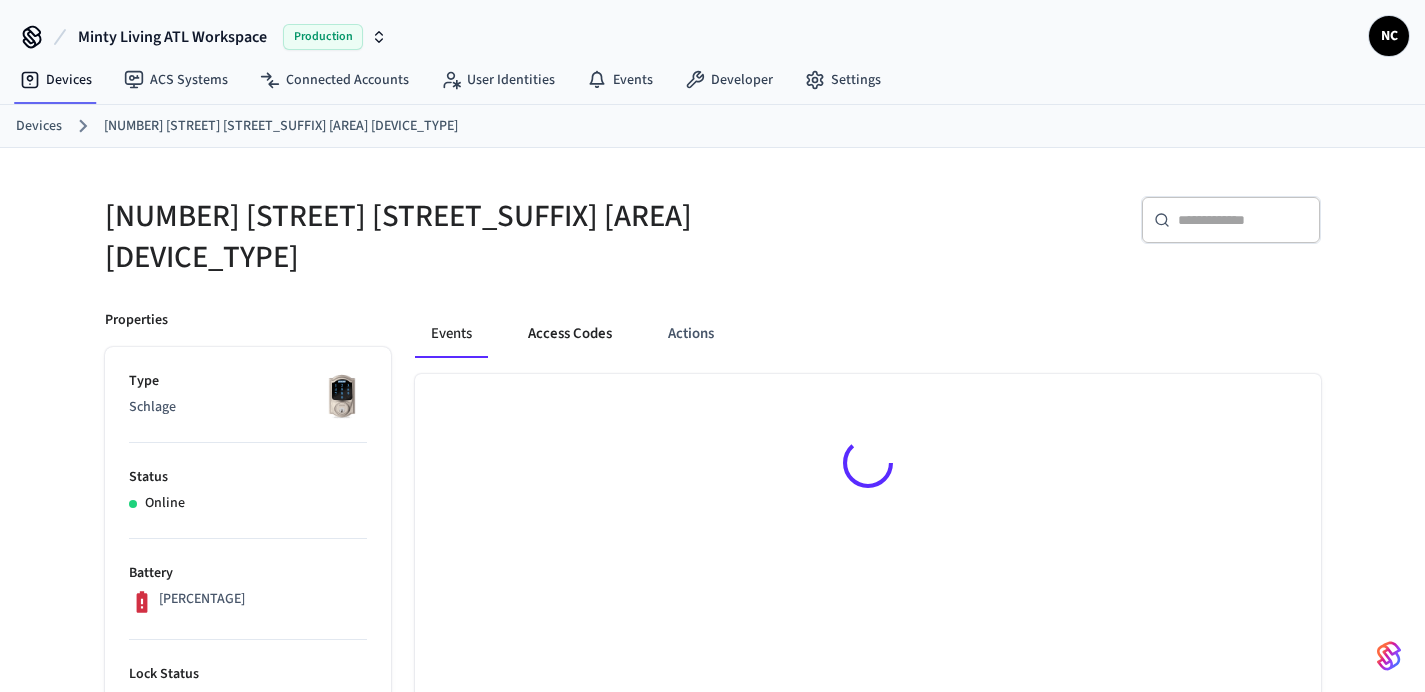 click on "Access Codes" at bounding box center (570, 334) 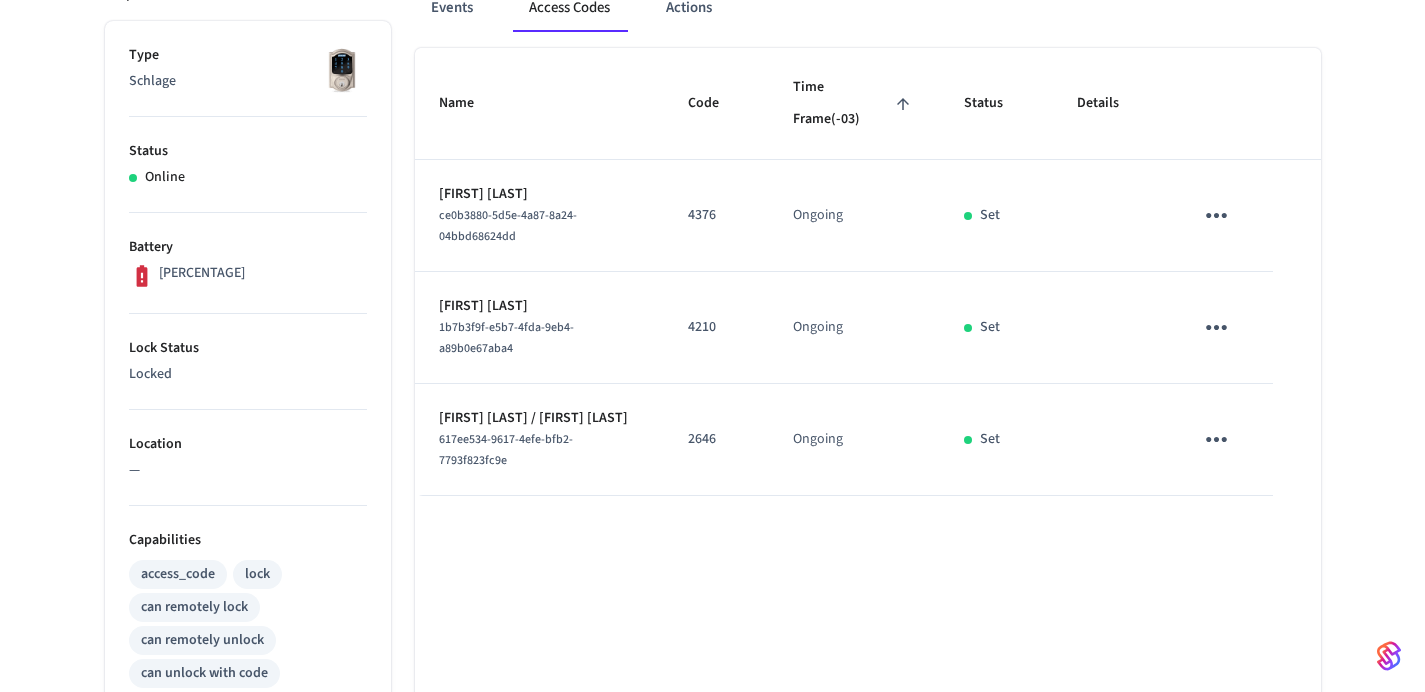 scroll, scrollTop: 300, scrollLeft: 0, axis: vertical 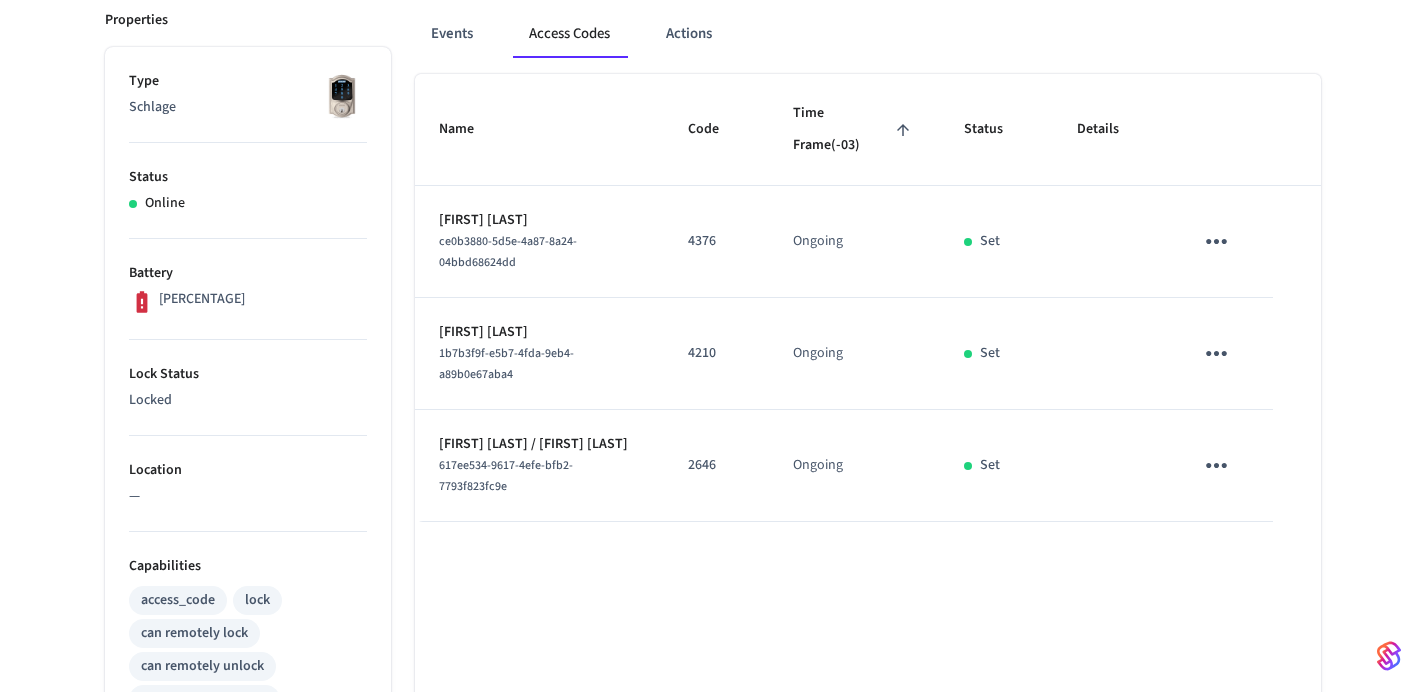 click on "4210" at bounding box center [716, 353] 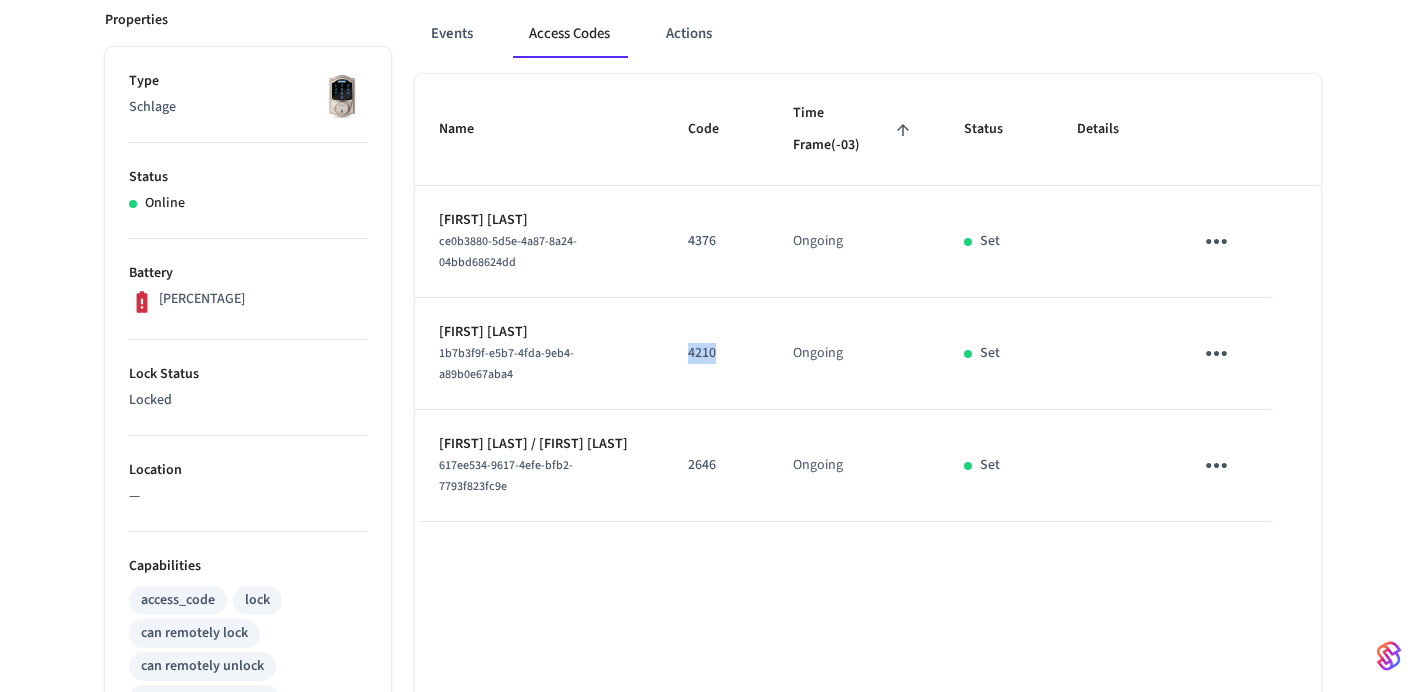 click on "4210" at bounding box center (716, 353) 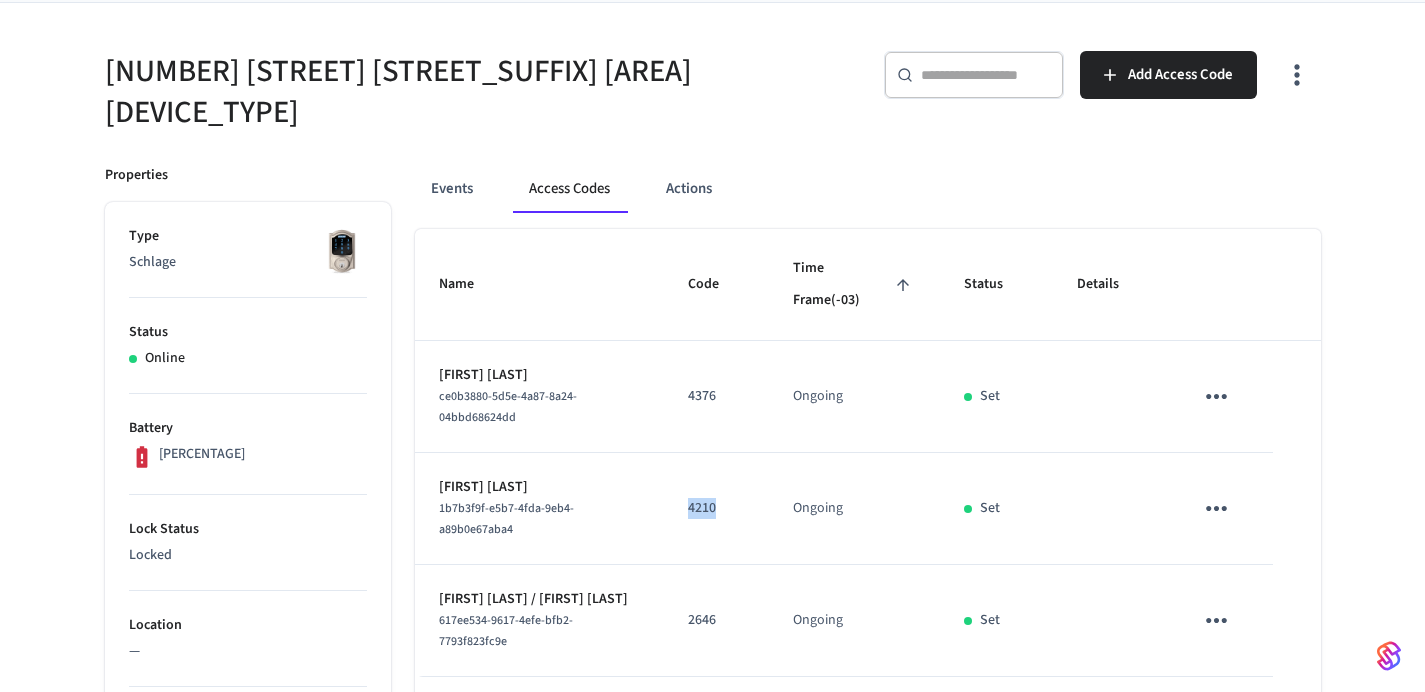 scroll, scrollTop: 0, scrollLeft: 0, axis: both 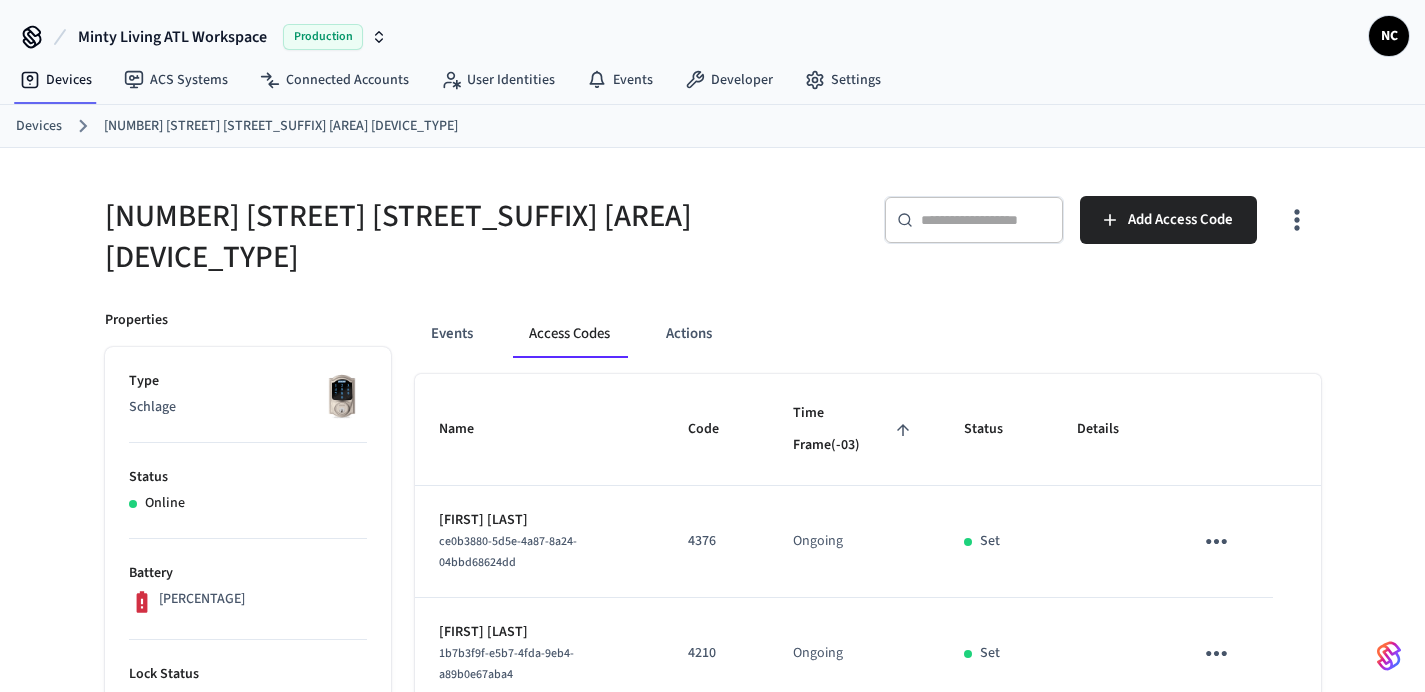 click on "​ ​ Add Access Code" at bounding box center (1011, 225) 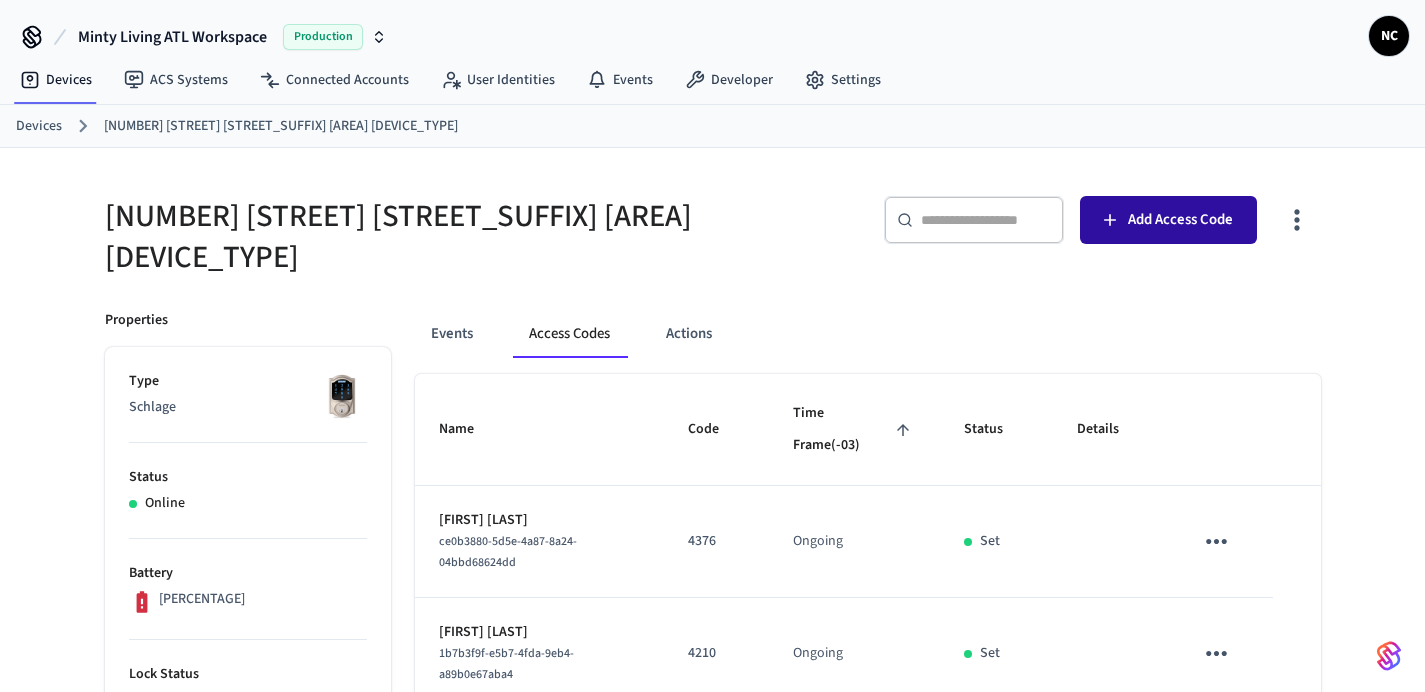 click on "Add Access Code" at bounding box center [1168, 220] 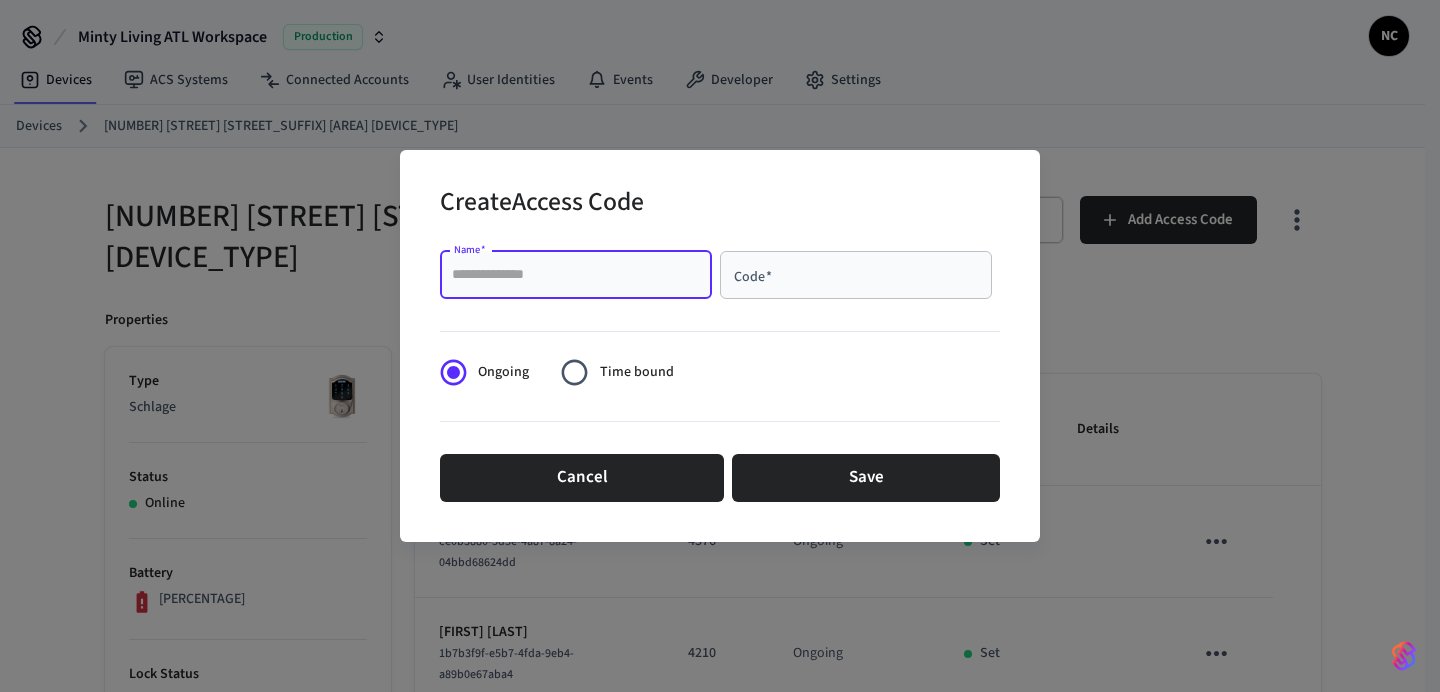 click on "Name   *" at bounding box center (576, 275) 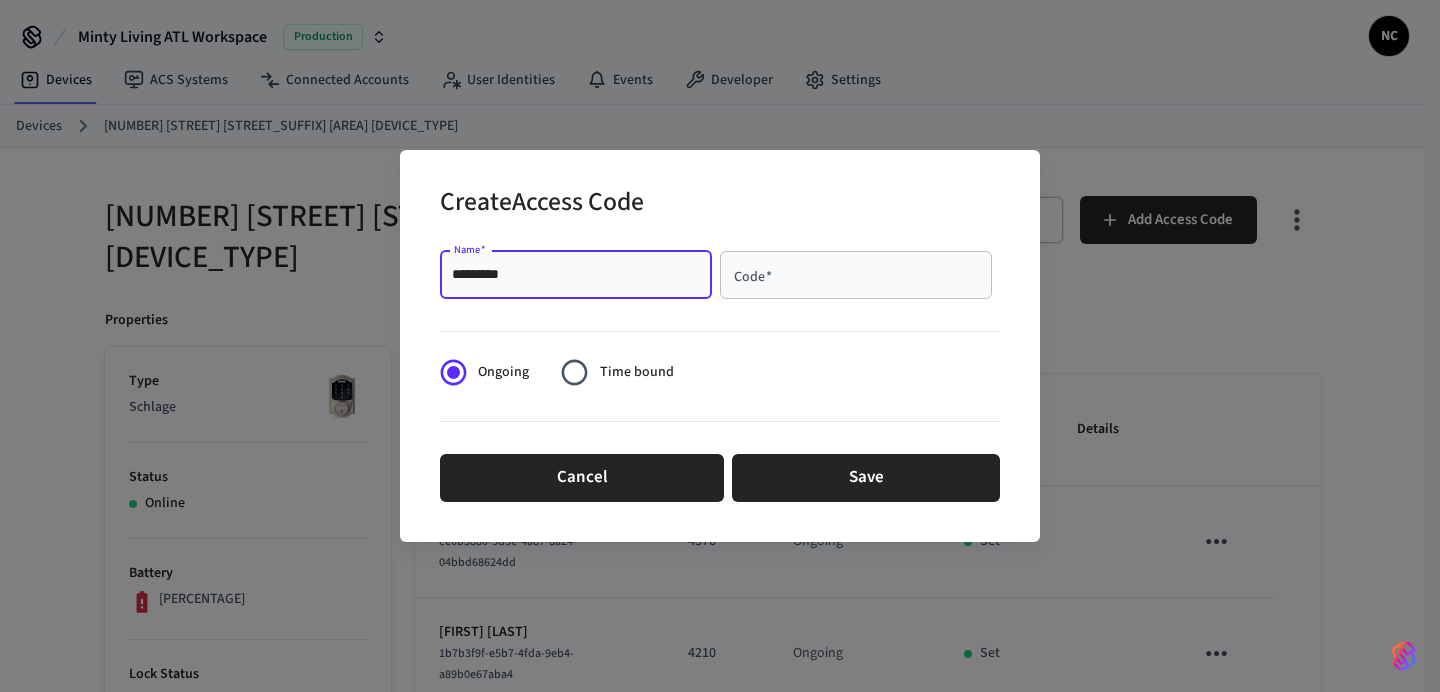 type on "*********" 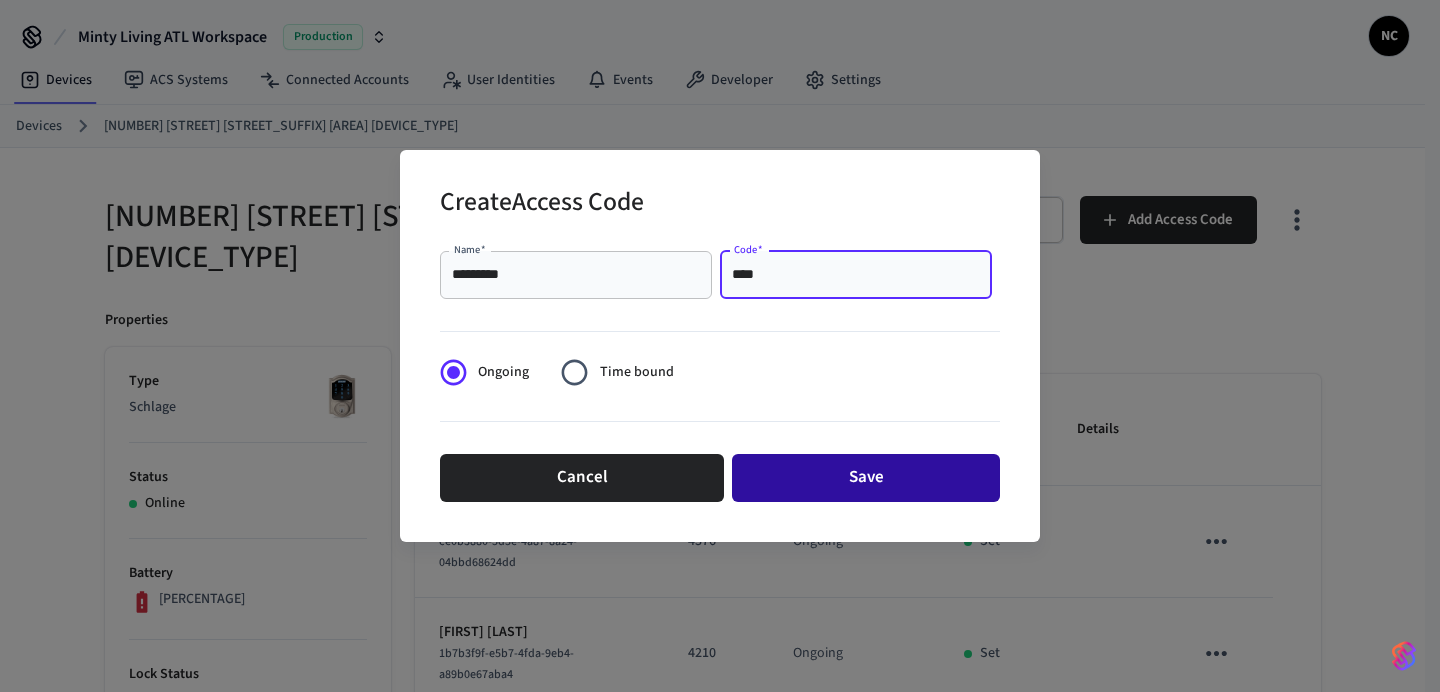 type on "****" 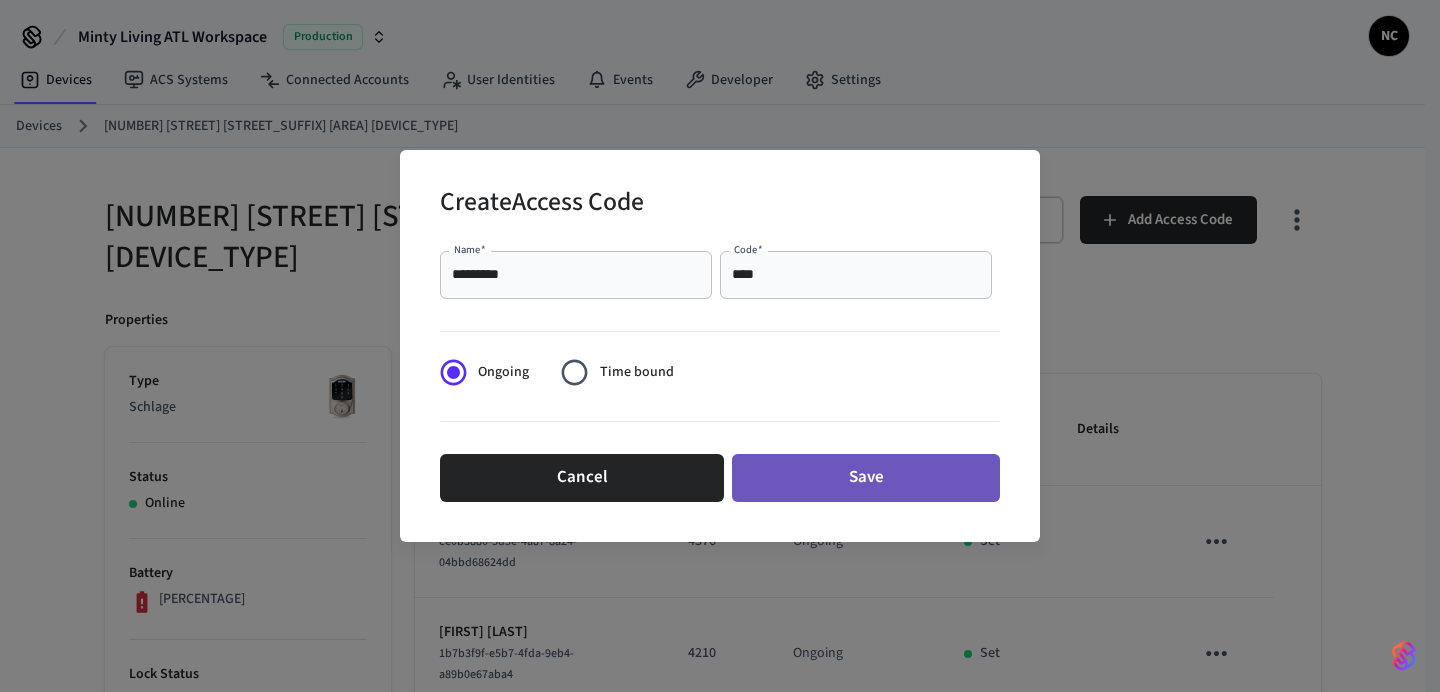 click on "Save" at bounding box center [866, 478] 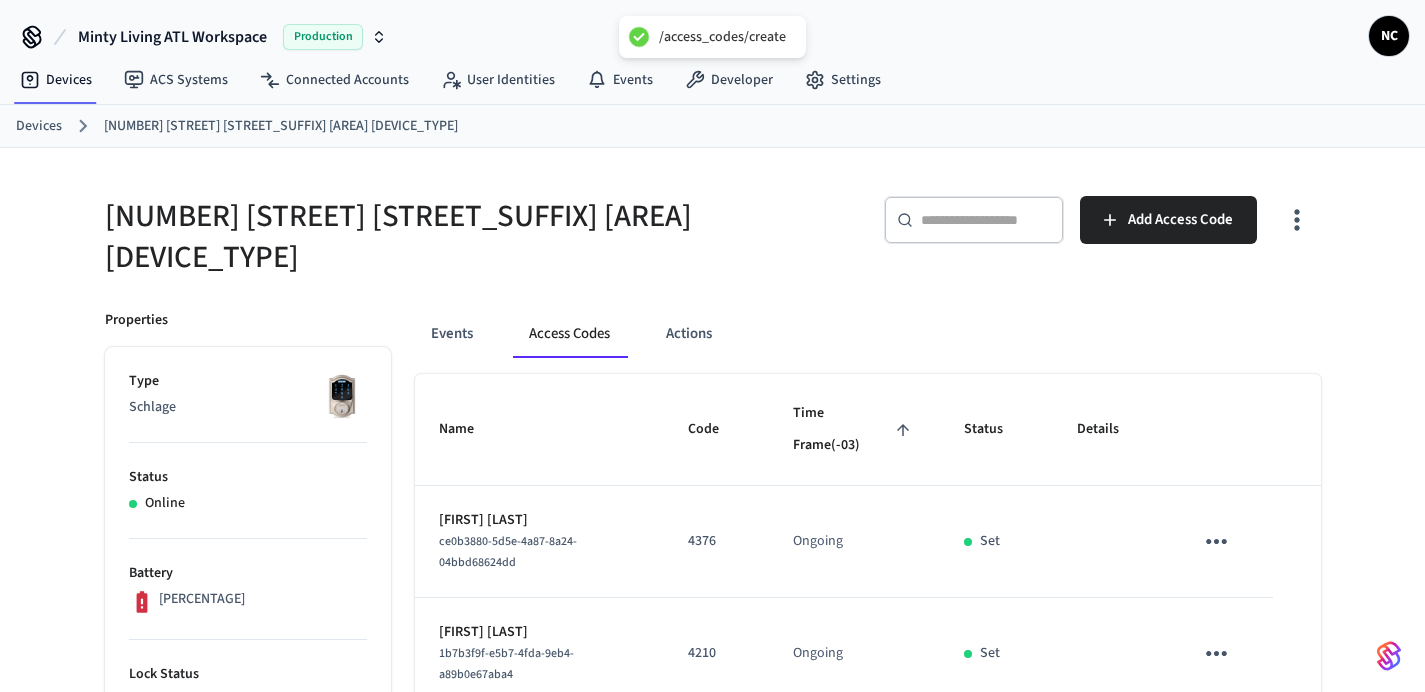 click on "Devices" at bounding box center (39, 126) 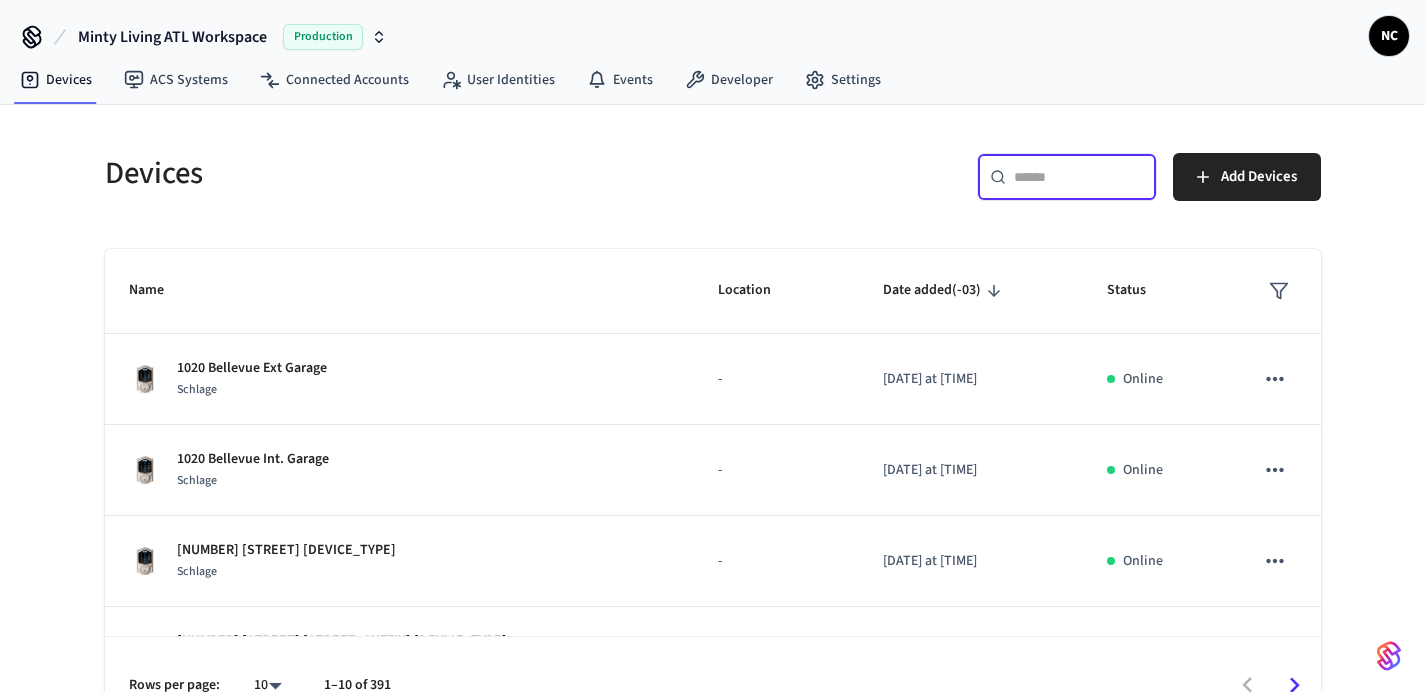 click at bounding box center (1079, 177) 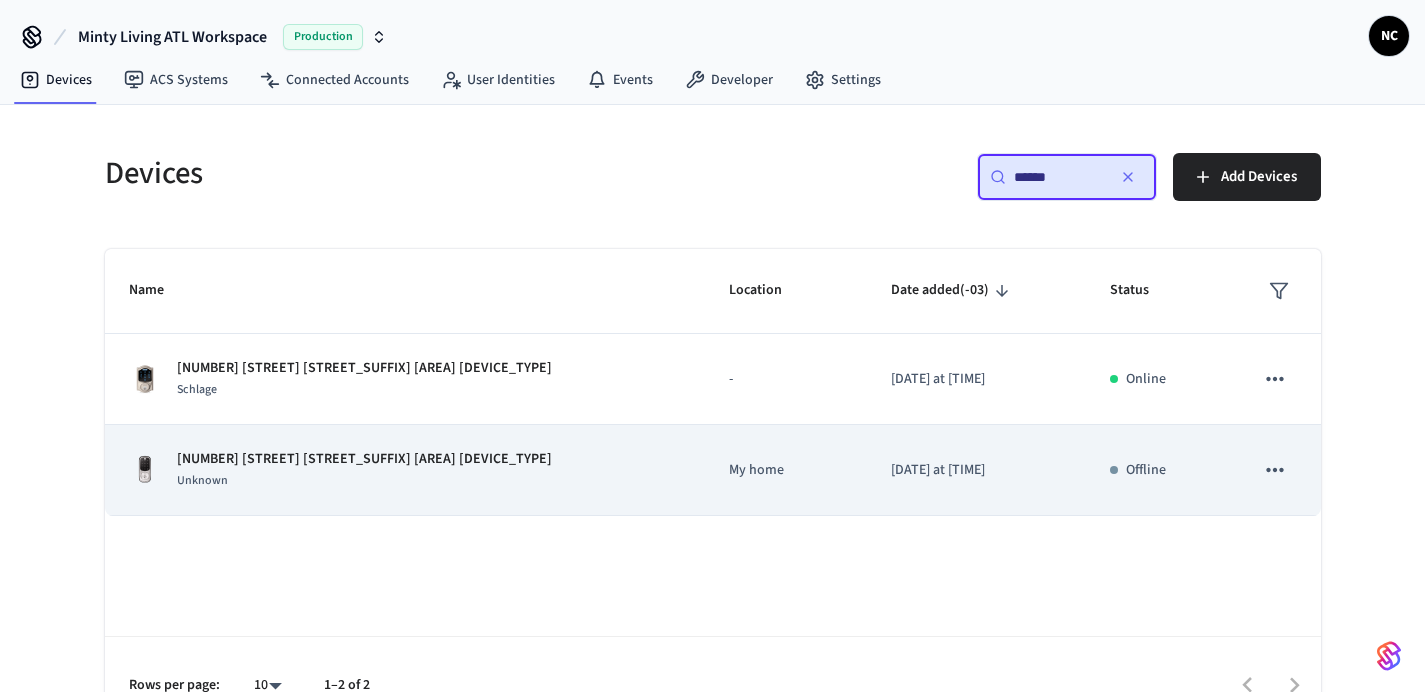 type on "******" 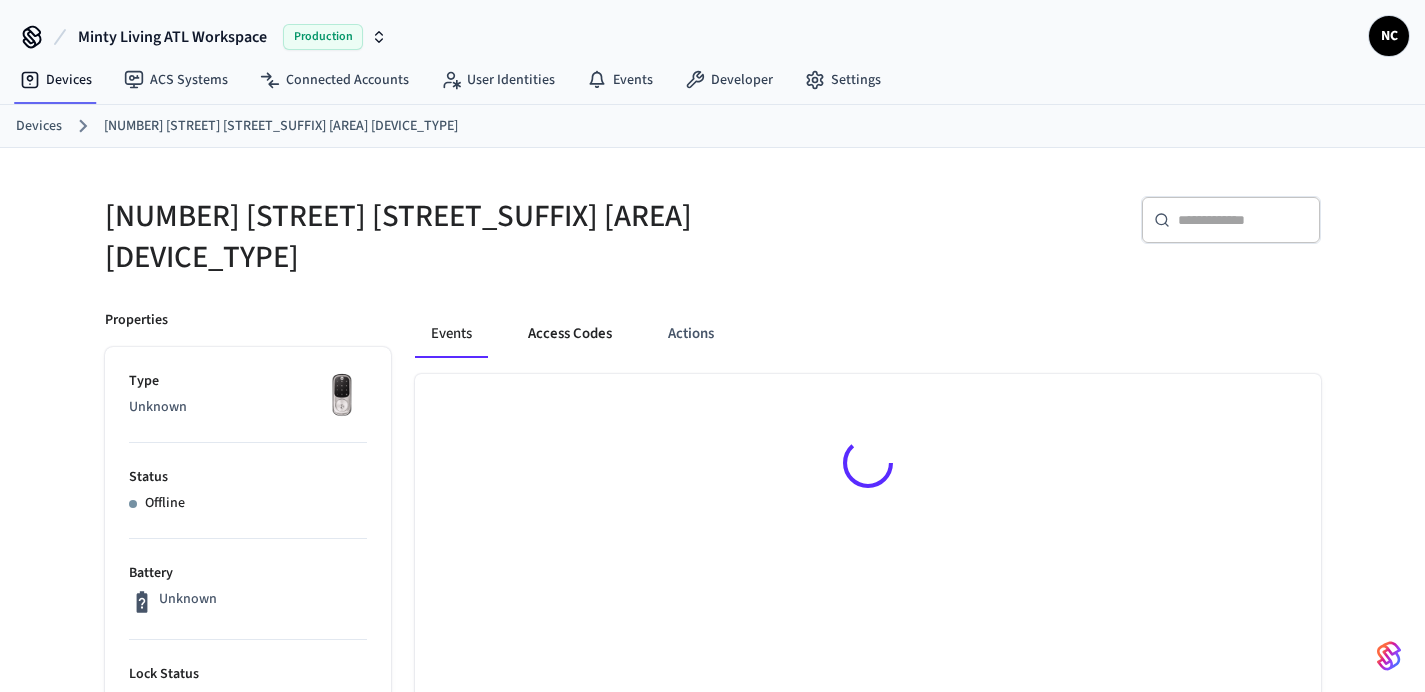 click on "Access Codes" at bounding box center [570, 334] 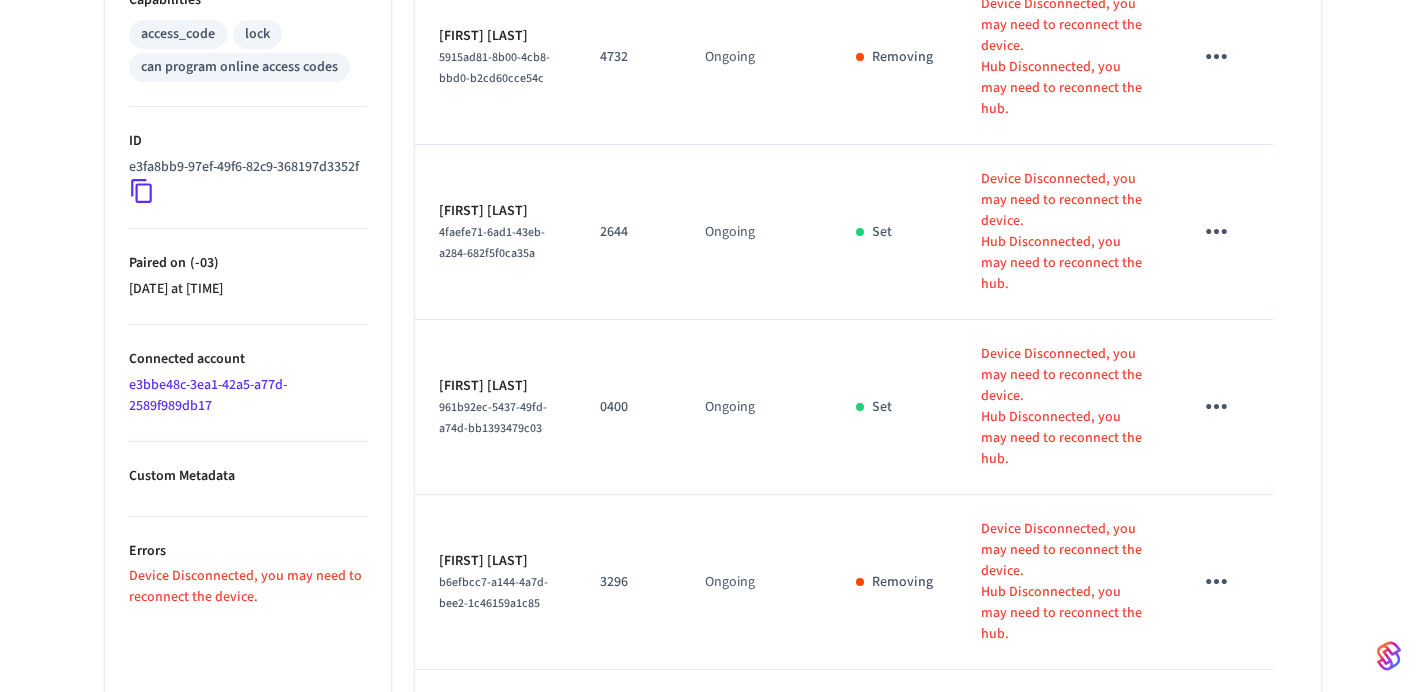 scroll, scrollTop: 982, scrollLeft: 0, axis: vertical 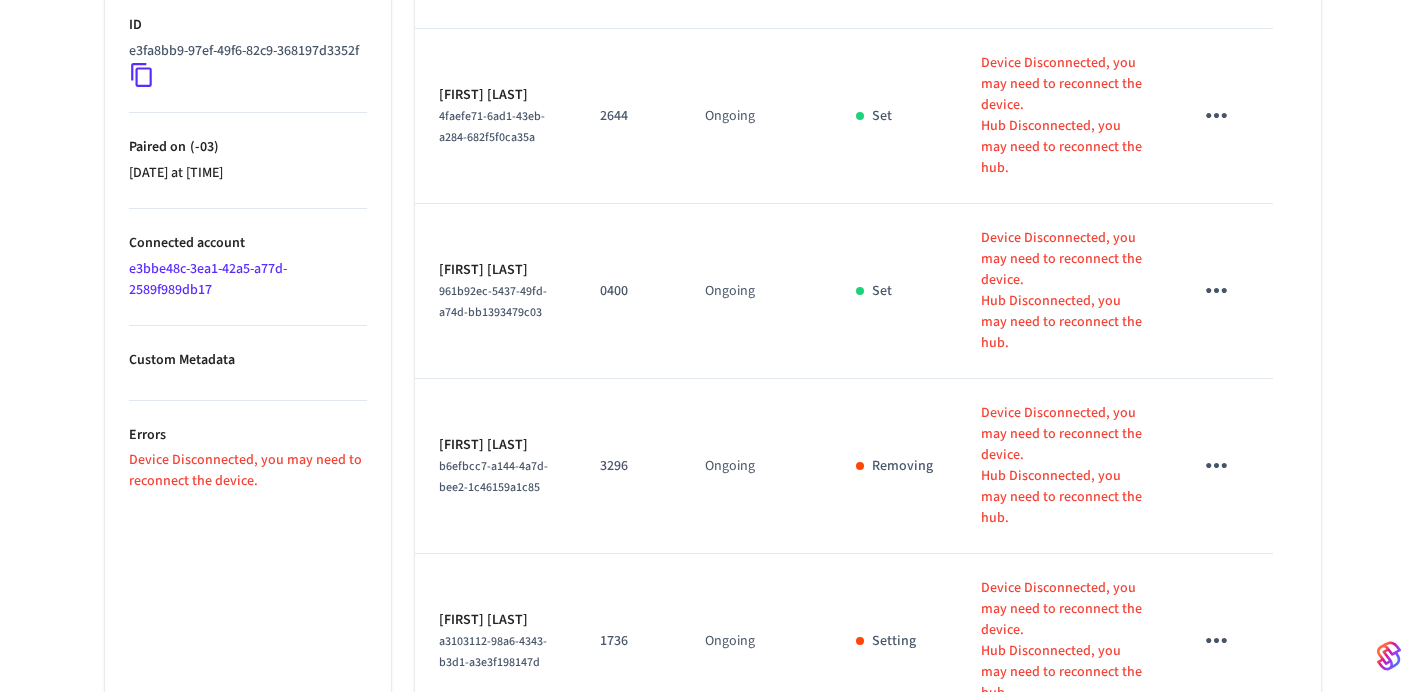 click at bounding box center (1009, 777) 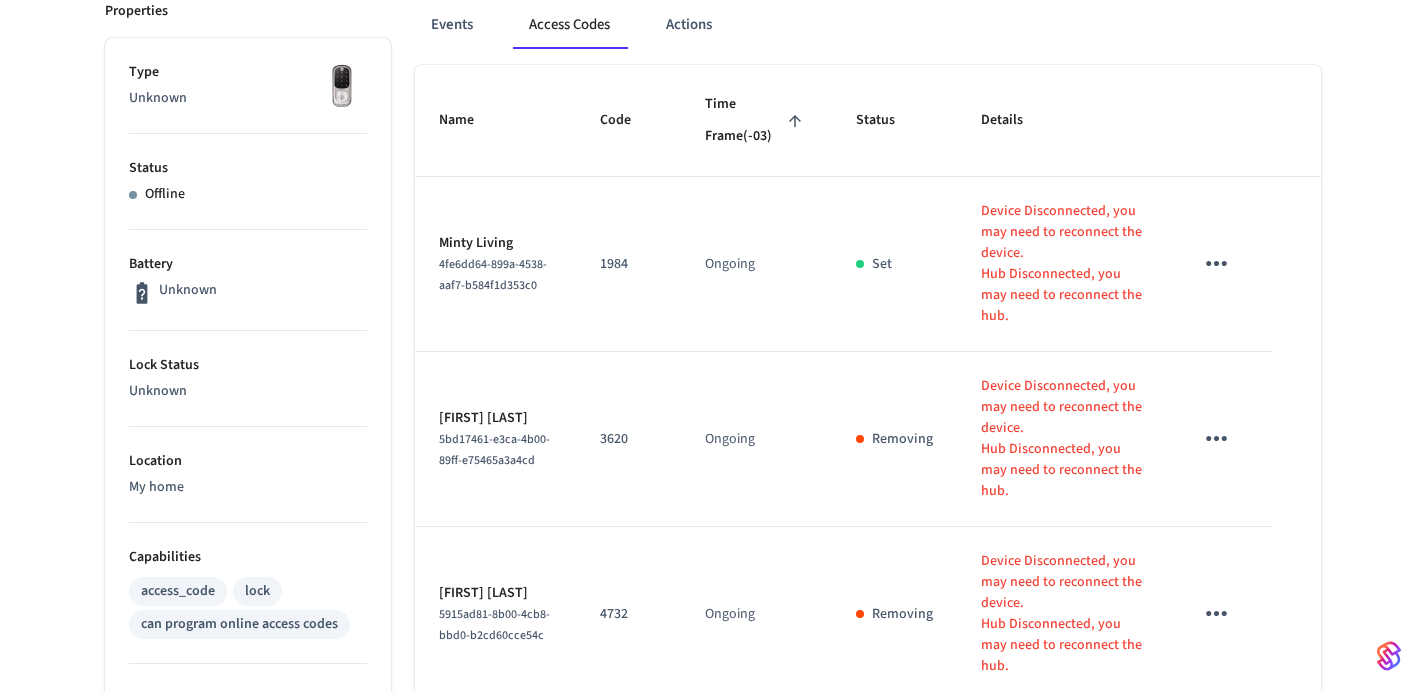 scroll, scrollTop: 97, scrollLeft: 0, axis: vertical 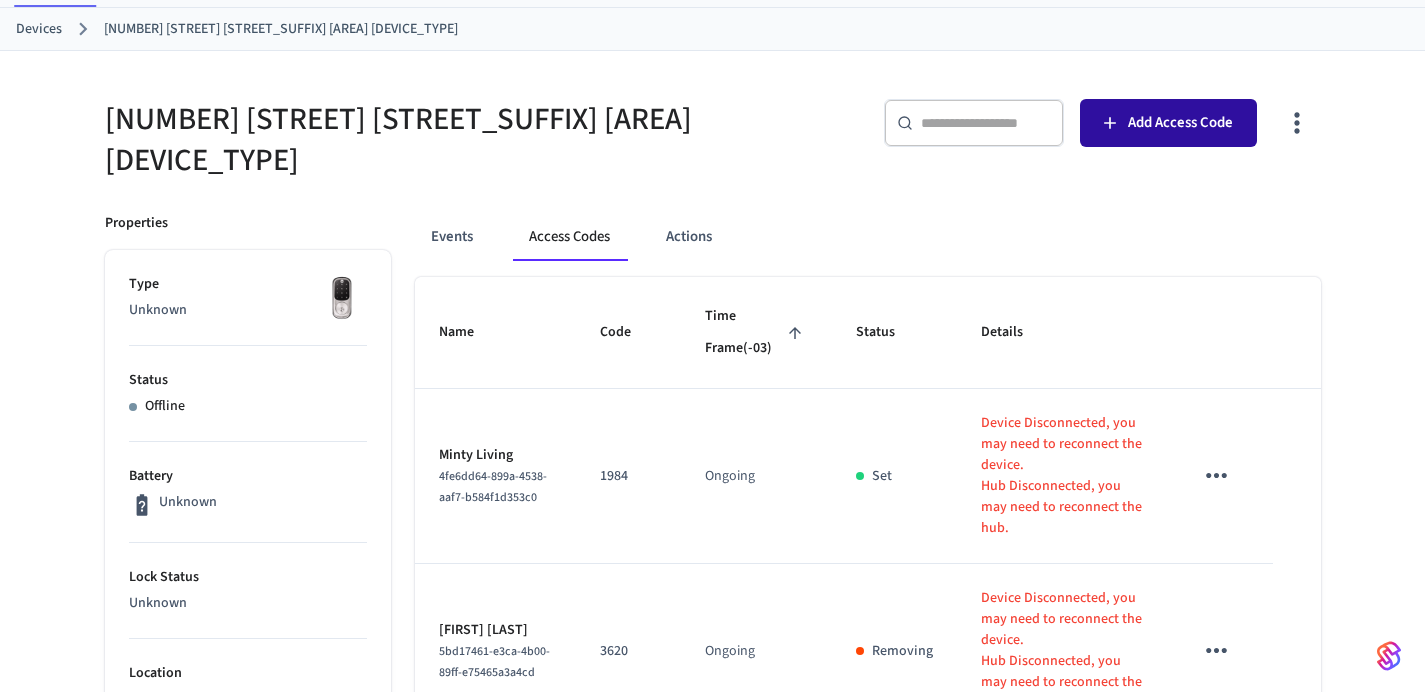 click on "Add Access Code" at bounding box center [1168, 123] 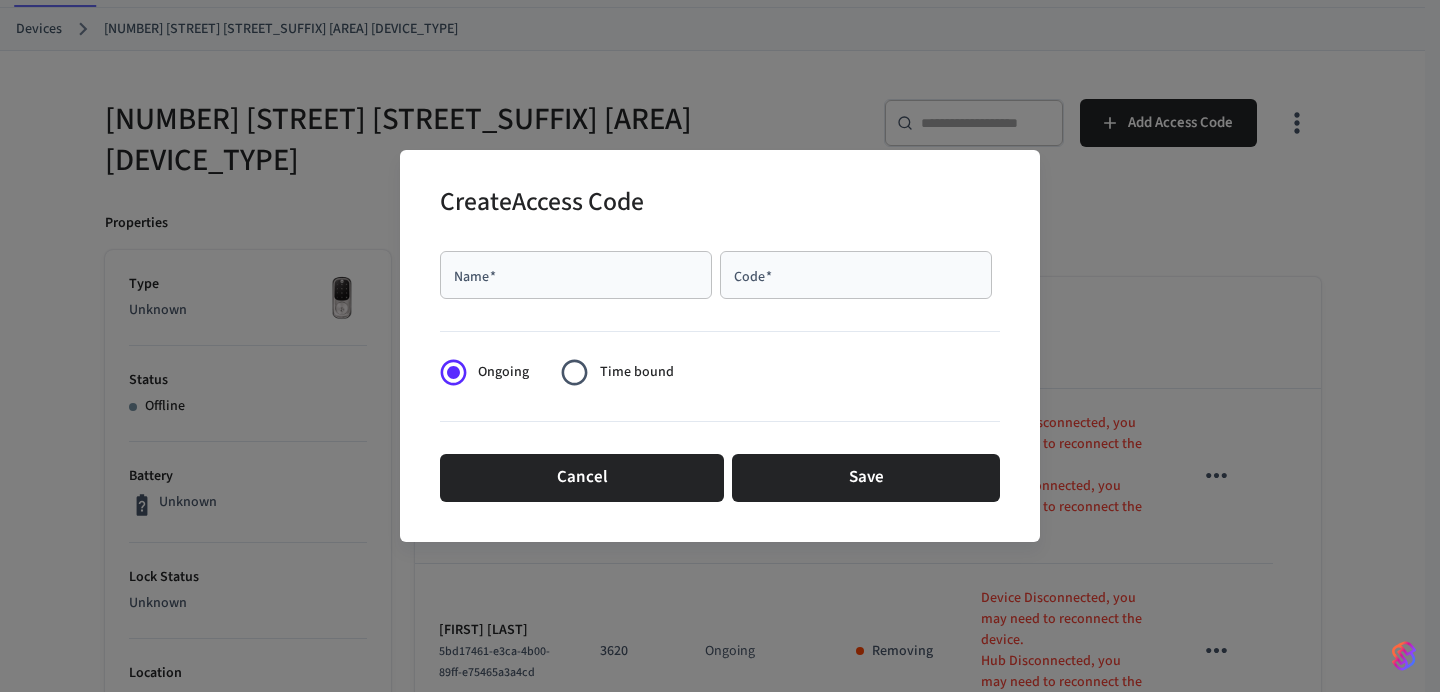 click on "Name   *" at bounding box center [576, 275] 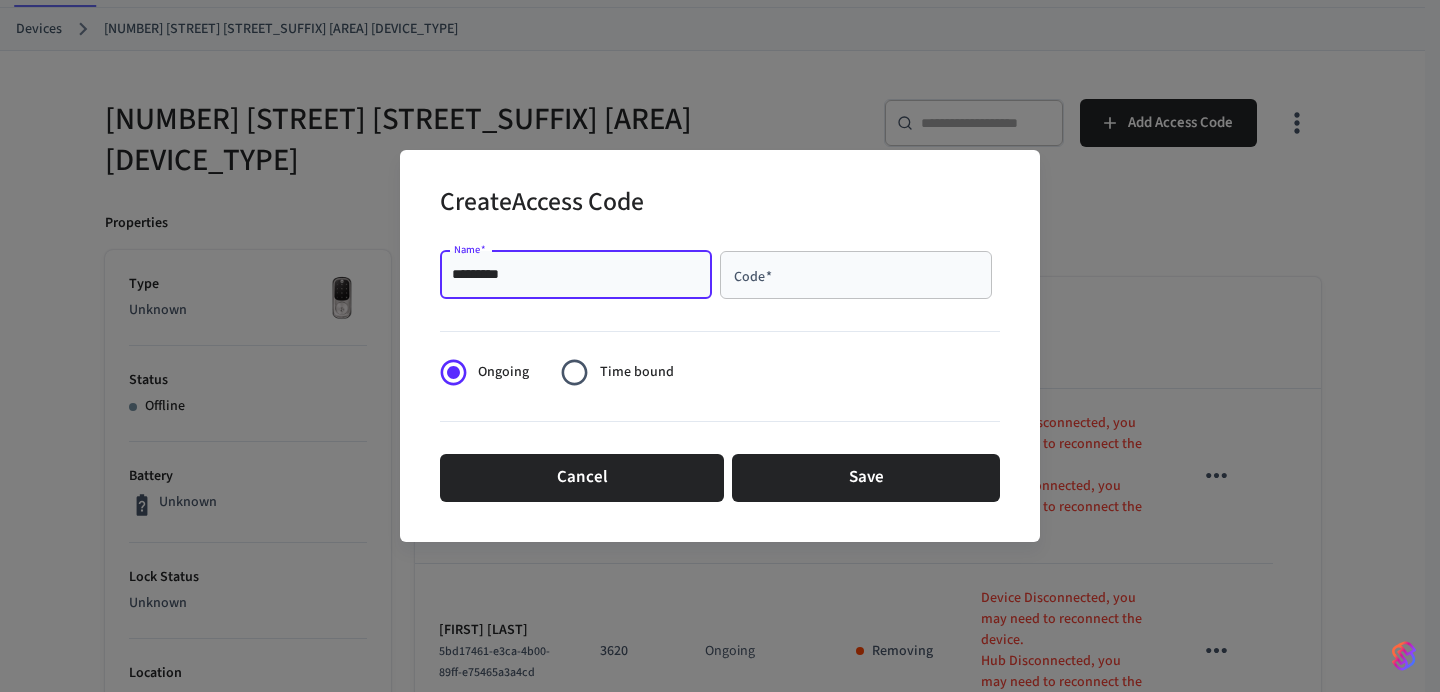 type on "*********" 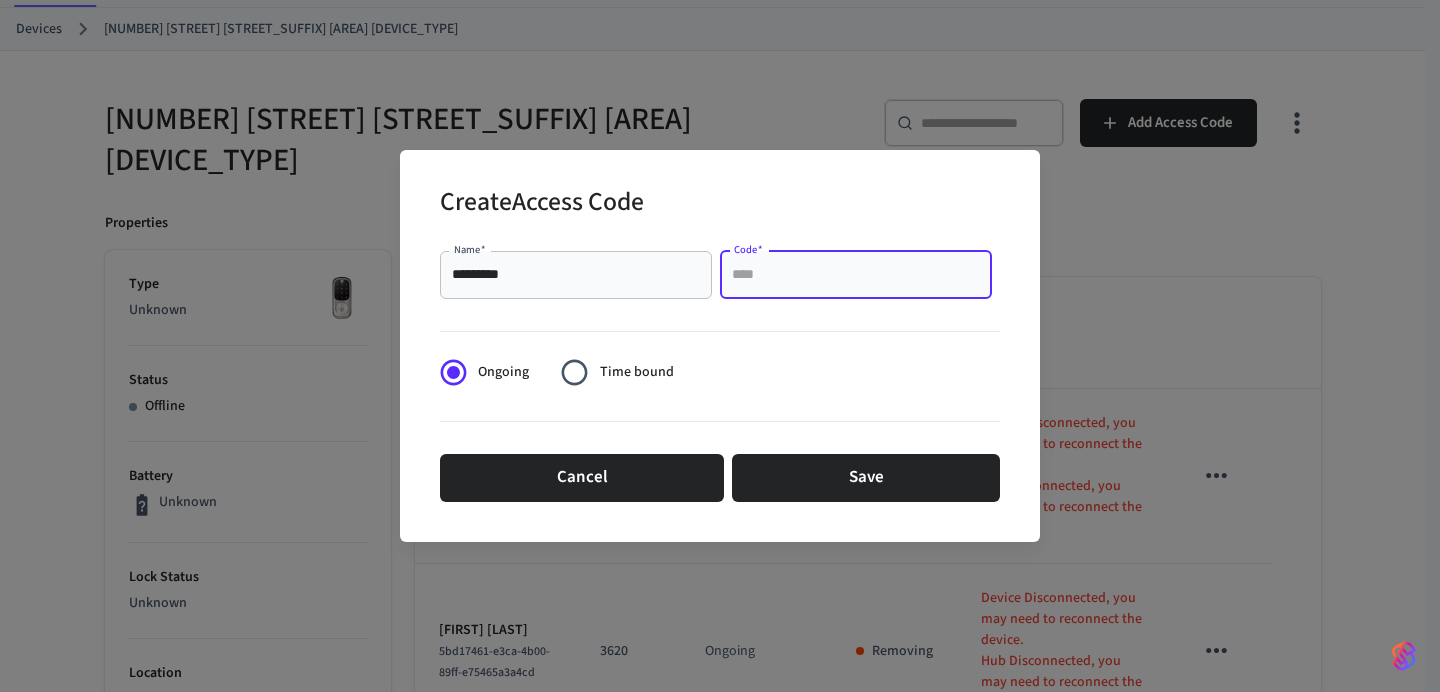 click on "Code   *" at bounding box center (856, 275) 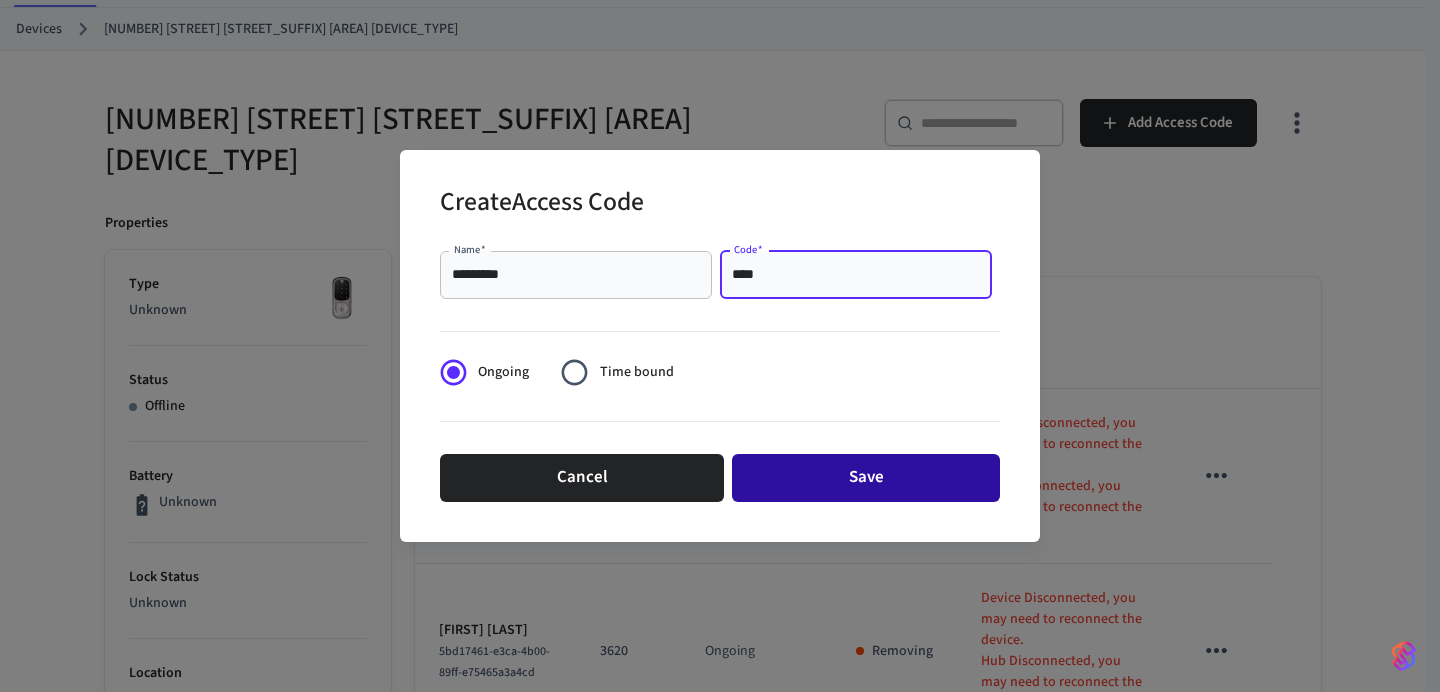 click on "Save" at bounding box center [866, 478] 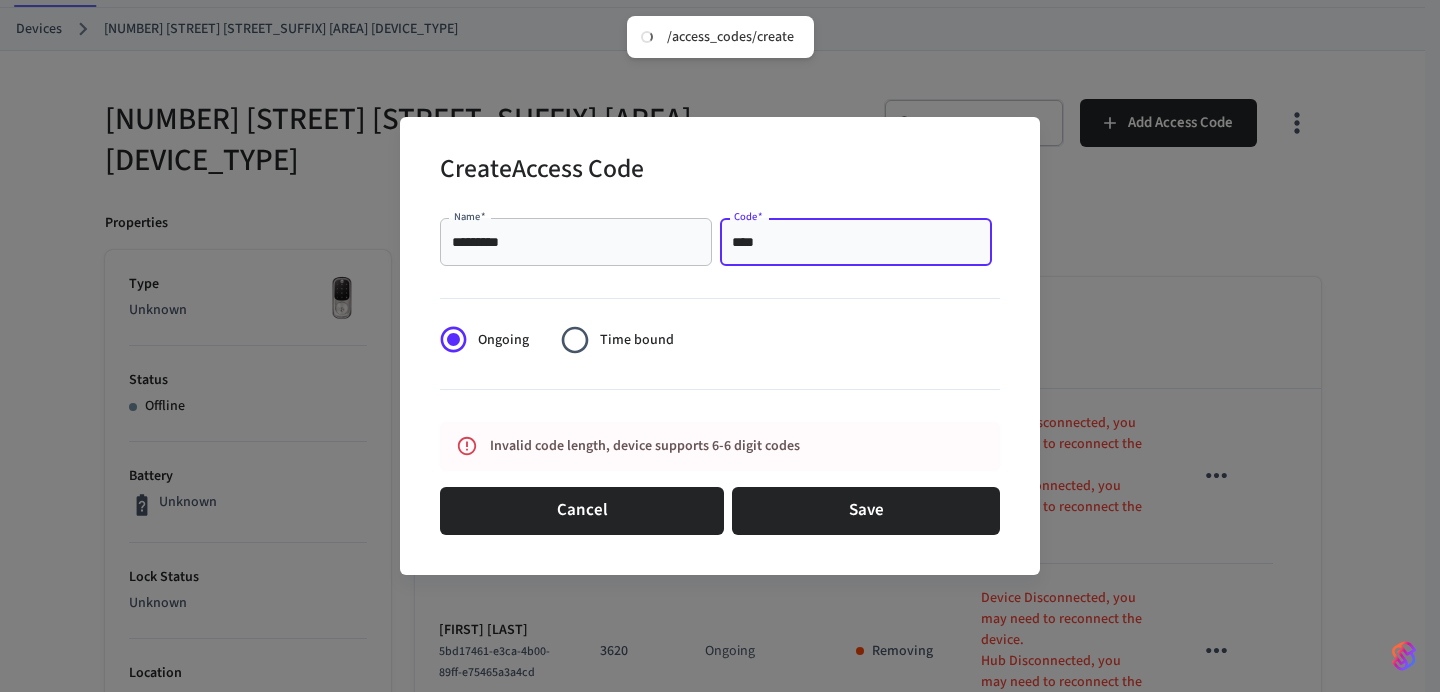click on "****" at bounding box center (856, 242) 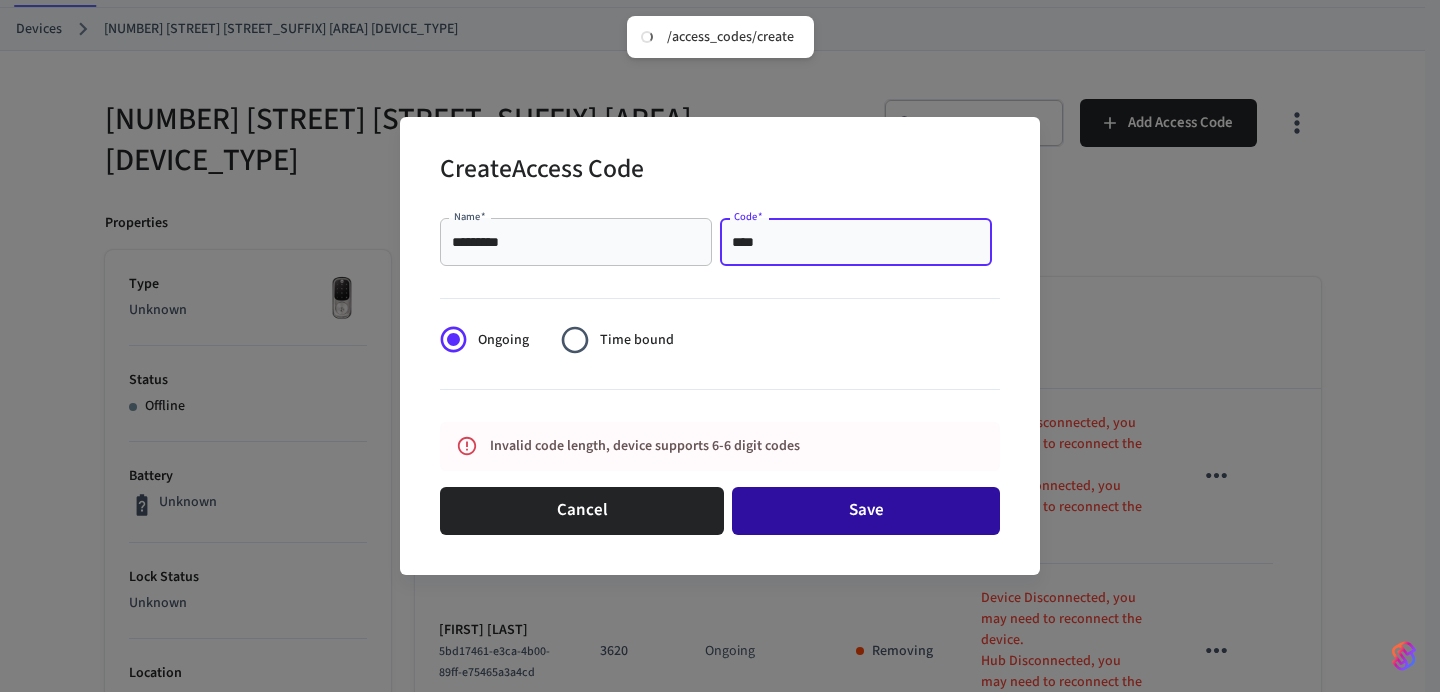 click on "Save" at bounding box center [866, 511] 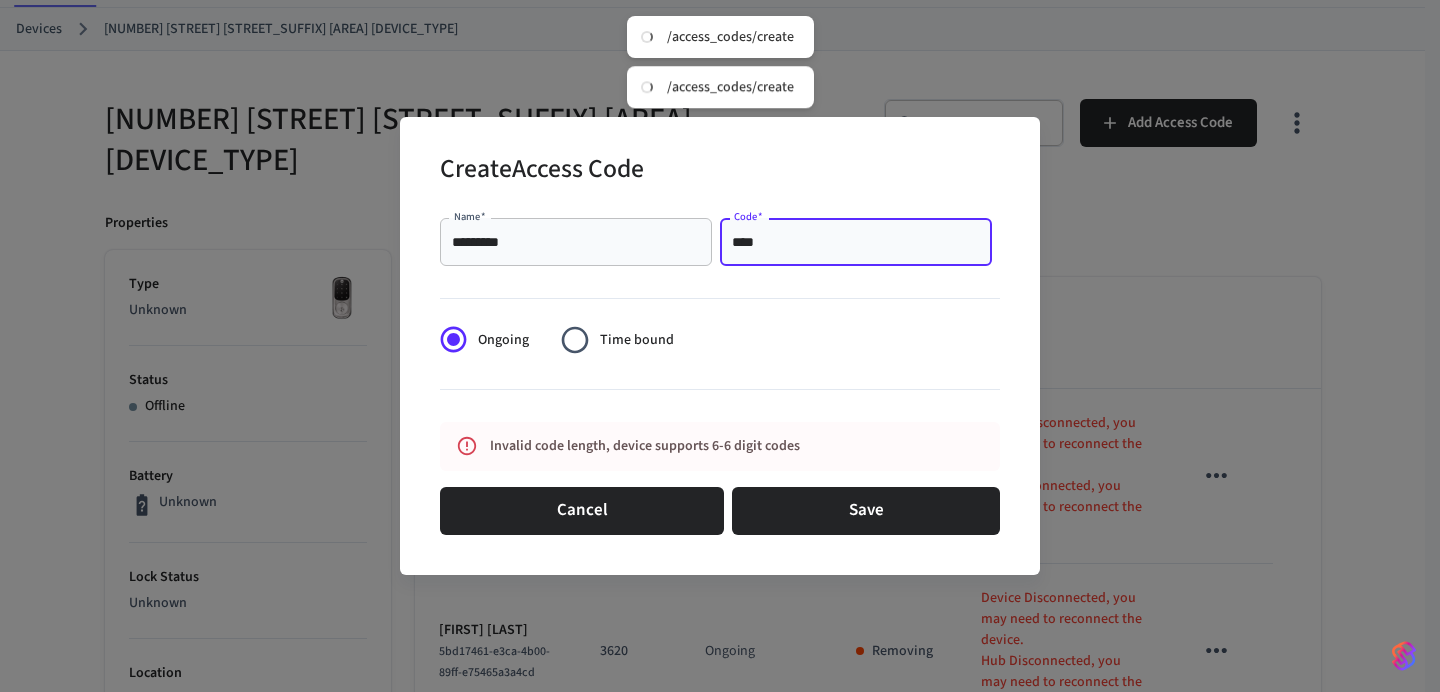 click on "****" at bounding box center [856, 242] 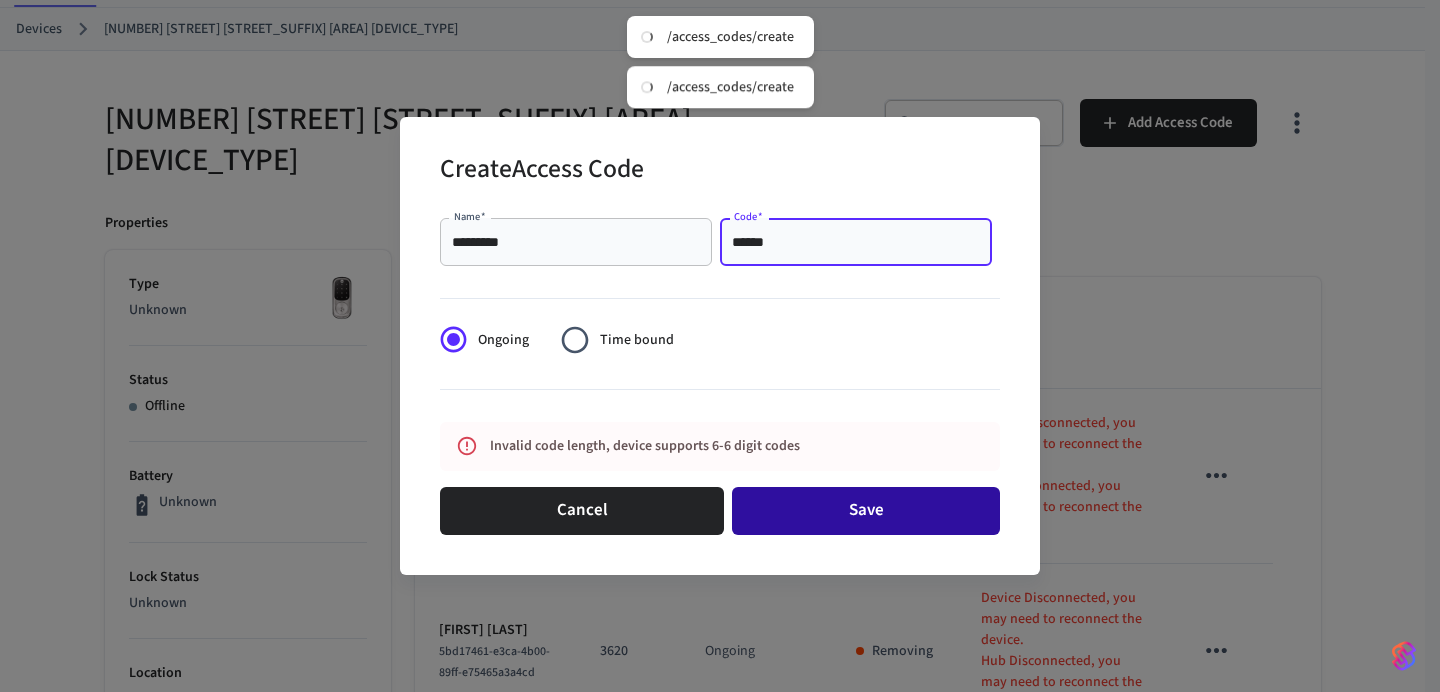 type on "******" 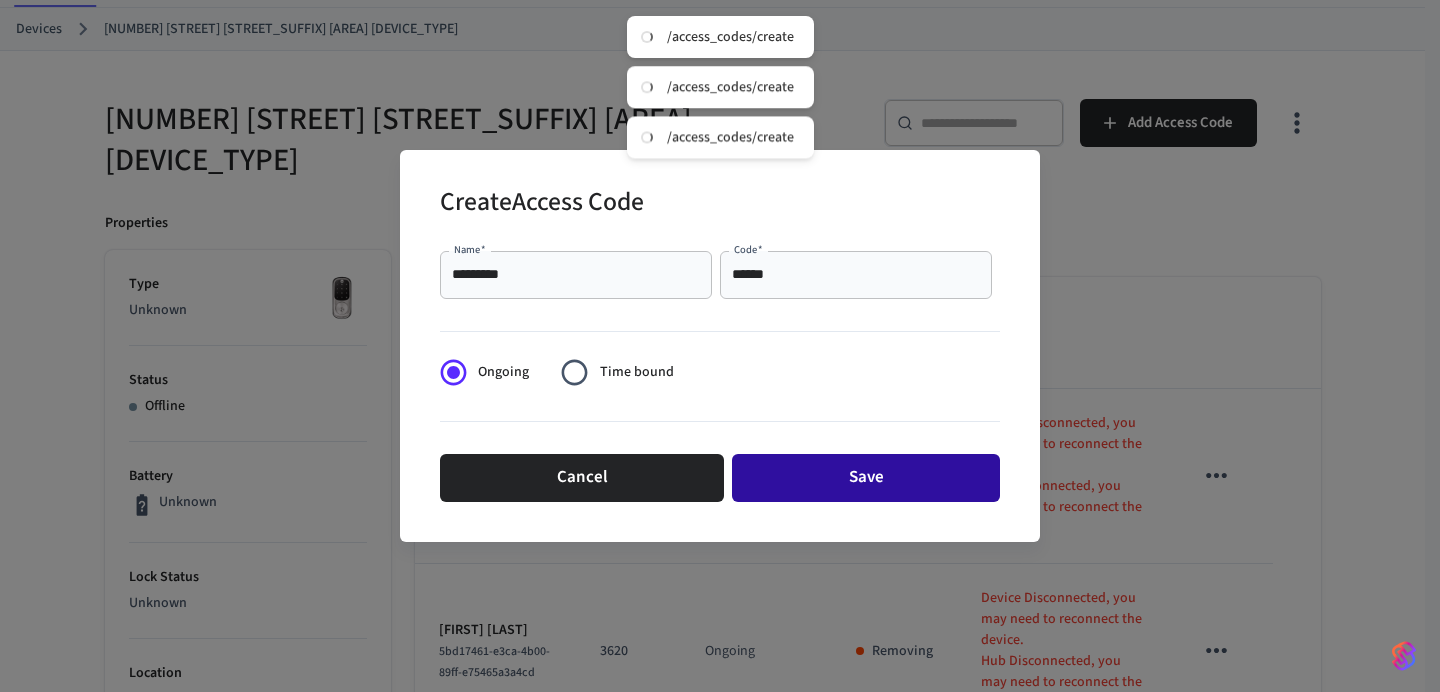 click on "Save" at bounding box center [866, 478] 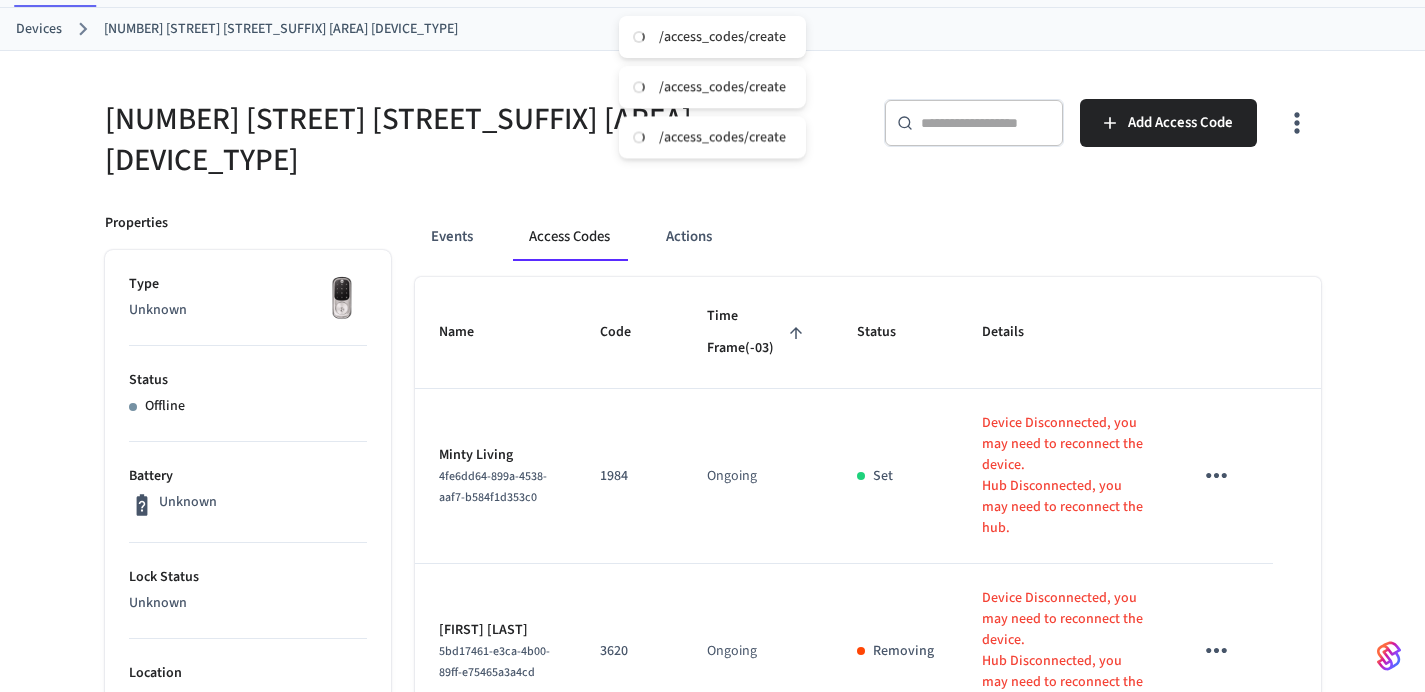 click on "Devices" at bounding box center (39, 29) 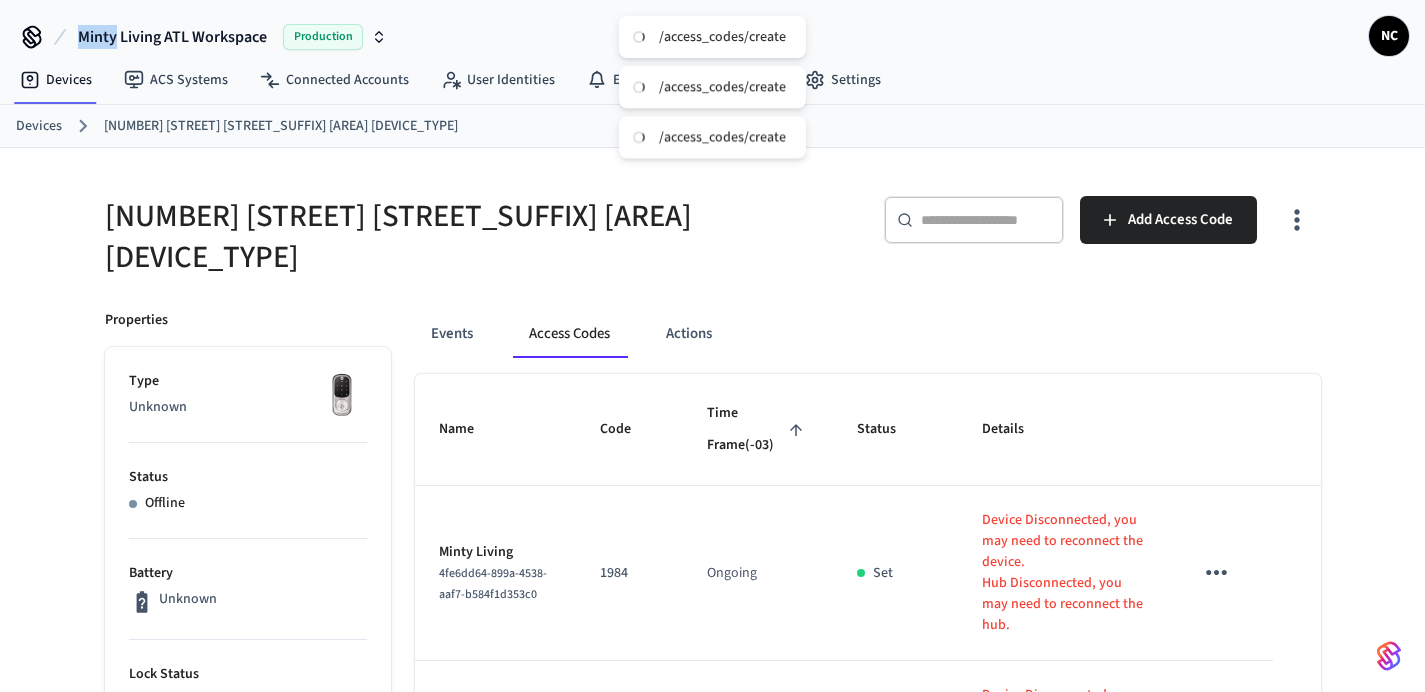 click 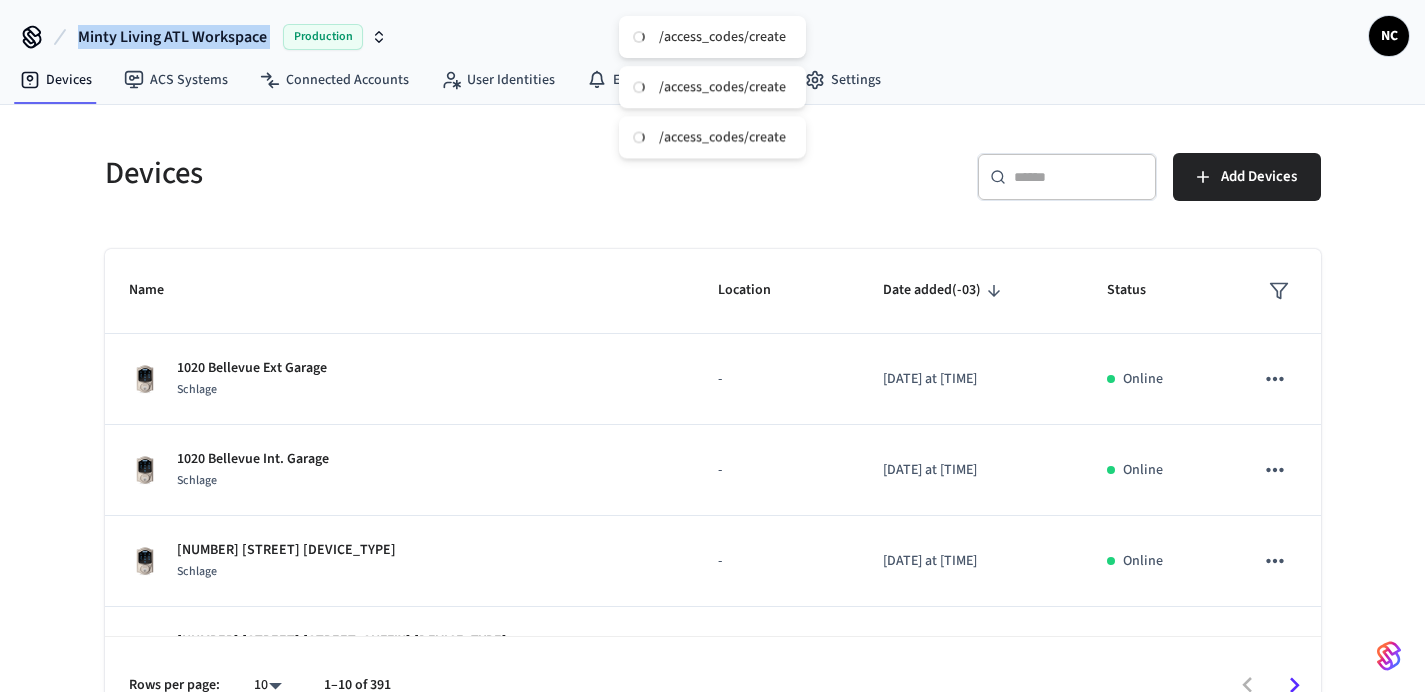 click 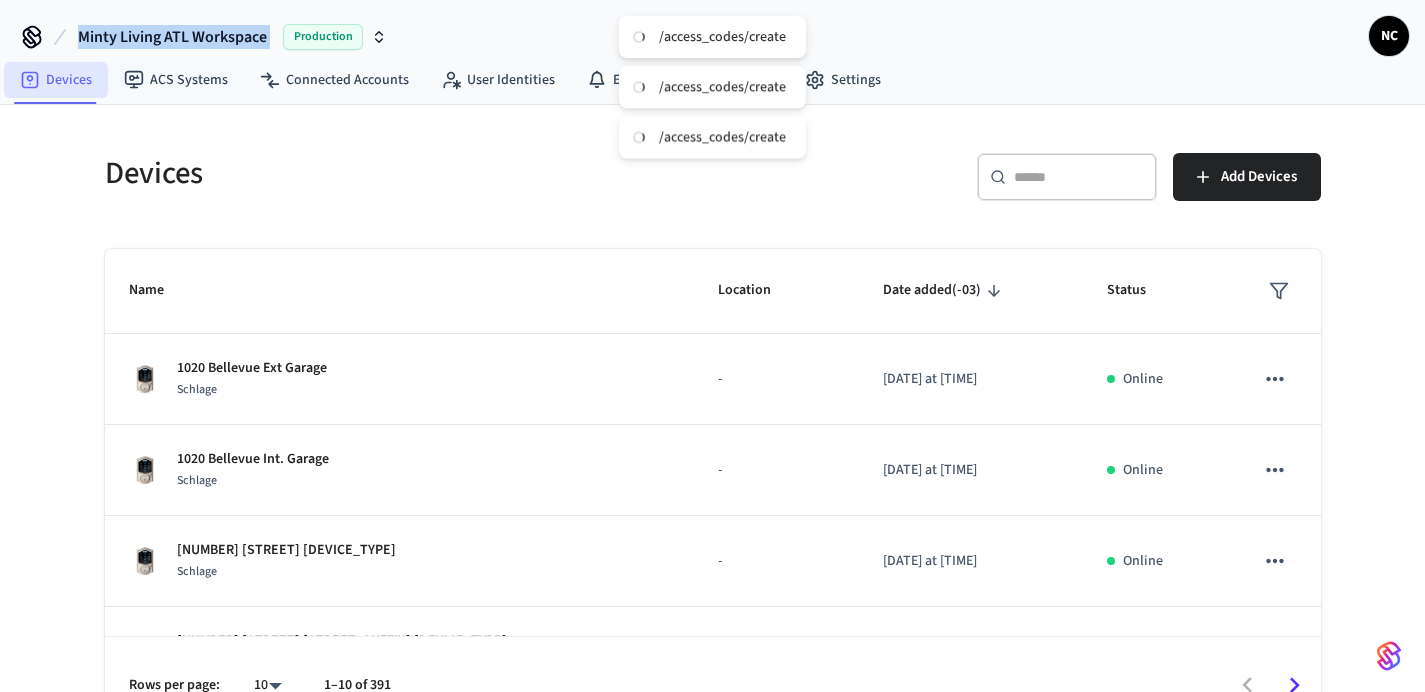 click on "Devices" at bounding box center [56, 80] 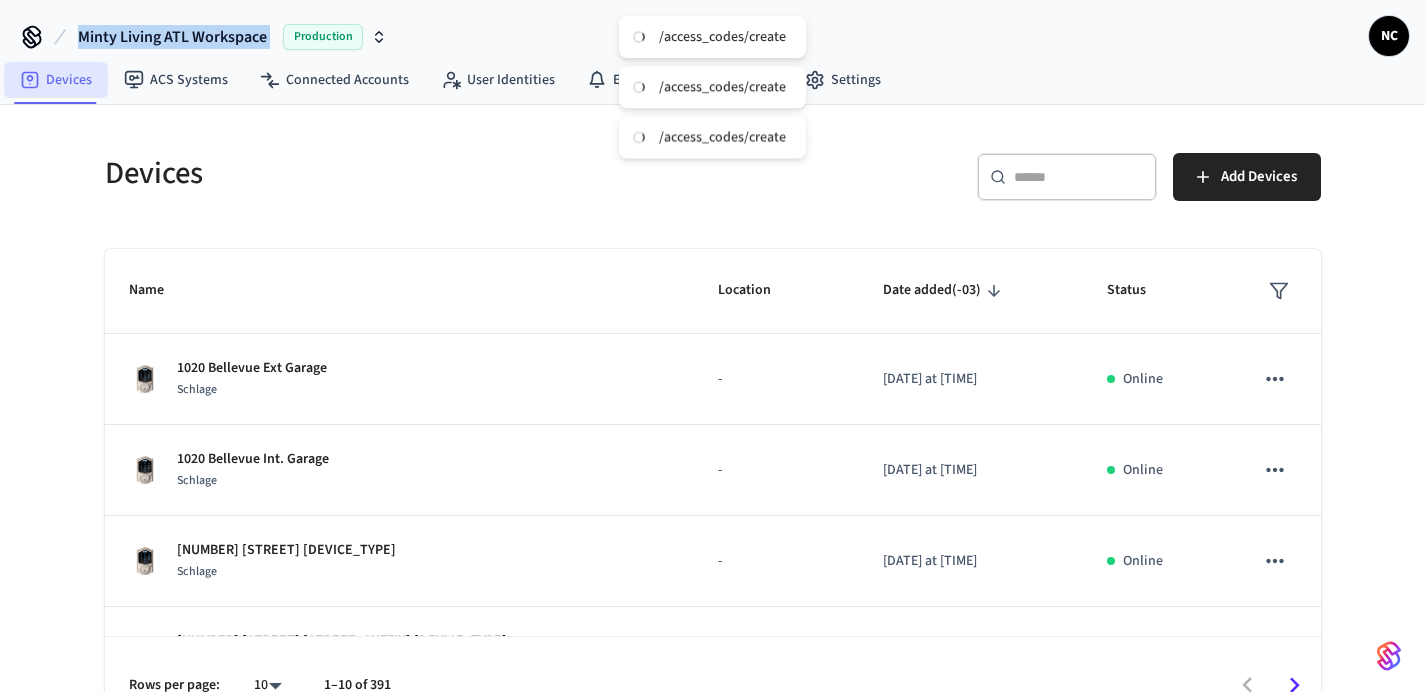 click on "Devices" at bounding box center (56, 80) 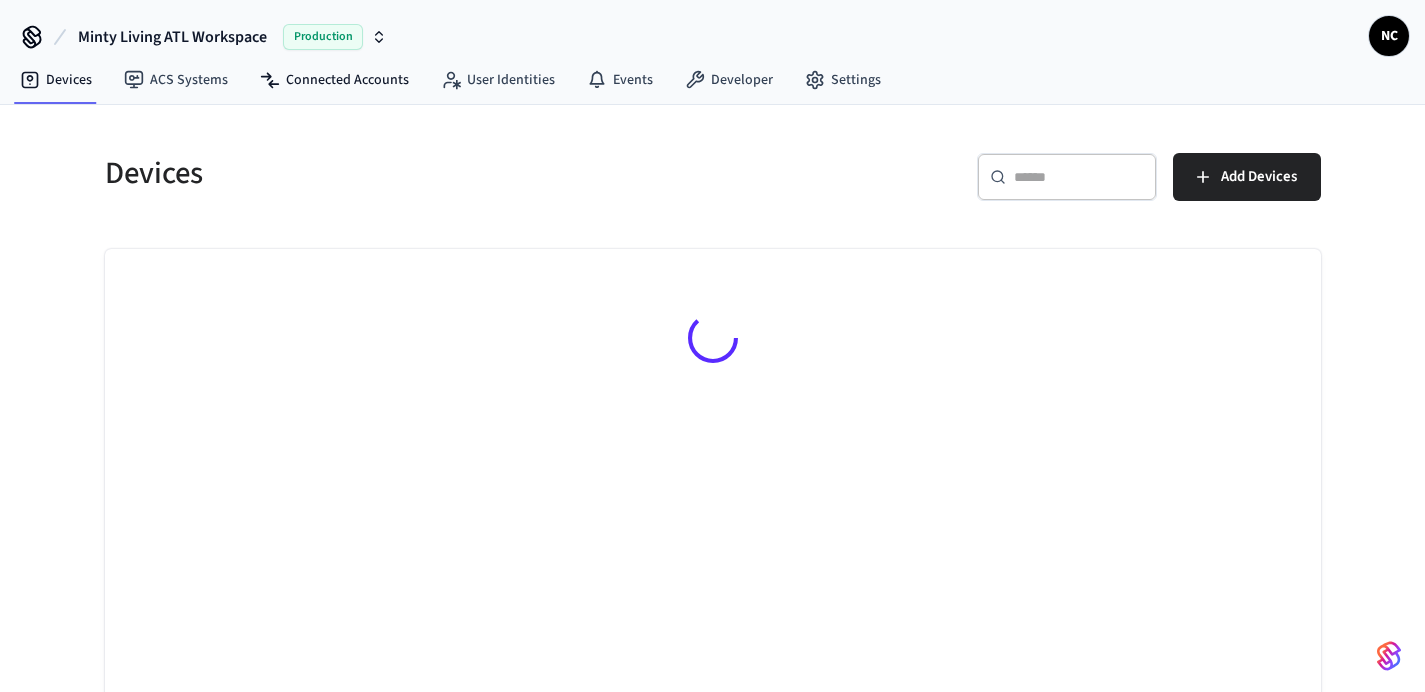 scroll, scrollTop: 0, scrollLeft: 0, axis: both 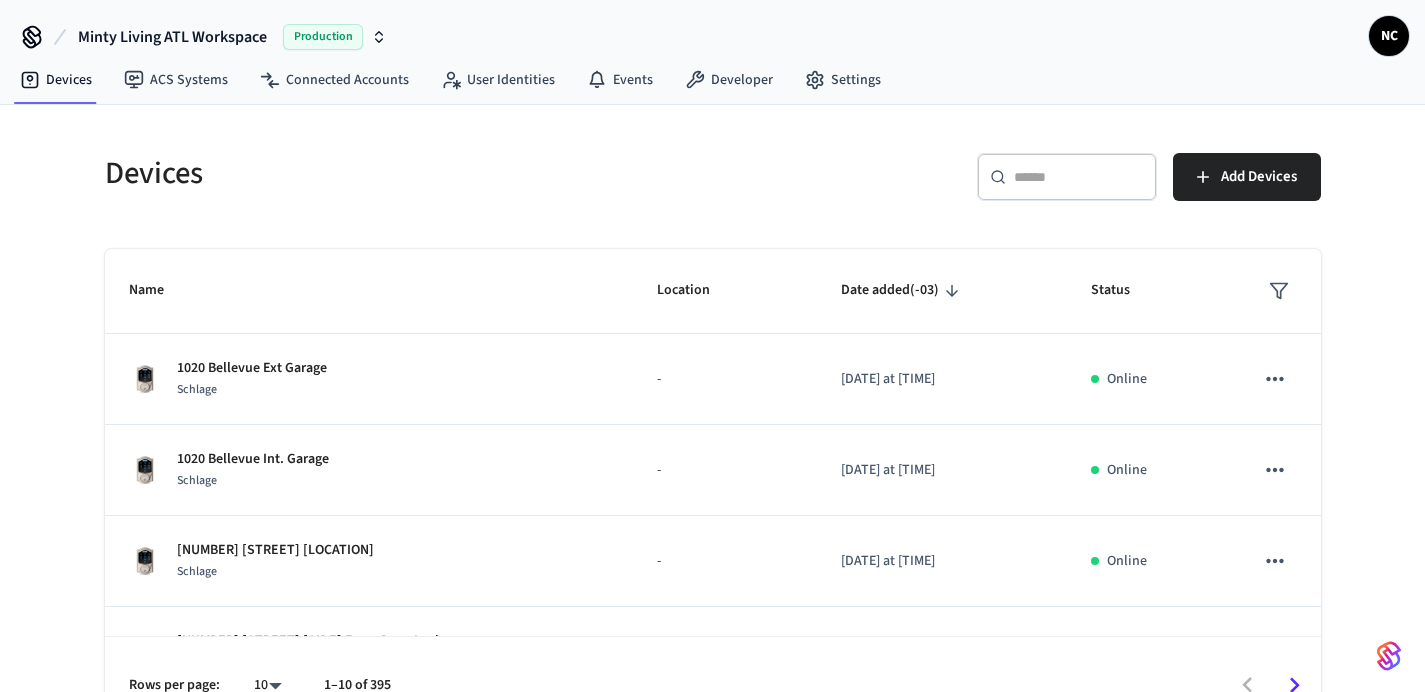 click at bounding box center (1079, 177) 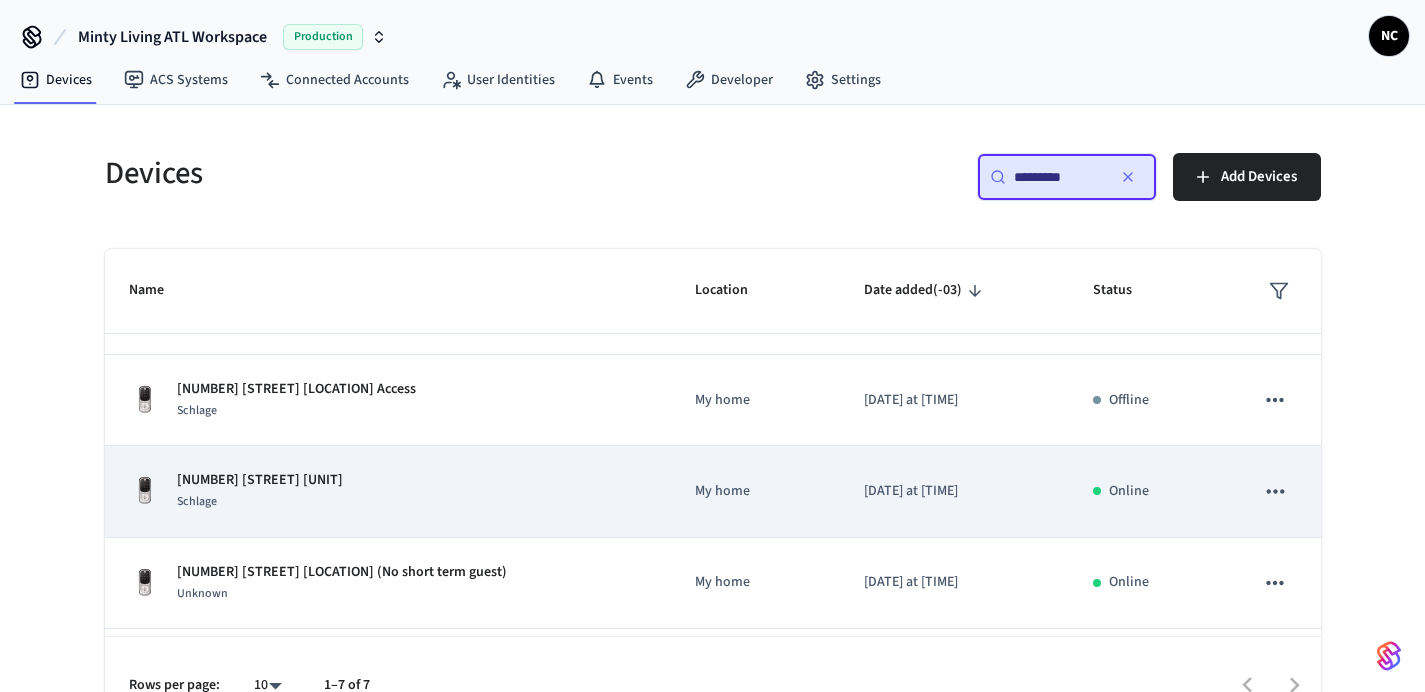 scroll, scrollTop: 319, scrollLeft: 0, axis: vertical 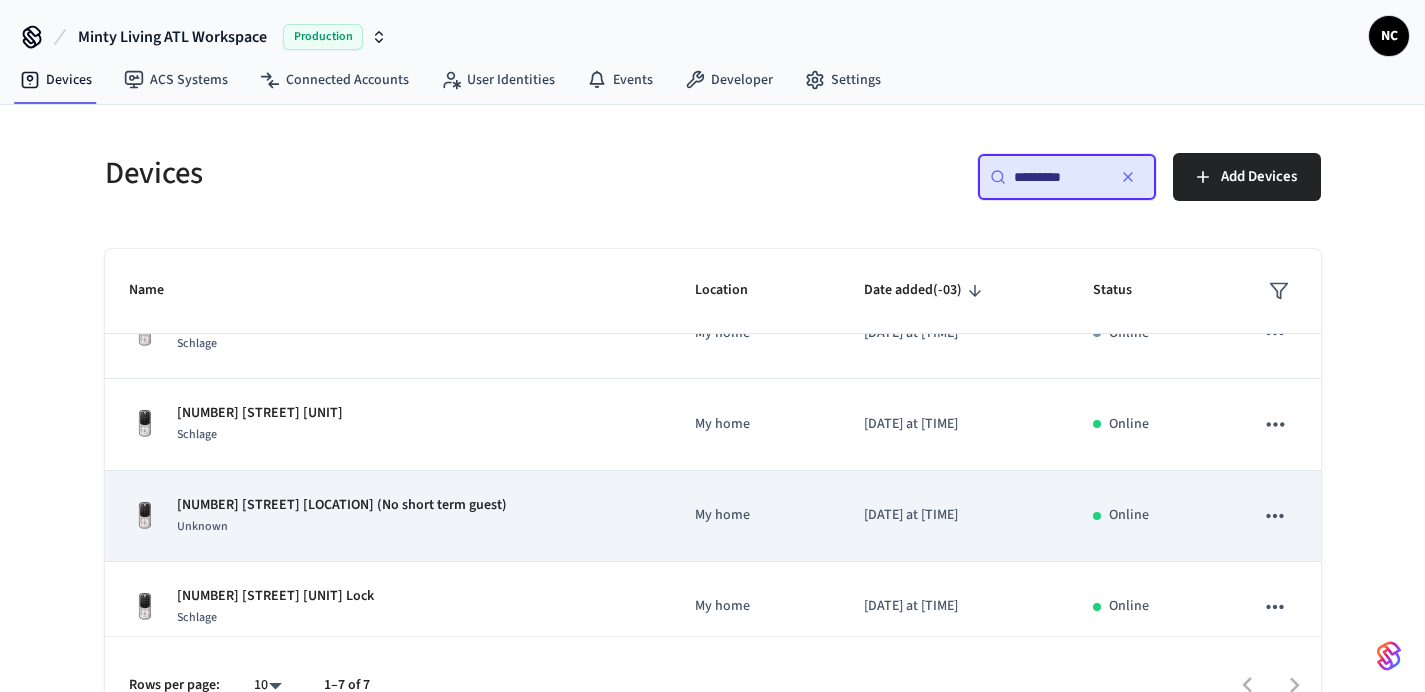 type on "*********" 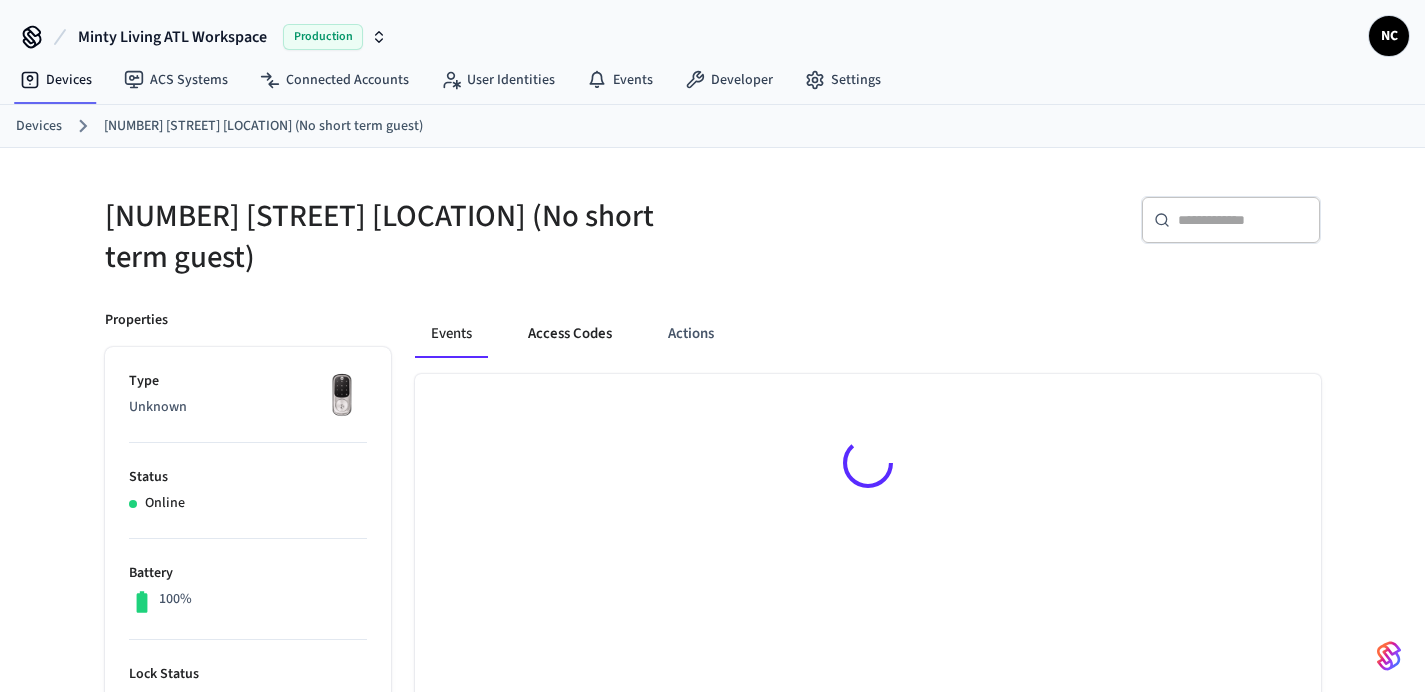 click on "Access Codes" at bounding box center (570, 334) 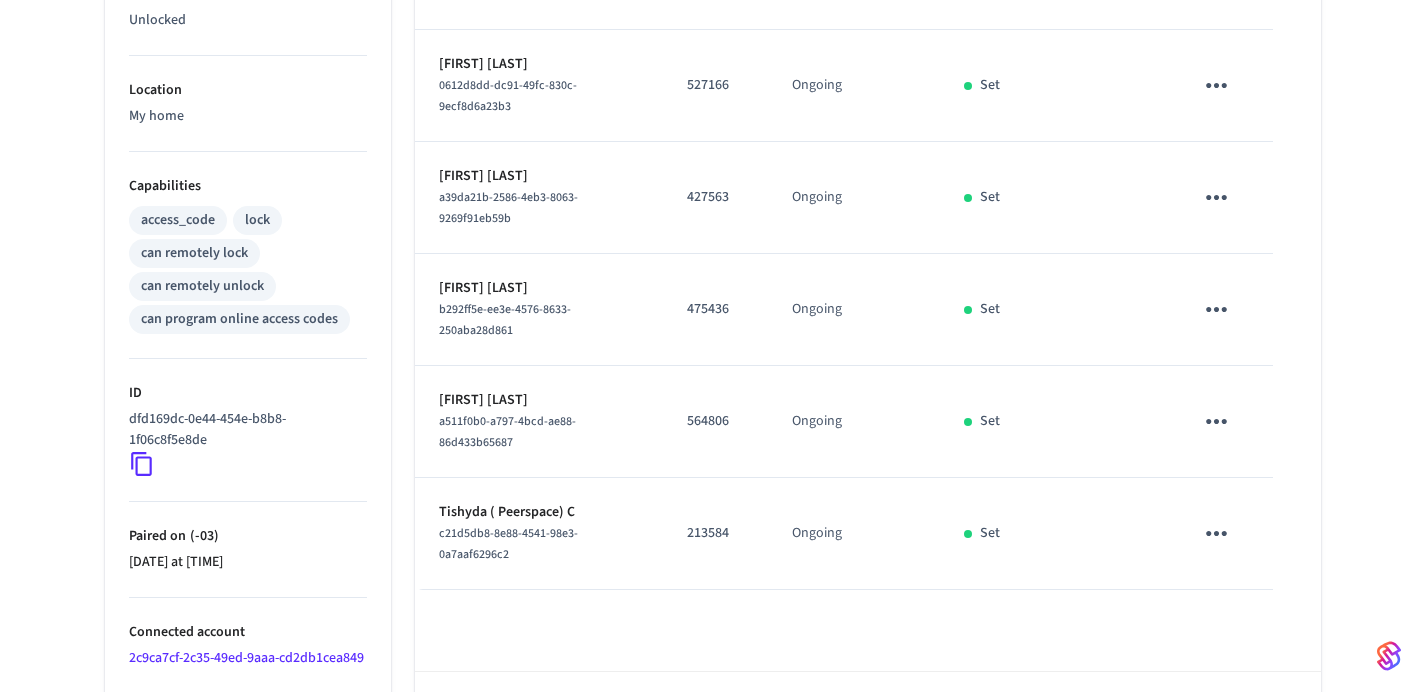 scroll, scrollTop: 682, scrollLeft: 0, axis: vertical 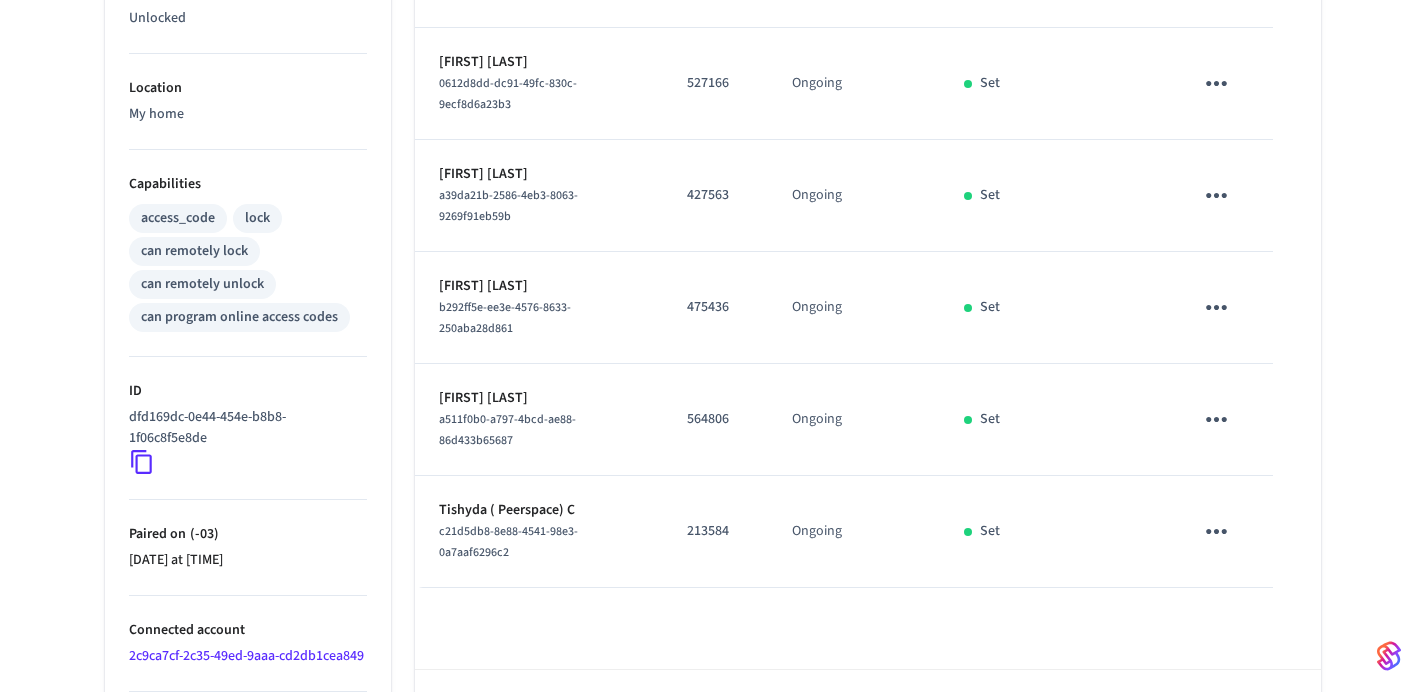 click on "213584" at bounding box center [715, 531] 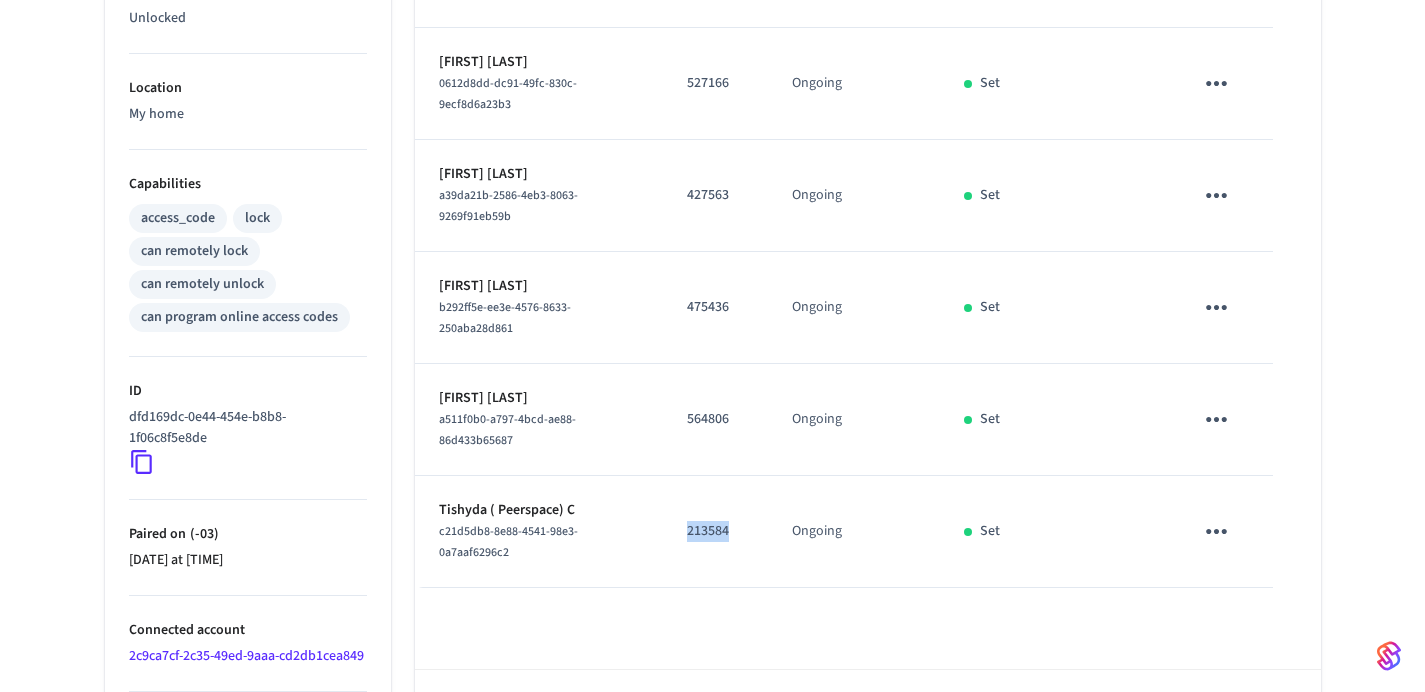 click on "213584" at bounding box center (715, 531) 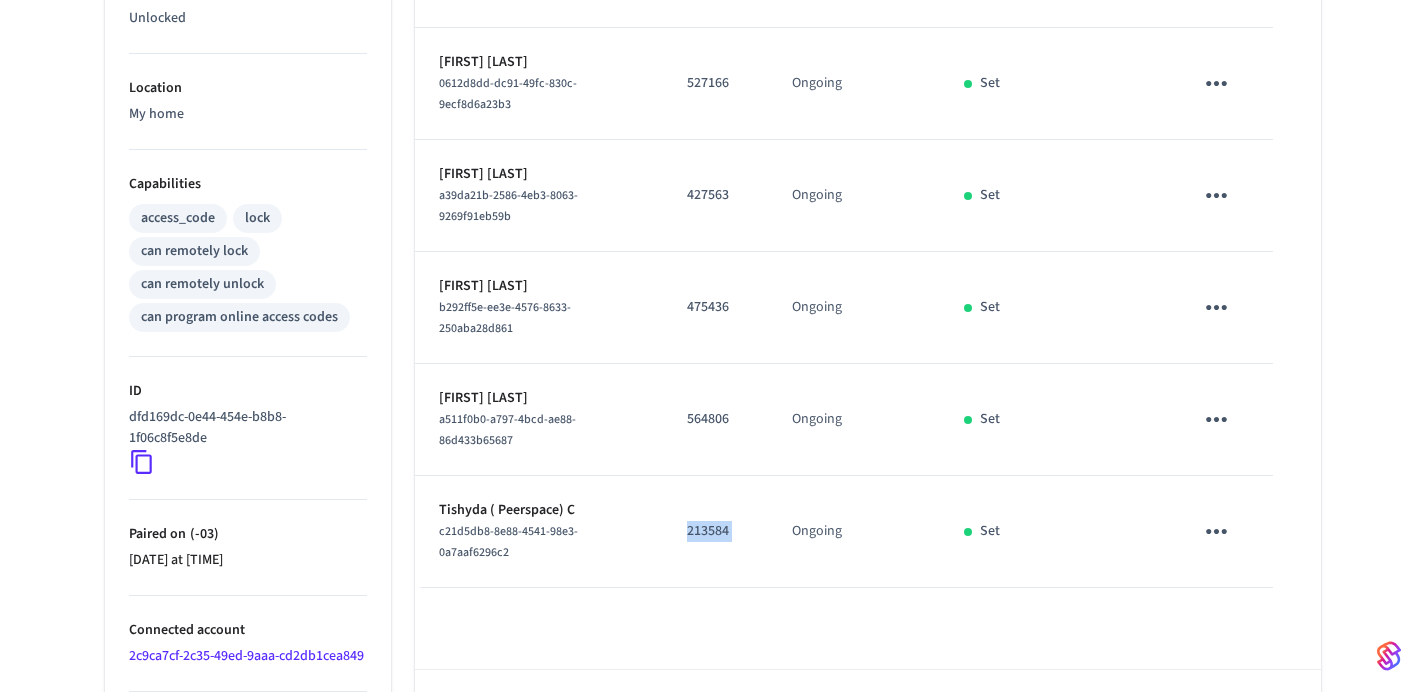 click on "213584" at bounding box center (715, 531) 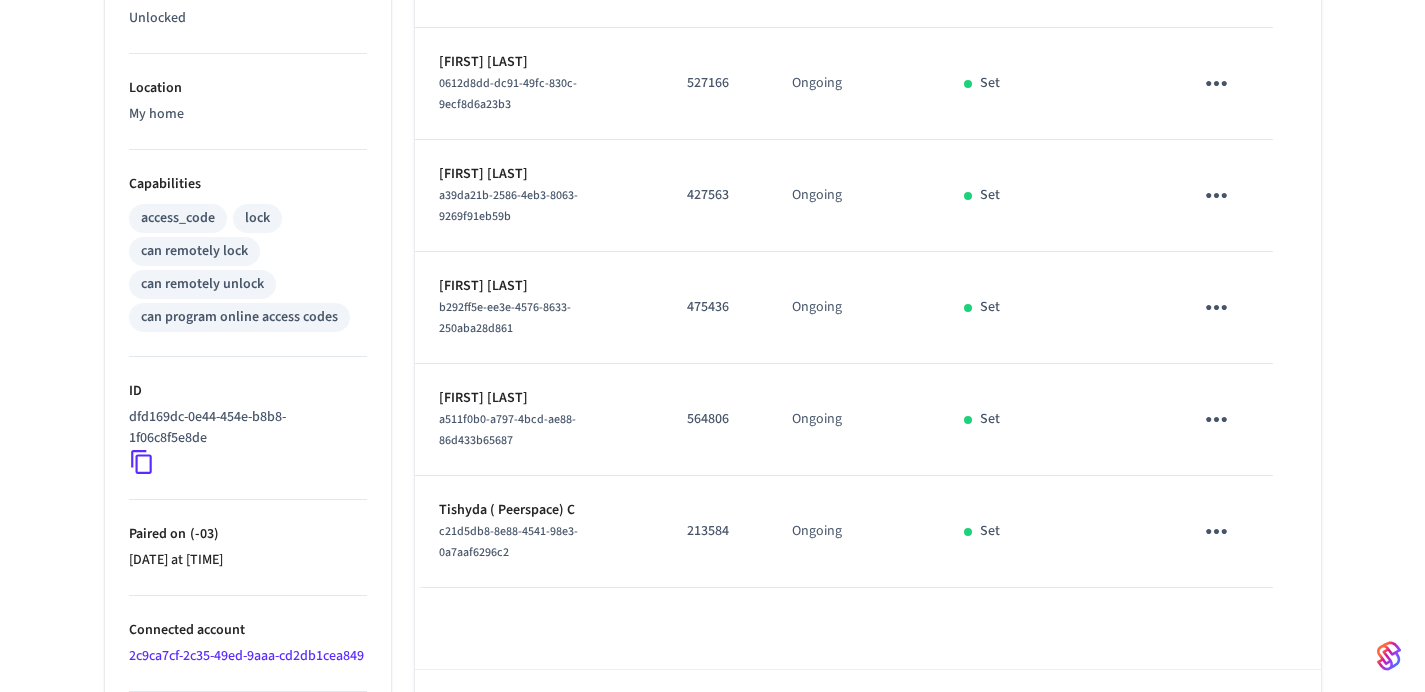 click on "213584" at bounding box center [715, 531] 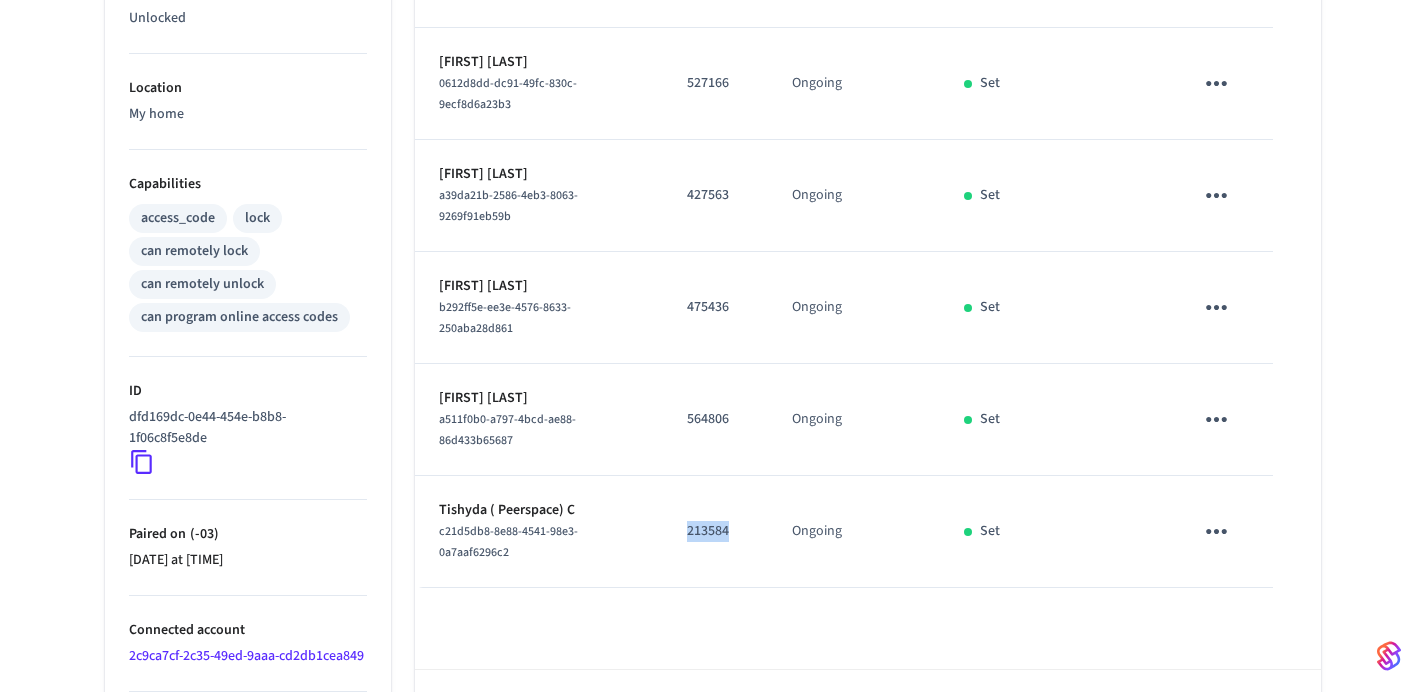 click on "213584" at bounding box center (715, 531) 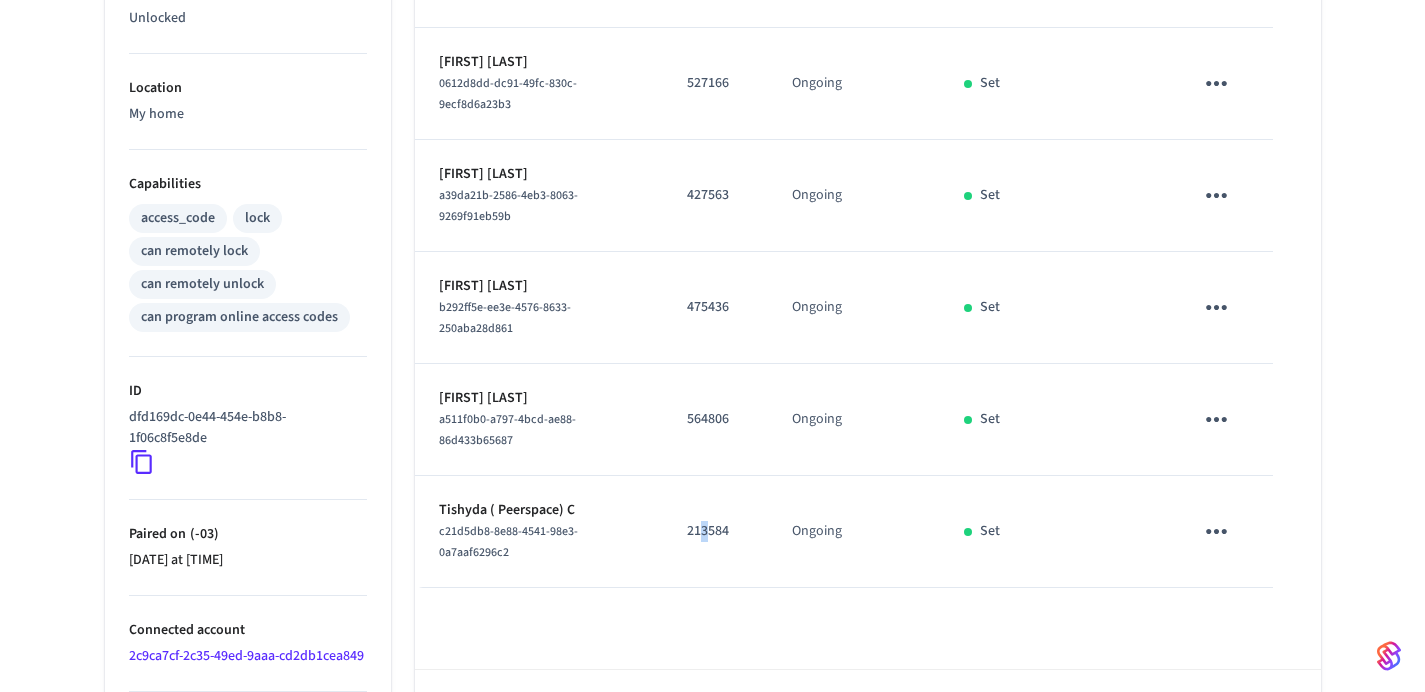 click on "213584" at bounding box center (715, 531) 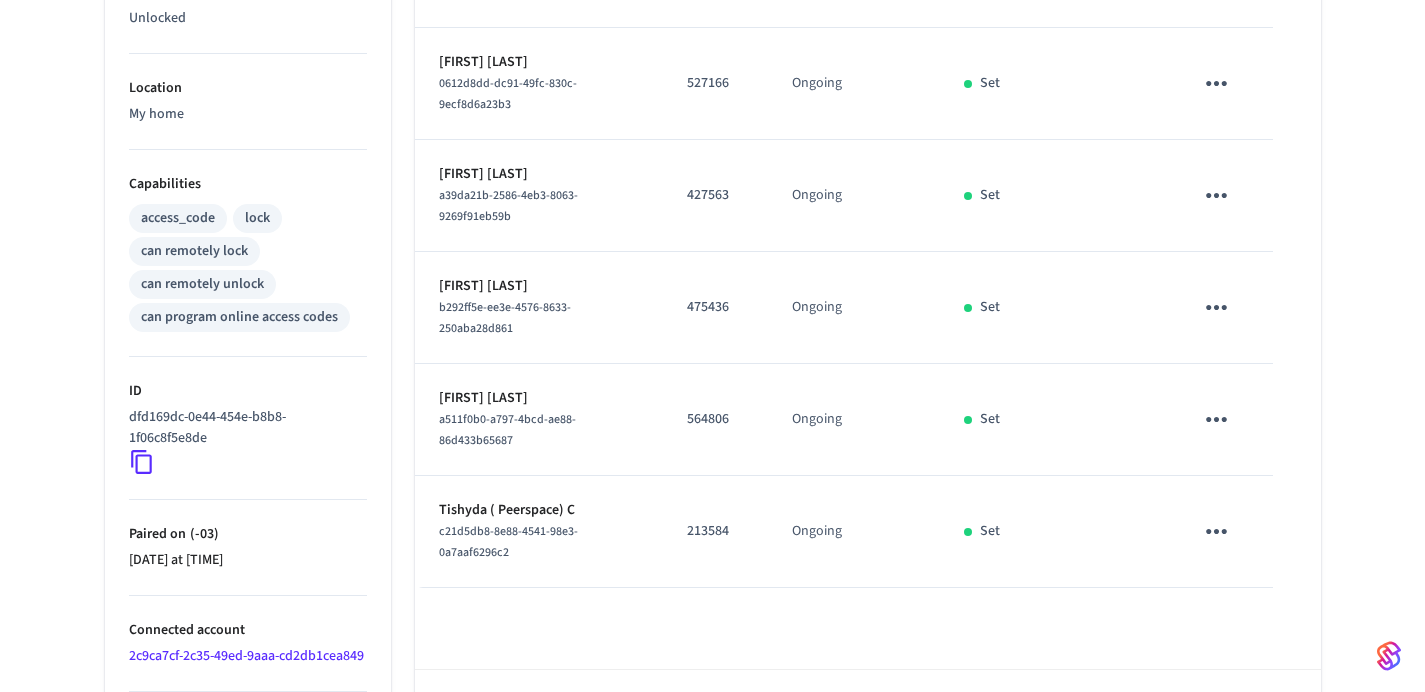 click on "213584" at bounding box center (715, 531) 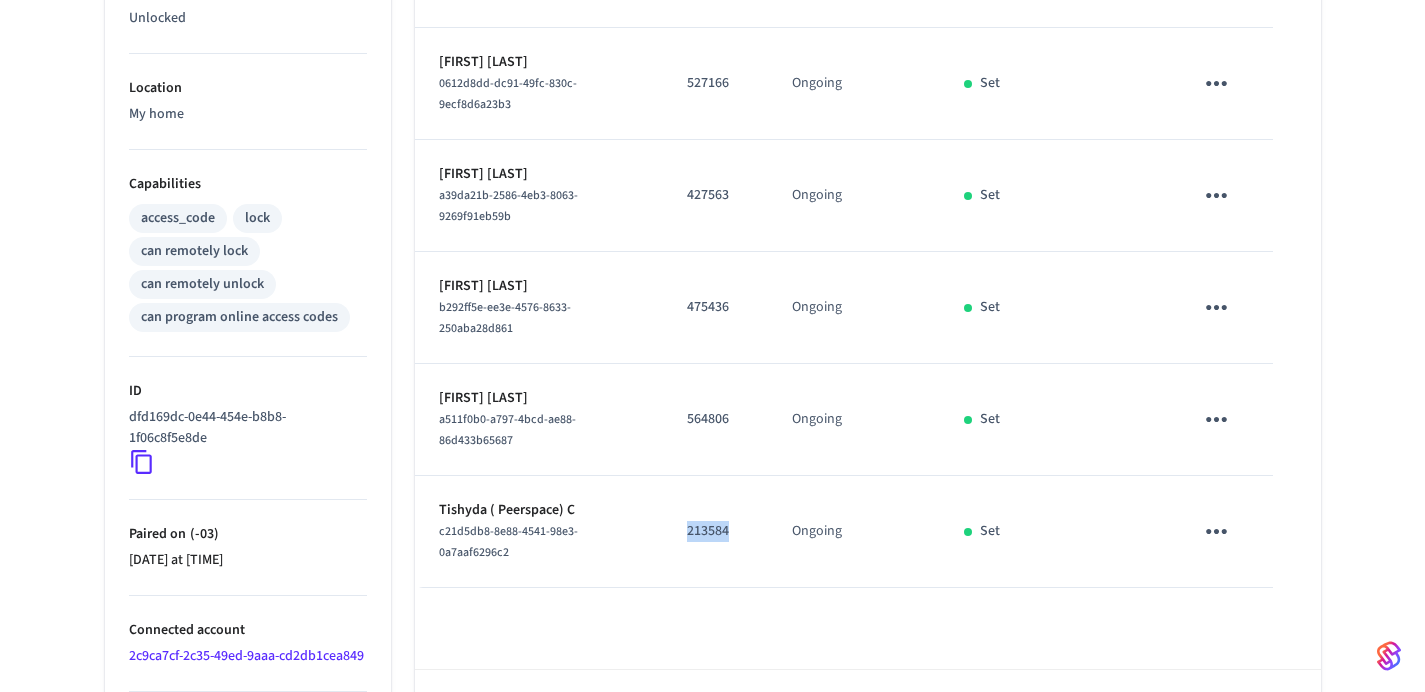 click on "213584" at bounding box center [715, 531] 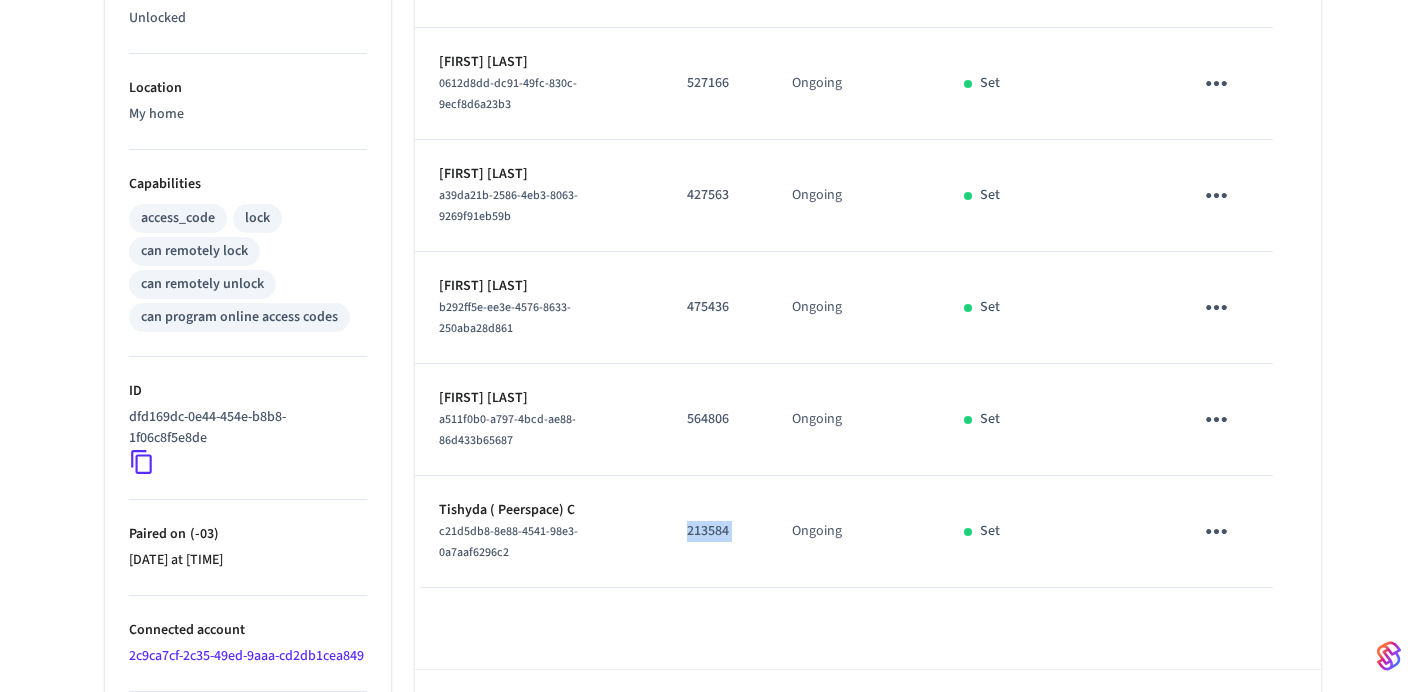 click on "213584" at bounding box center (715, 531) 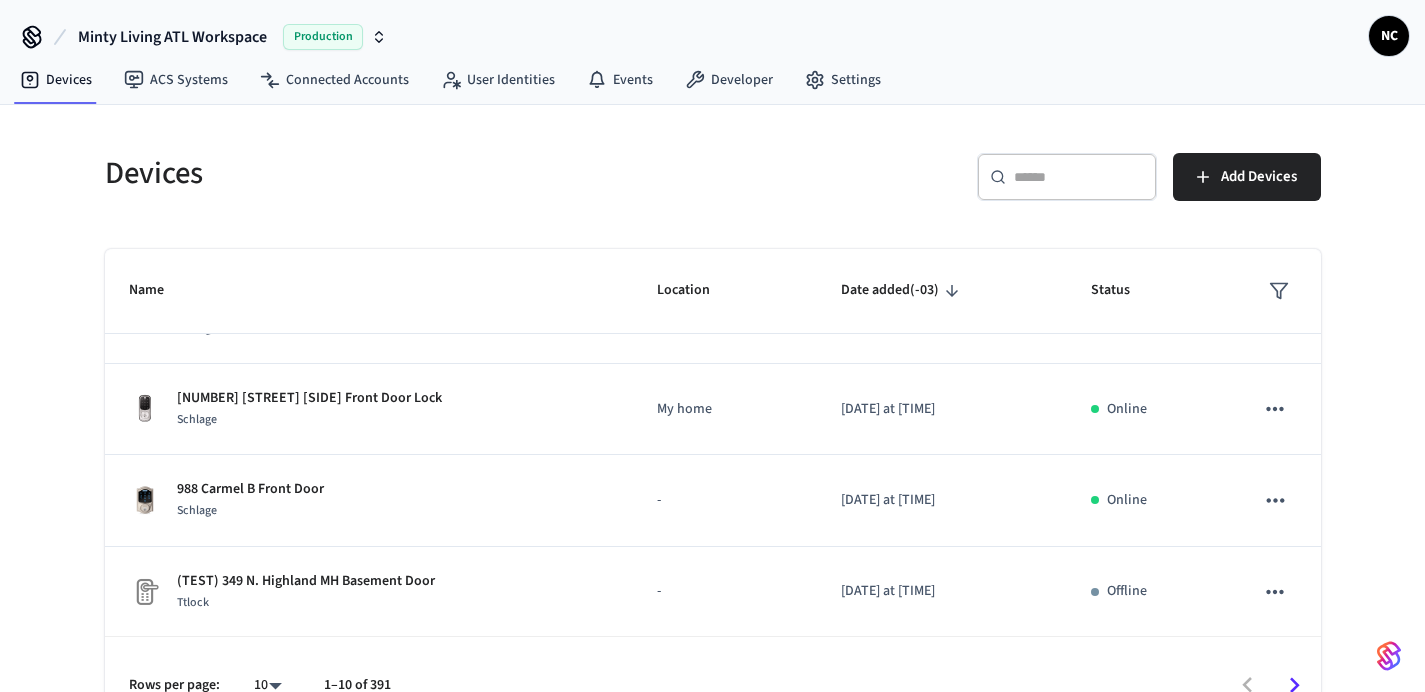 scroll, scrollTop: 345, scrollLeft: 0, axis: vertical 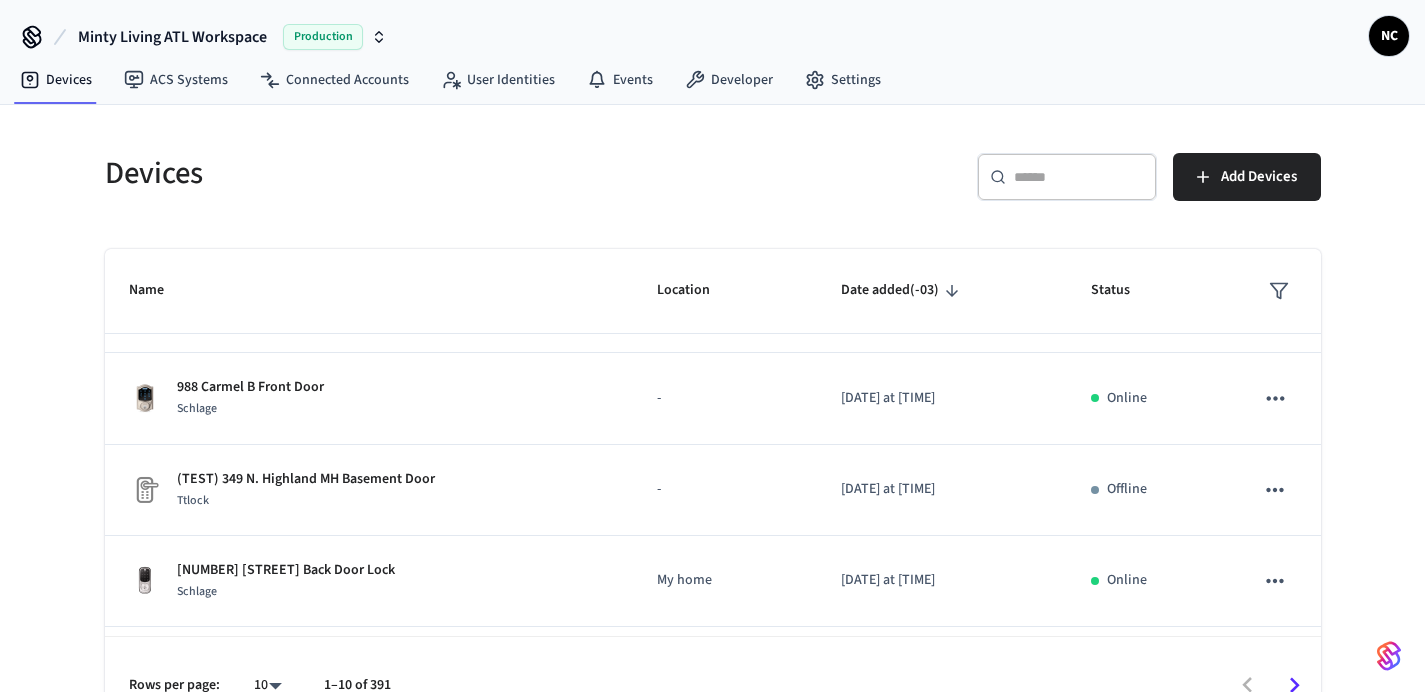 click at bounding box center (1079, 177) 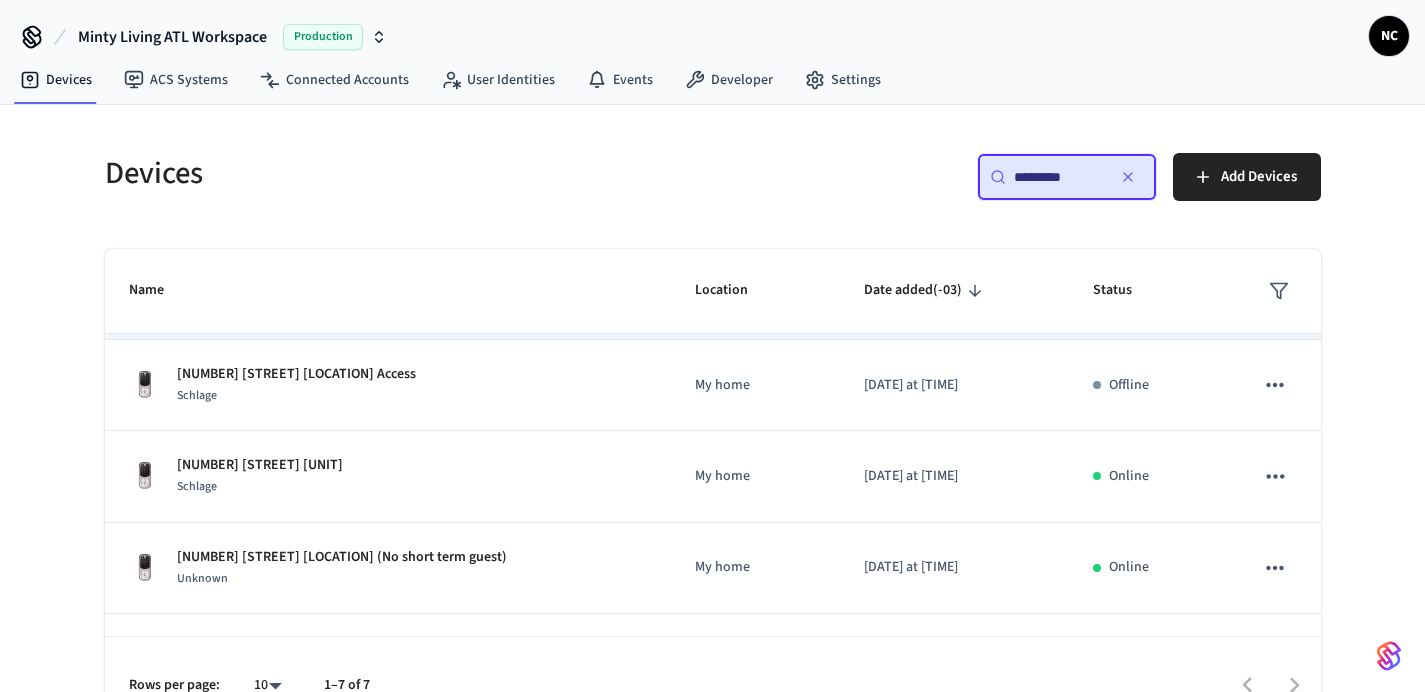 scroll, scrollTop: 335, scrollLeft: 0, axis: vertical 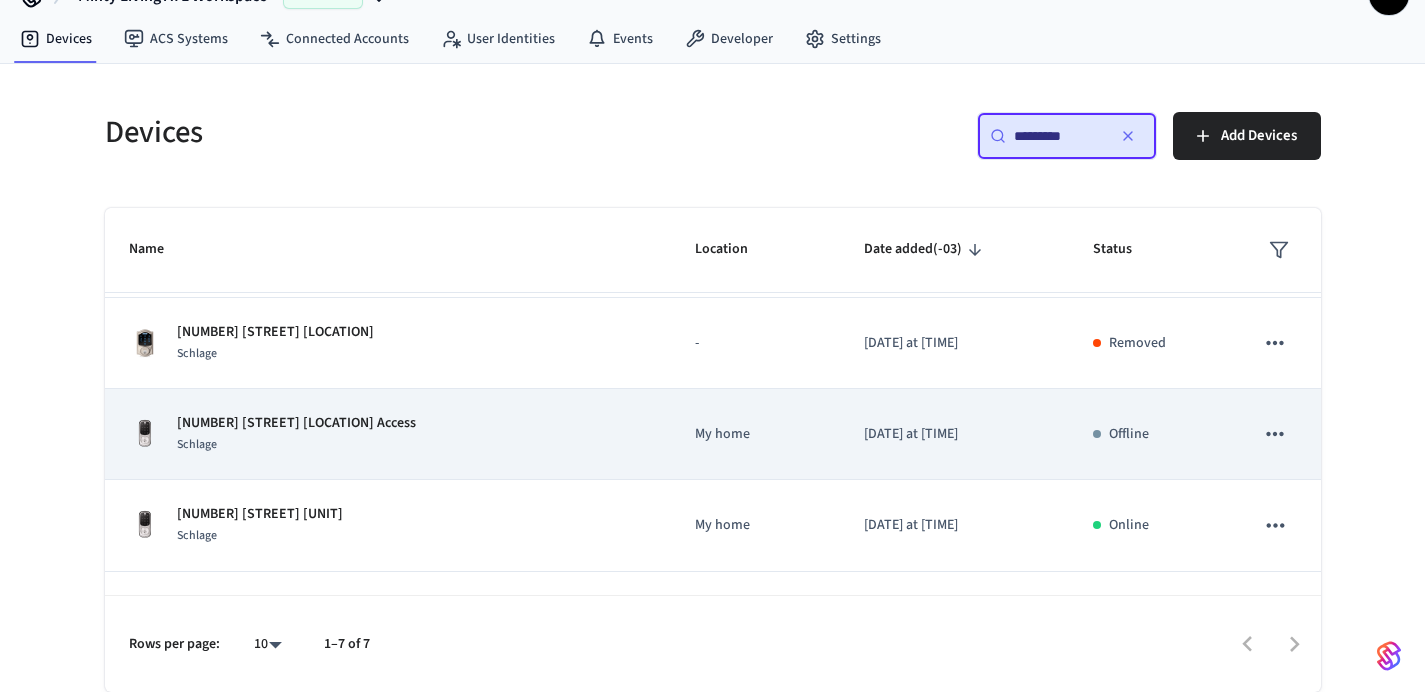 type on "*********" 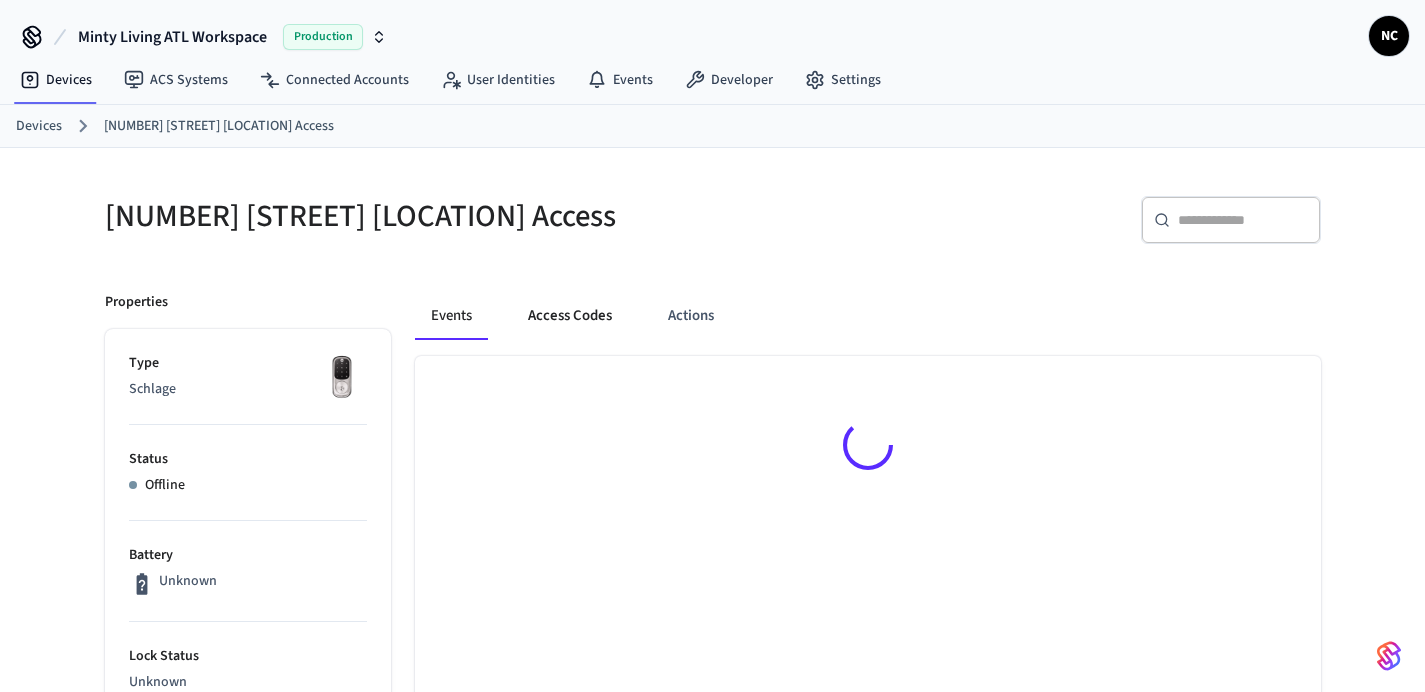 click on "Access Codes" at bounding box center [570, 316] 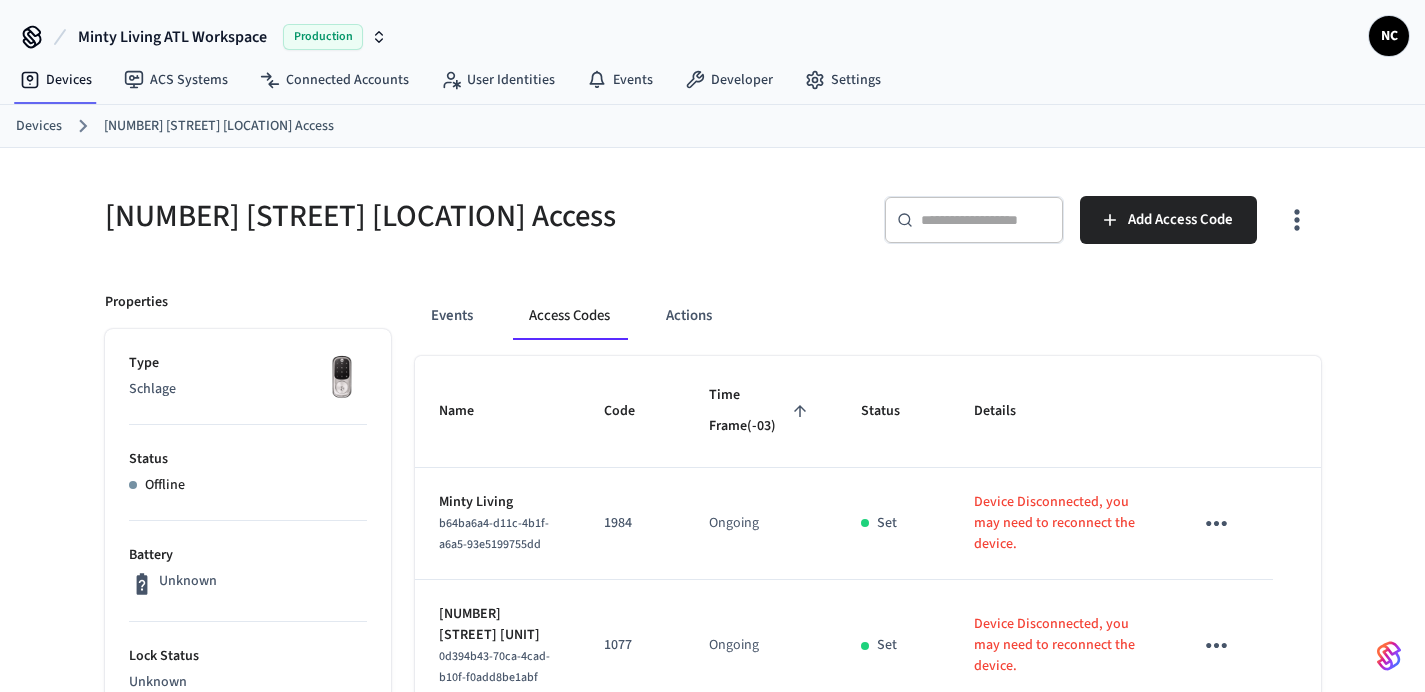 click on "Access Codes" at bounding box center [569, 316] 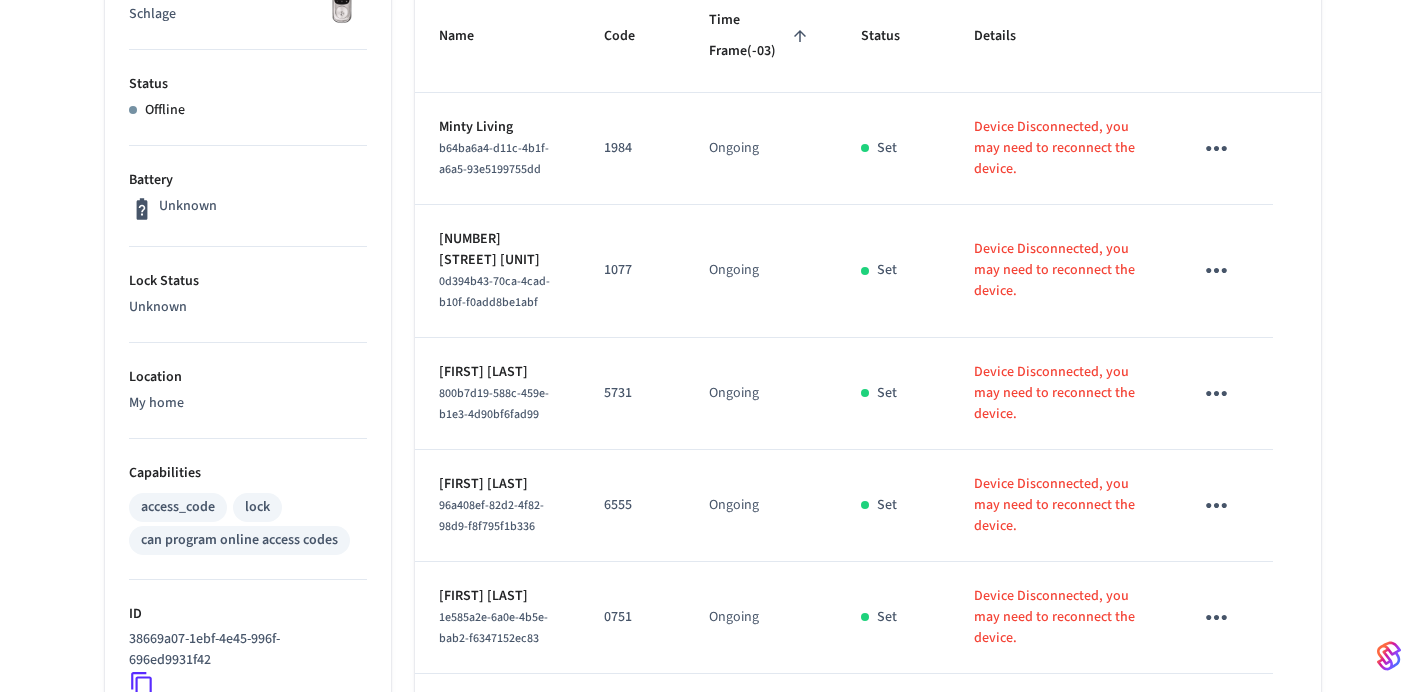 scroll, scrollTop: 469, scrollLeft: 0, axis: vertical 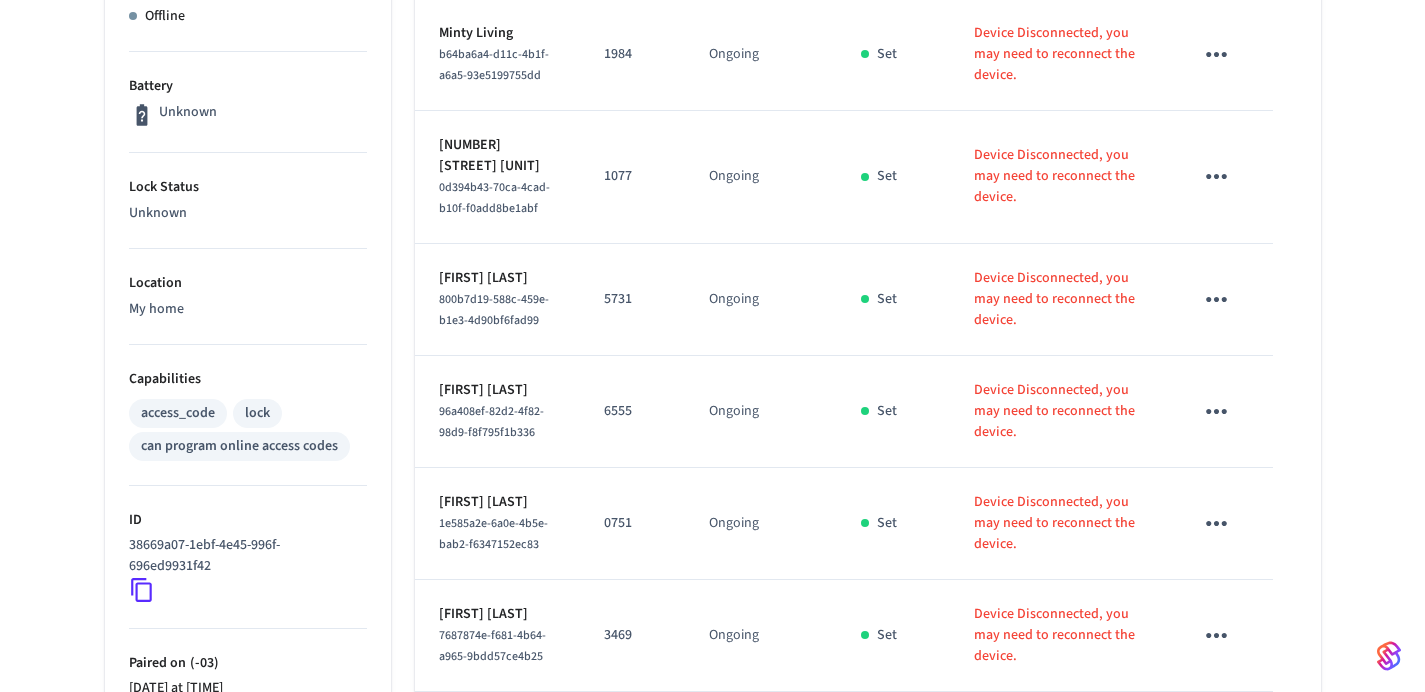click on "6555" at bounding box center [632, 412] 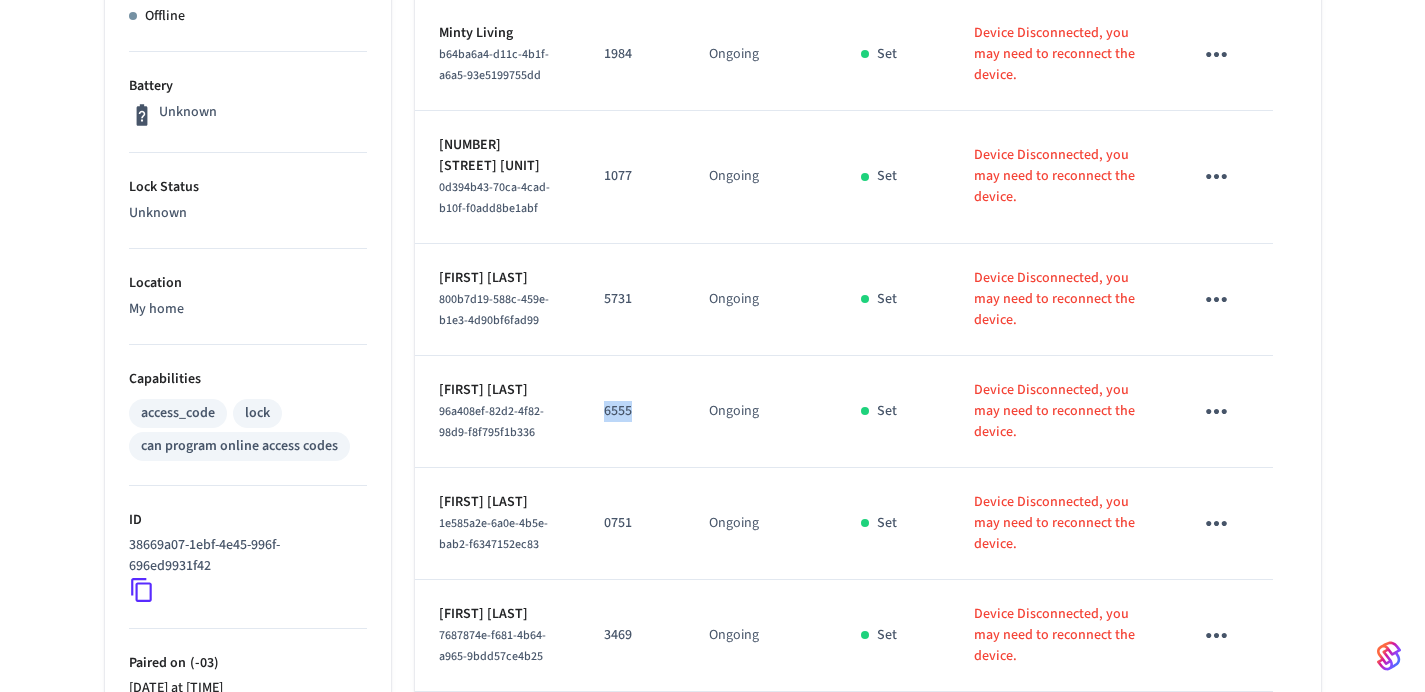 click on "6555" at bounding box center [632, 411] 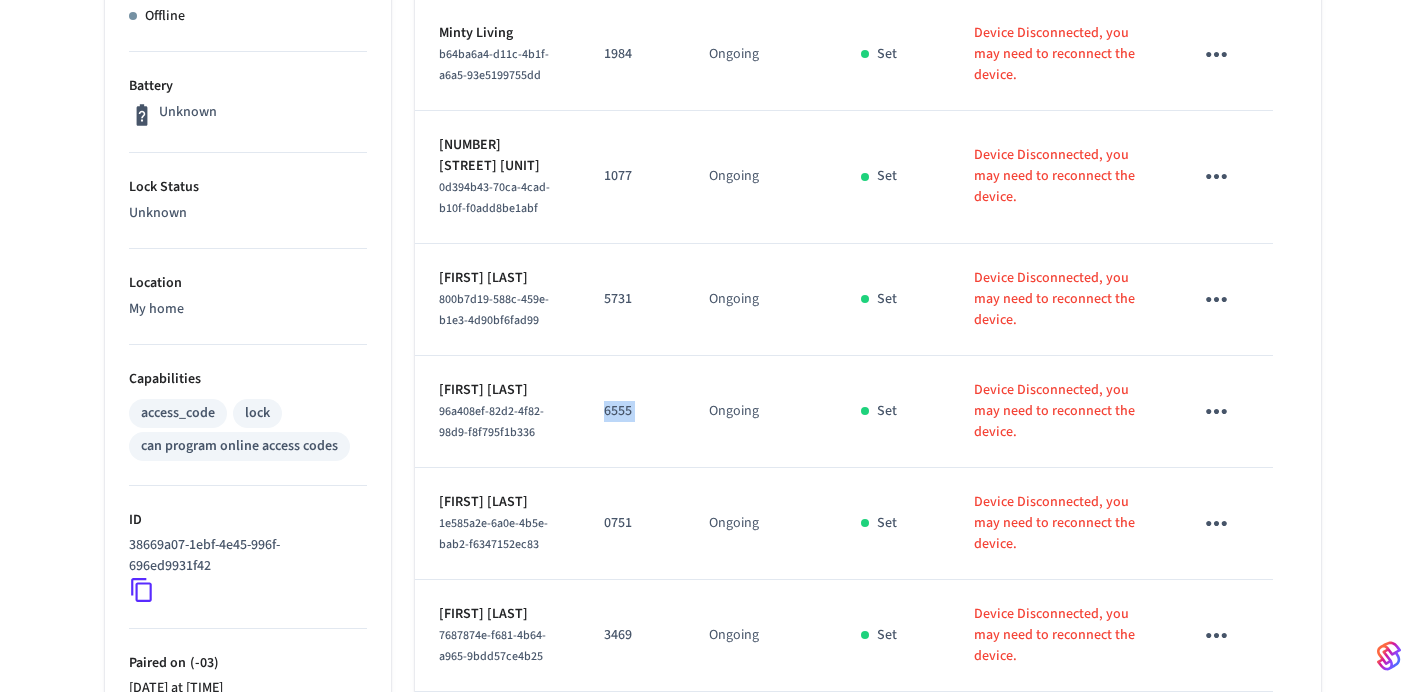 click on "6555" at bounding box center (632, 411) 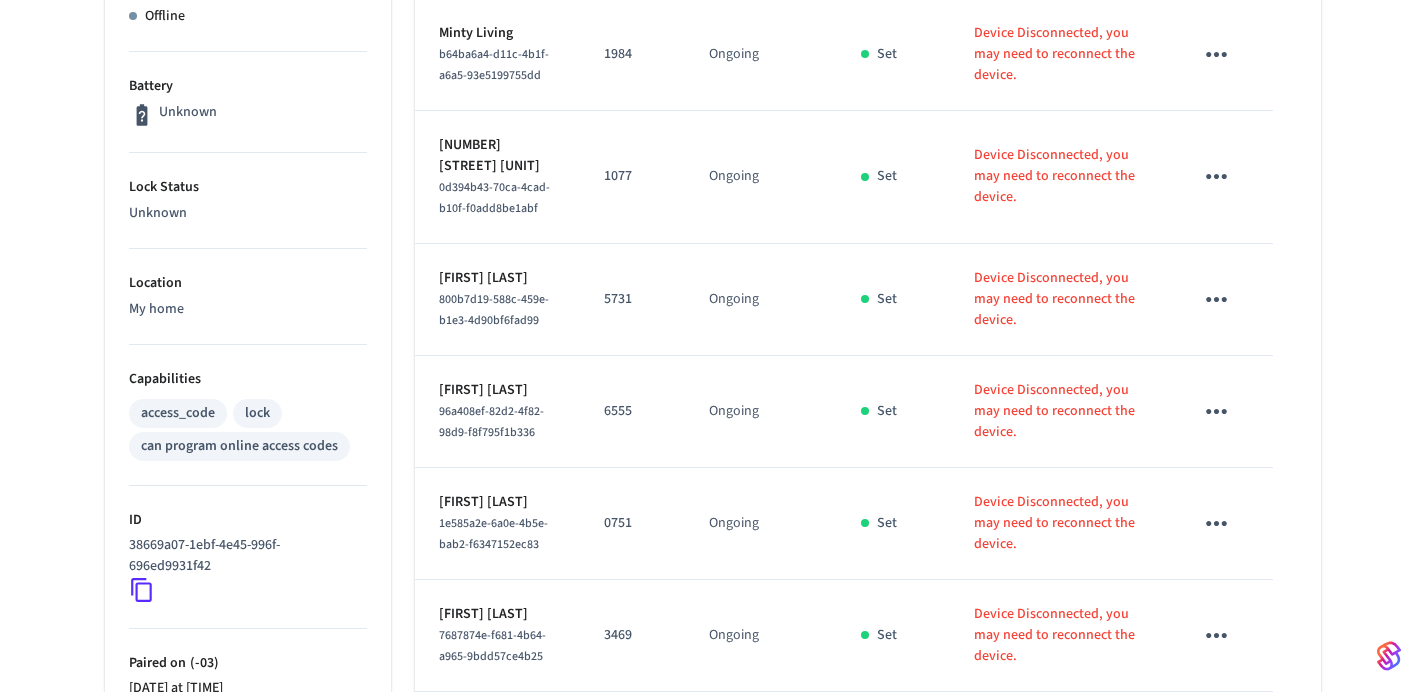 click on "6555" at bounding box center [632, 412] 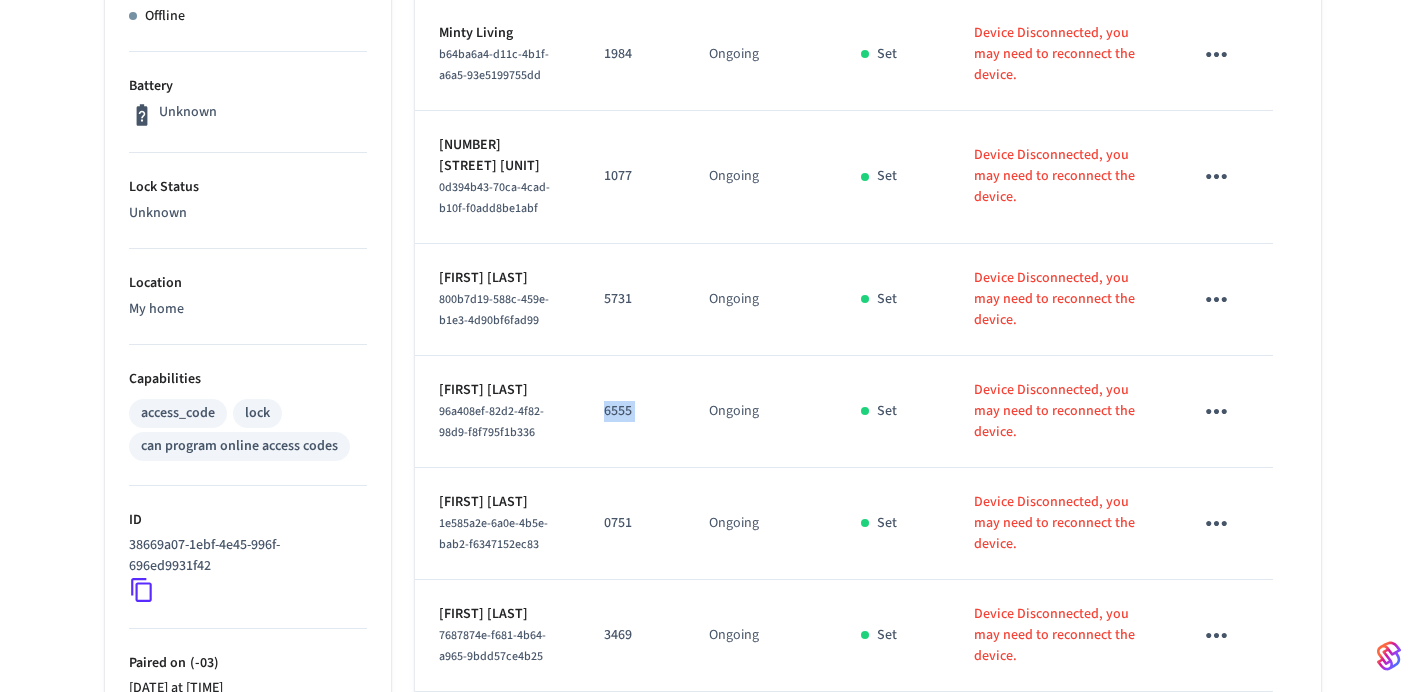 click on "6555" at bounding box center [632, 411] 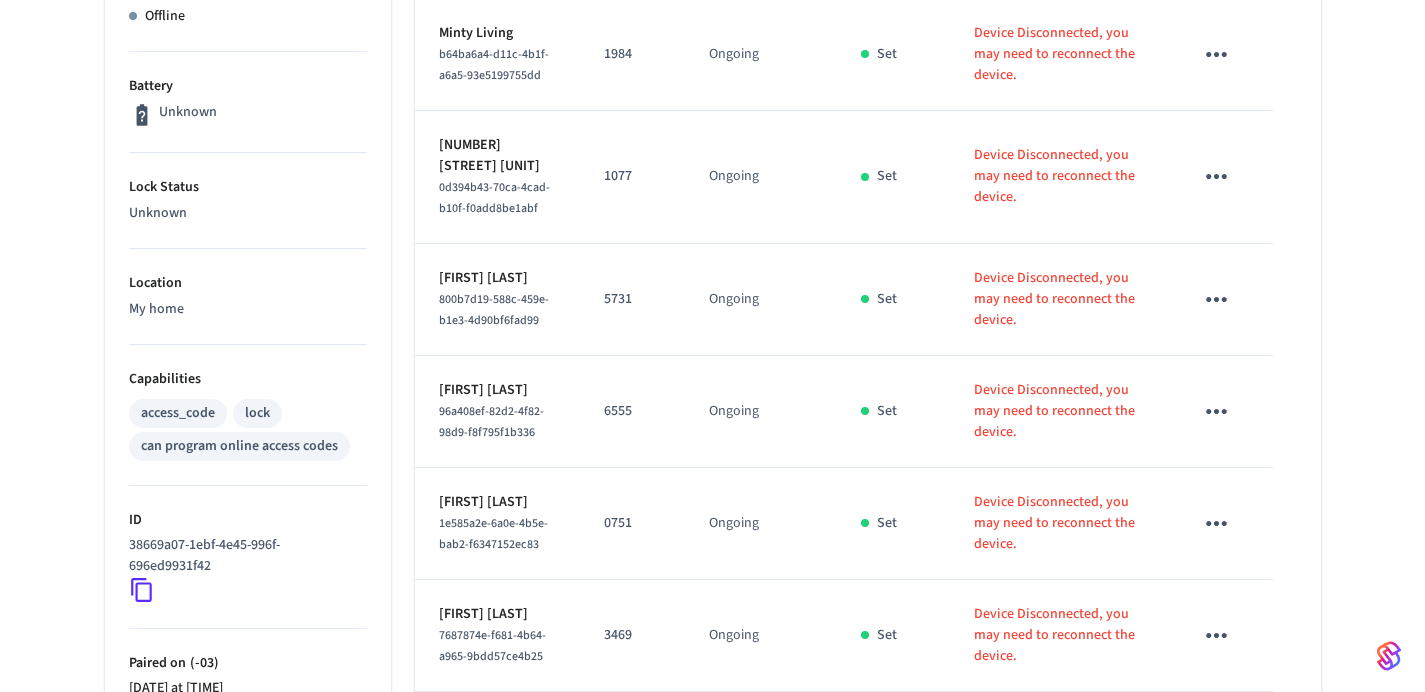 click on "6555" at bounding box center [632, 411] 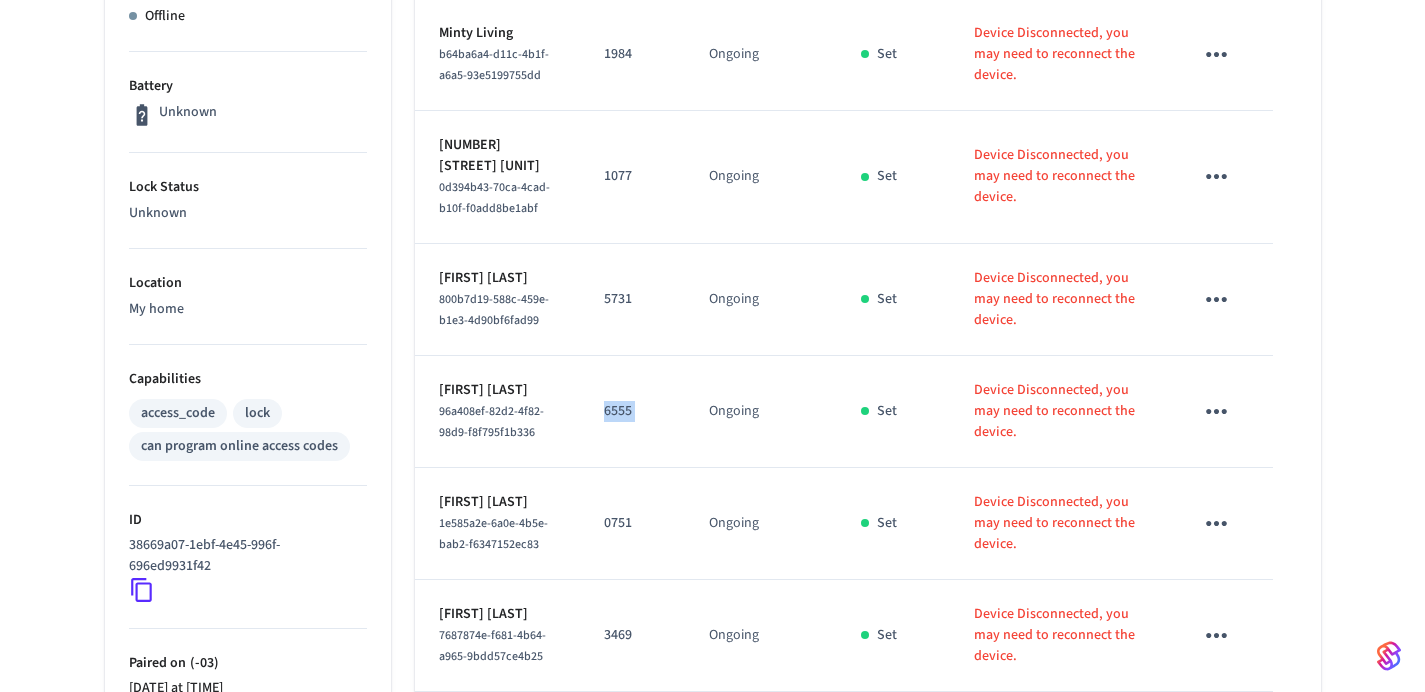 click on "6555" at bounding box center (632, 411) 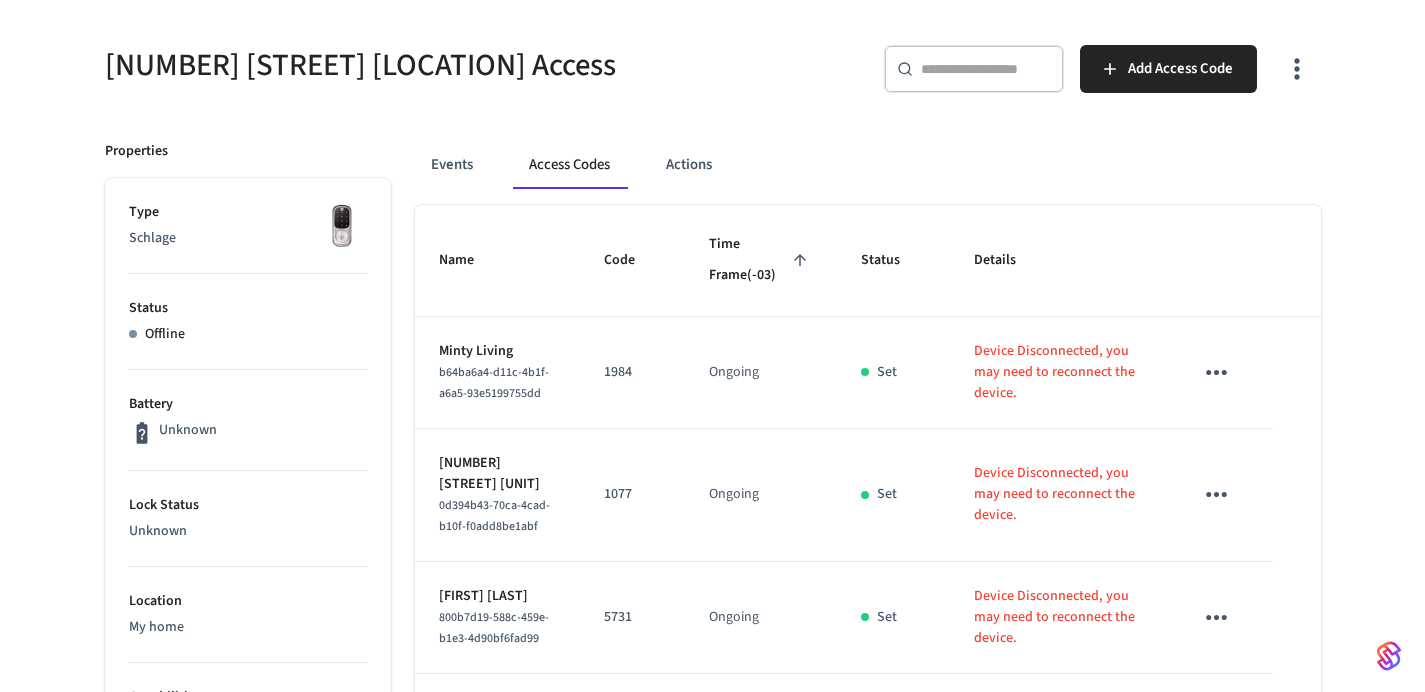 scroll, scrollTop: 0, scrollLeft: 0, axis: both 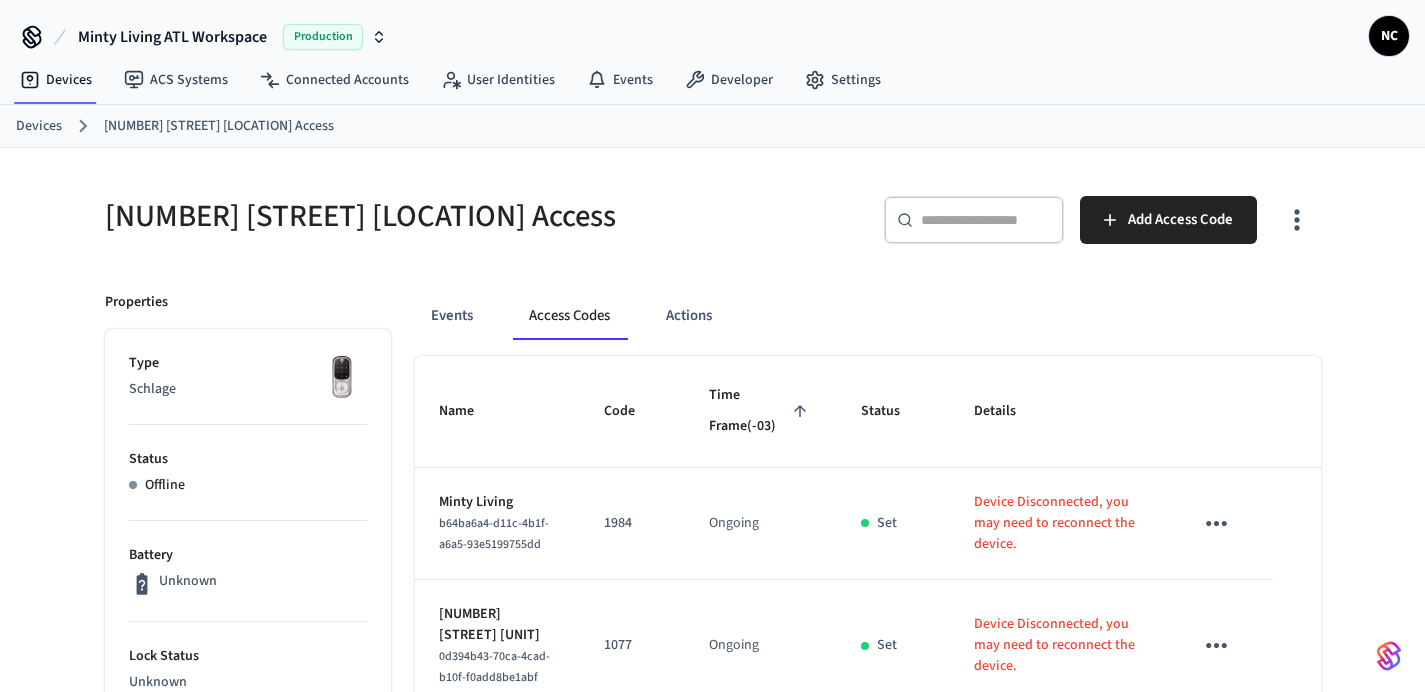 click on "Devices" at bounding box center (39, 126) 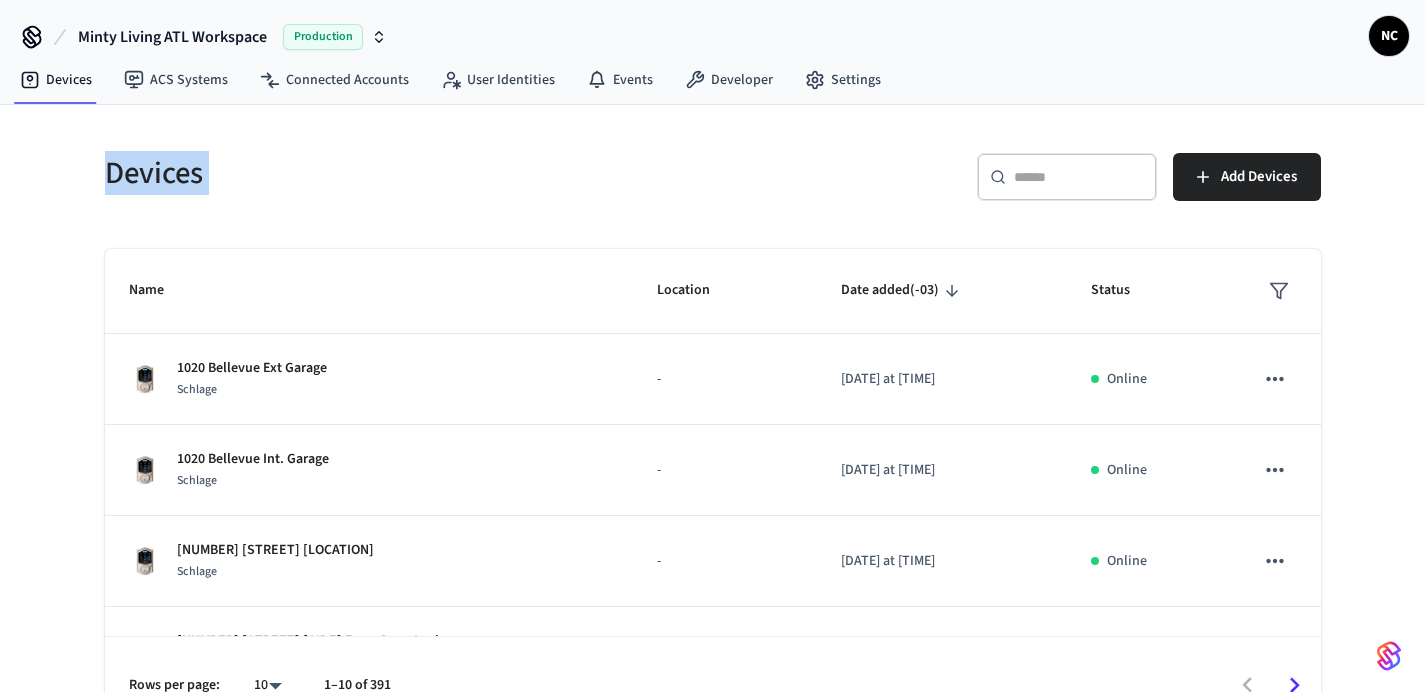 click on "Devices ​ ​ Add Devices Name Location Date added  (-03) Status [NUMBER] [STREET] [LOCATION] [BRAND] - [DATE] at [TIME] Online [NUMBER] [STREET] [LOCATION] [BRAND] - [DATE] at [TIME] Online [NUMBER] [STREET] [LOCATION] [BRAND] - [DATE] at [TIME] Online [NUMBER] [STREET] [SIDE] Front Door Lock [BRAND] My home [DATE] at [TIME] Online [NUMBER] [STREET] [SIDE] Front Door [BRAND] - [DATE] at [TIME] Online (TEST) [NUMBER] [STREET] [LOCATION] [BRAND] - [DATE] at [TIME] Offline [NUMBER] [STREET] Back Door Lock [BRAND] My home [DATE] at [TIME] Online [NUMBER] [STREET]. [SIDE] Front Door Lock [BRAND] My home [DATE] at [TIME] Online [NUMBER] [STREET] [APT] [BRAND] - [DATE] at [TIME] Offline [NUMBER] [STREET] [UNIT] [SIDE]Door Lock [BRAND] My home [DATE] at [TIME] Online Rows per page: 10 ** 1–10 of 391" at bounding box center [712, 419] 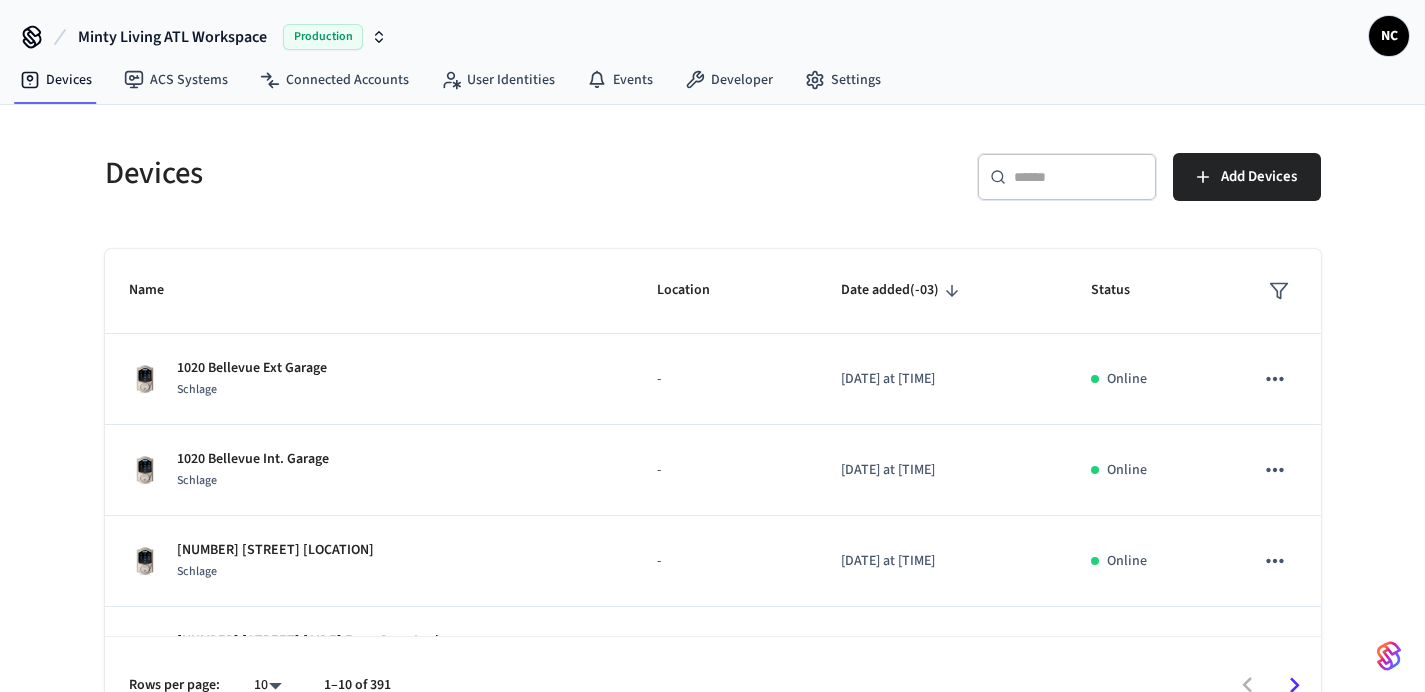 click on "​ ​" at bounding box center (1067, 177) 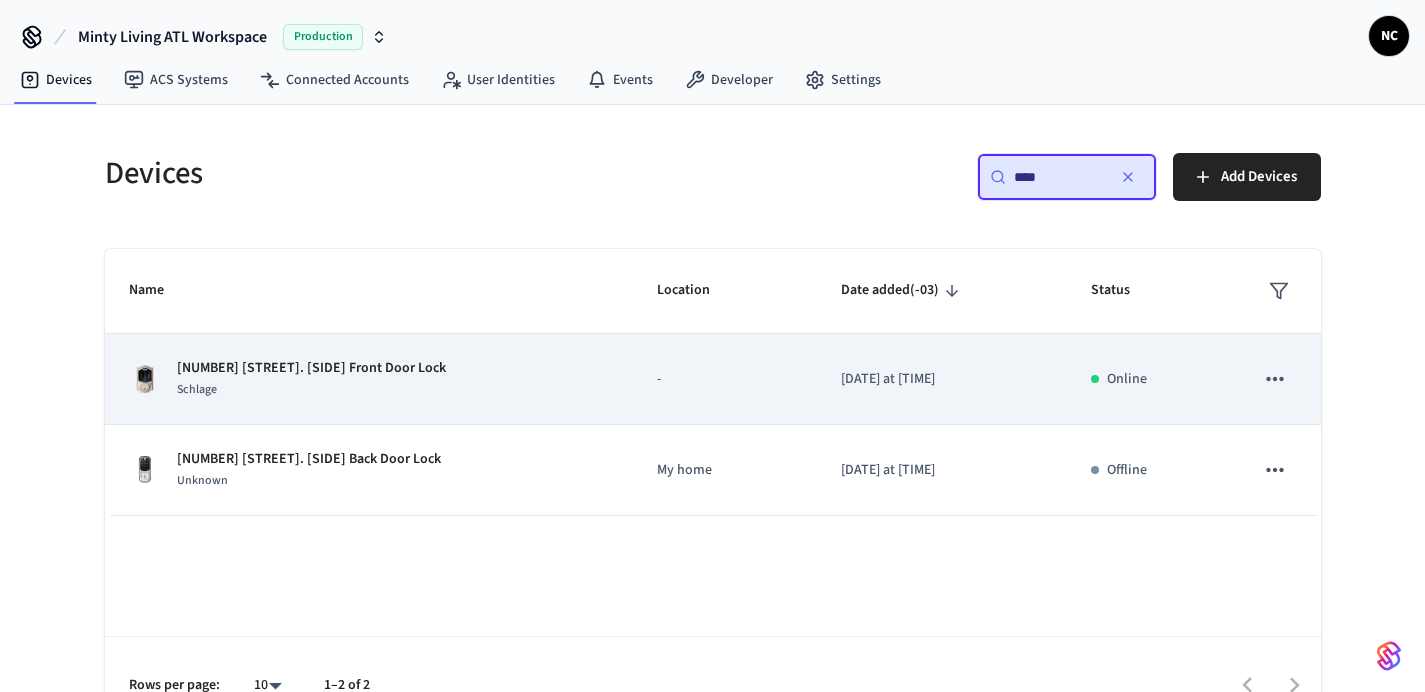 type on "****" 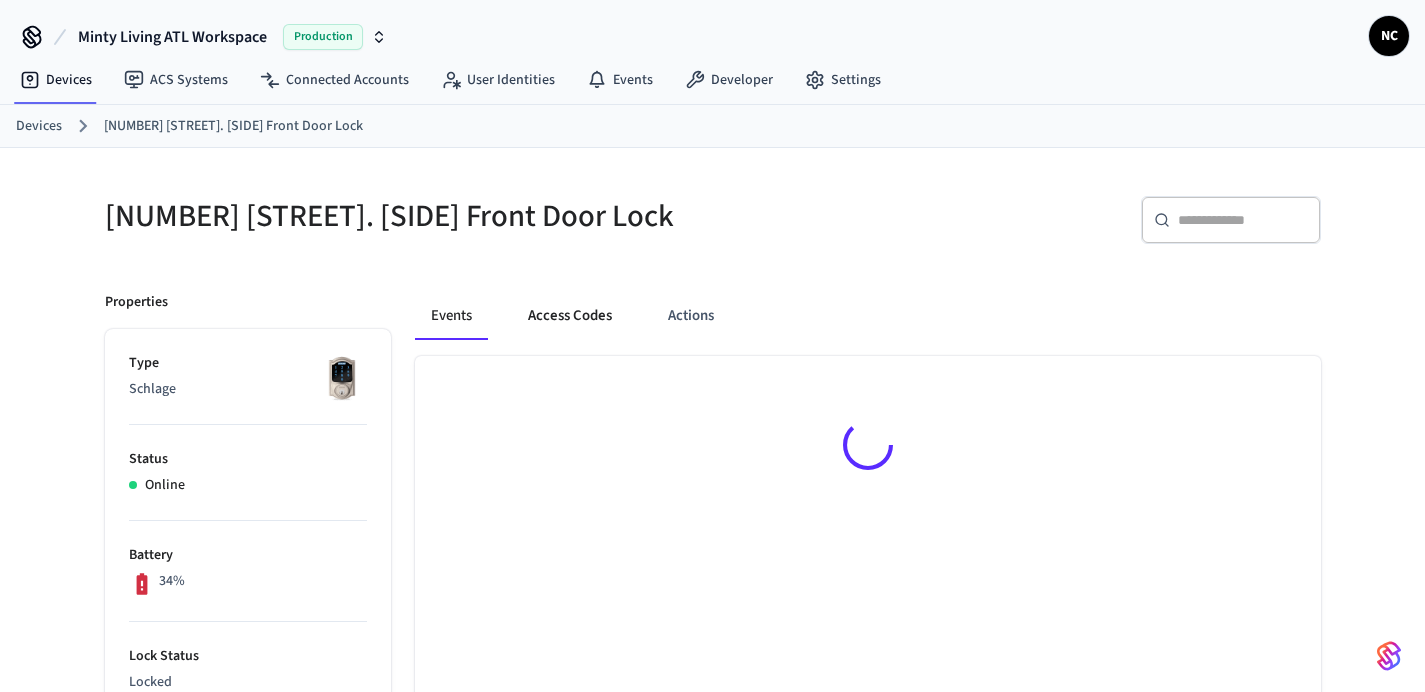 click on "Access Codes" at bounding box center [570, 316] 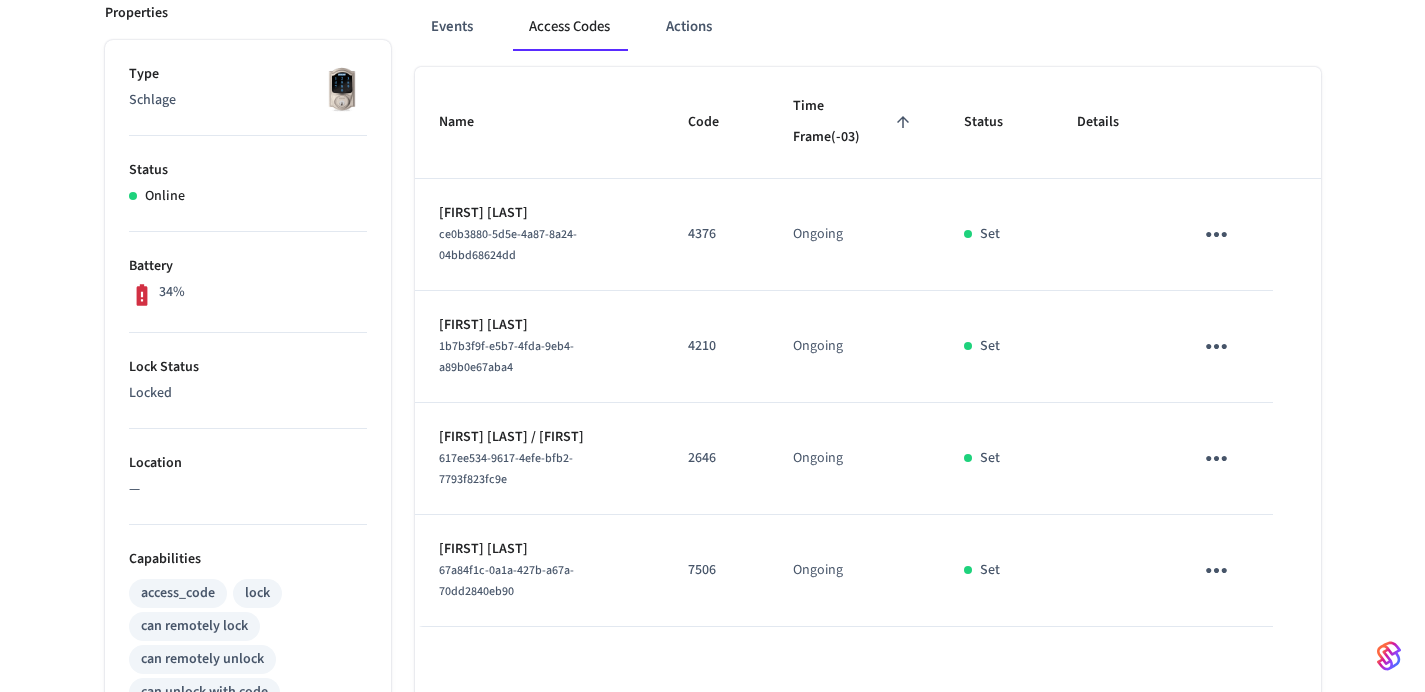 scroll, scrollTop: 285, scrollLeft: 0, axis: vertical 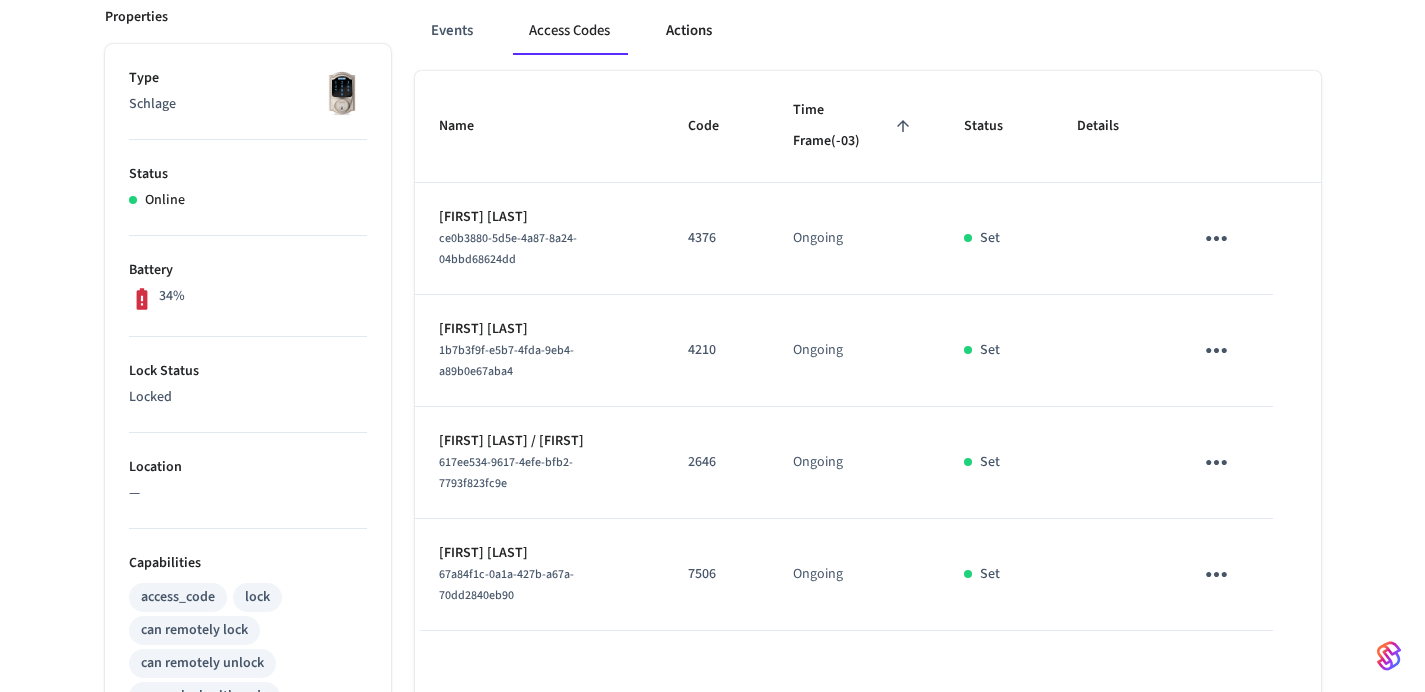 click on "Actions" at bounding box center [689, 31] 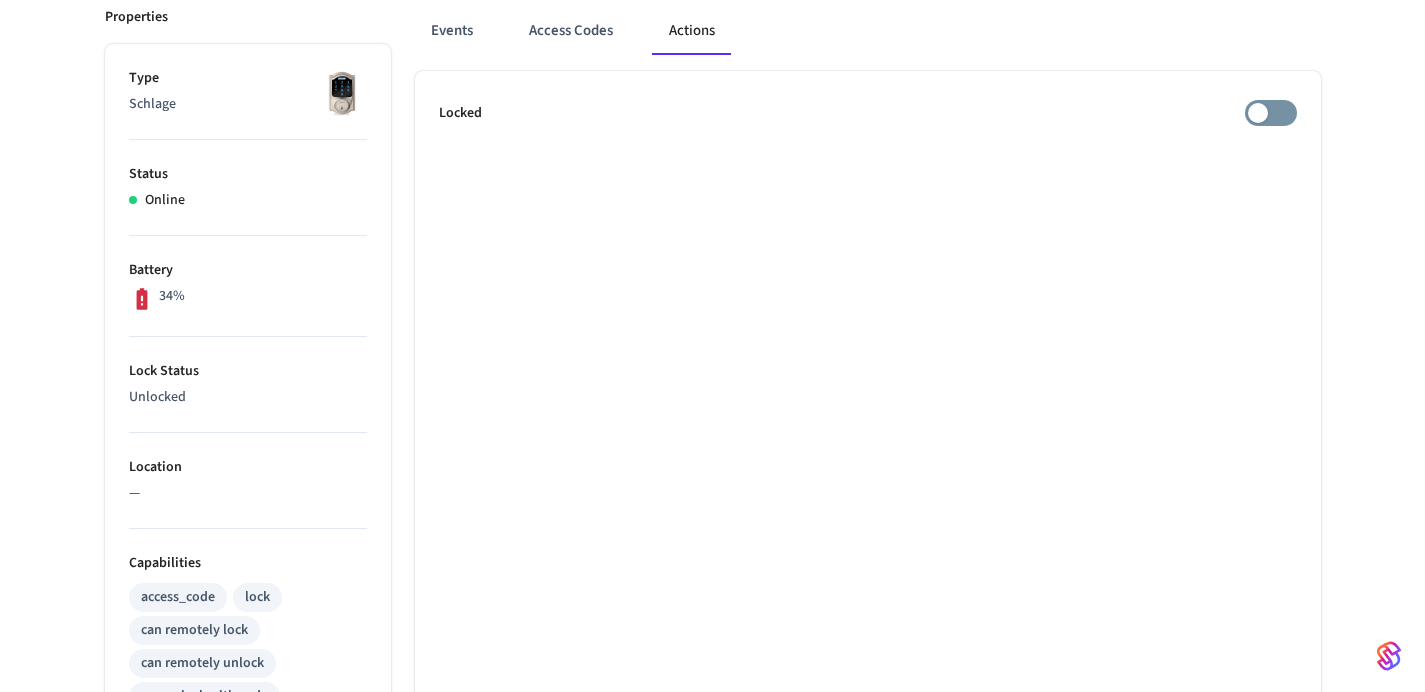 scroll, scrollTop: 208, scrollLeft: 0, axis: vertical 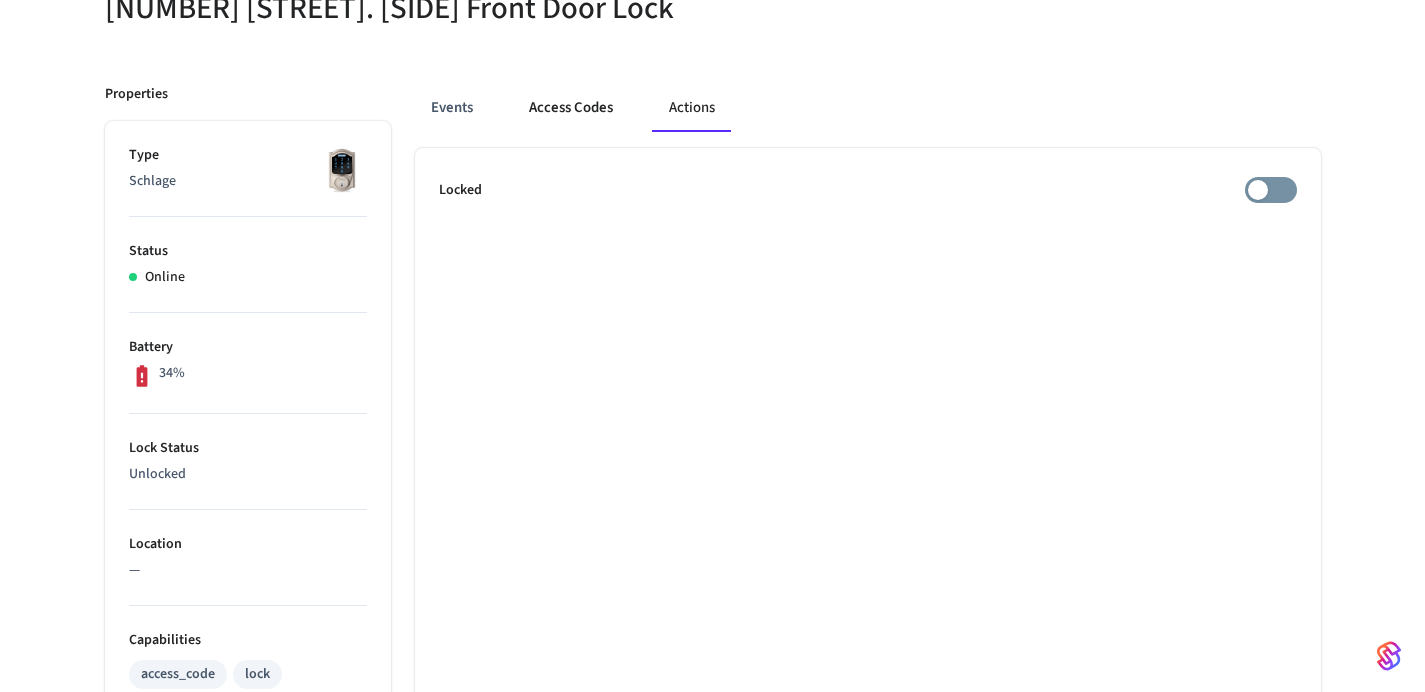 click on "Access Codes" at bounding box center (571, 108) 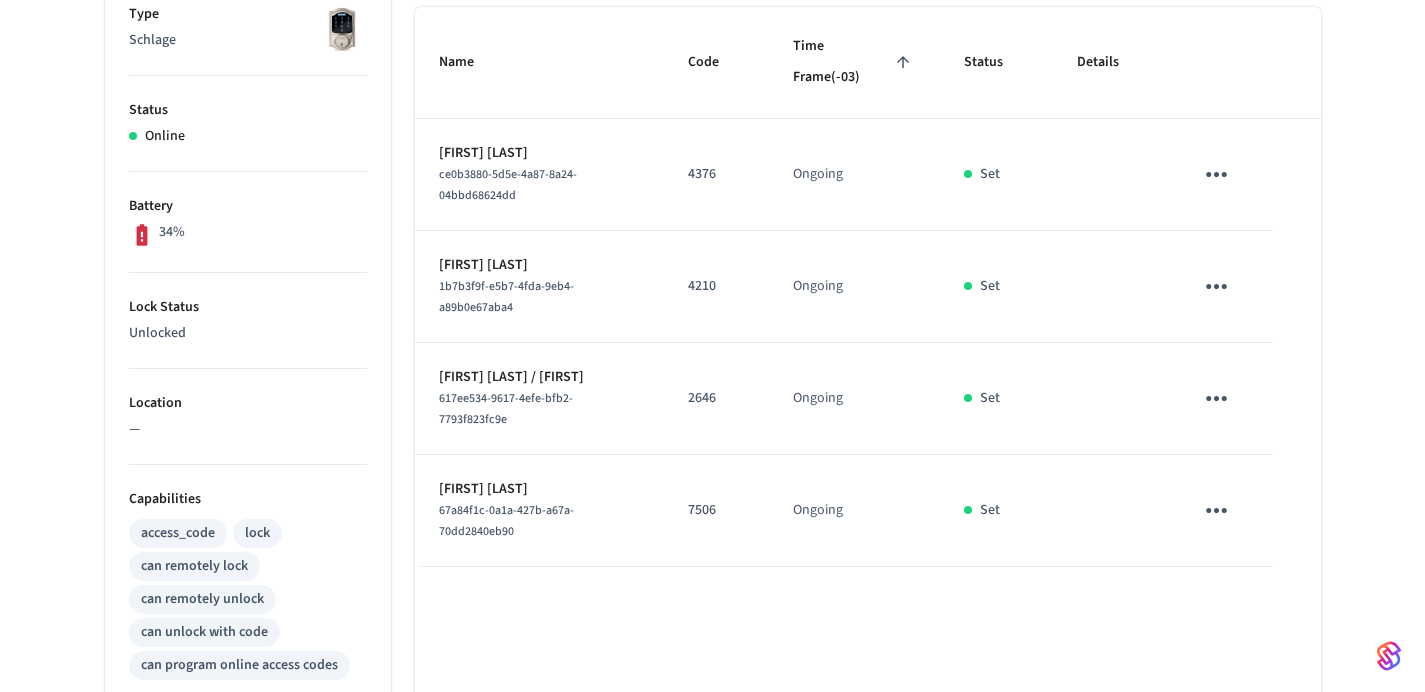 scroll, scrollTop: 348, scrollLeft: 0, axis: vertical 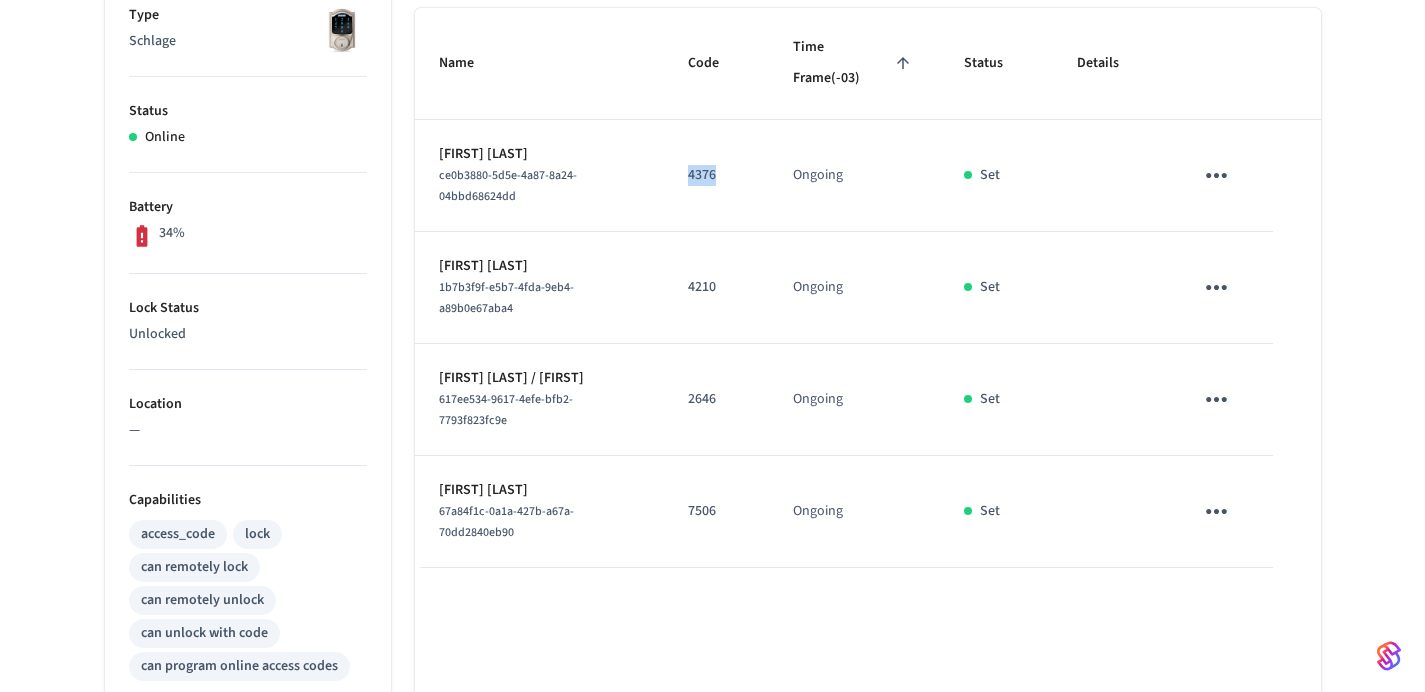 click on "4376" at bounding box center [716, 176] 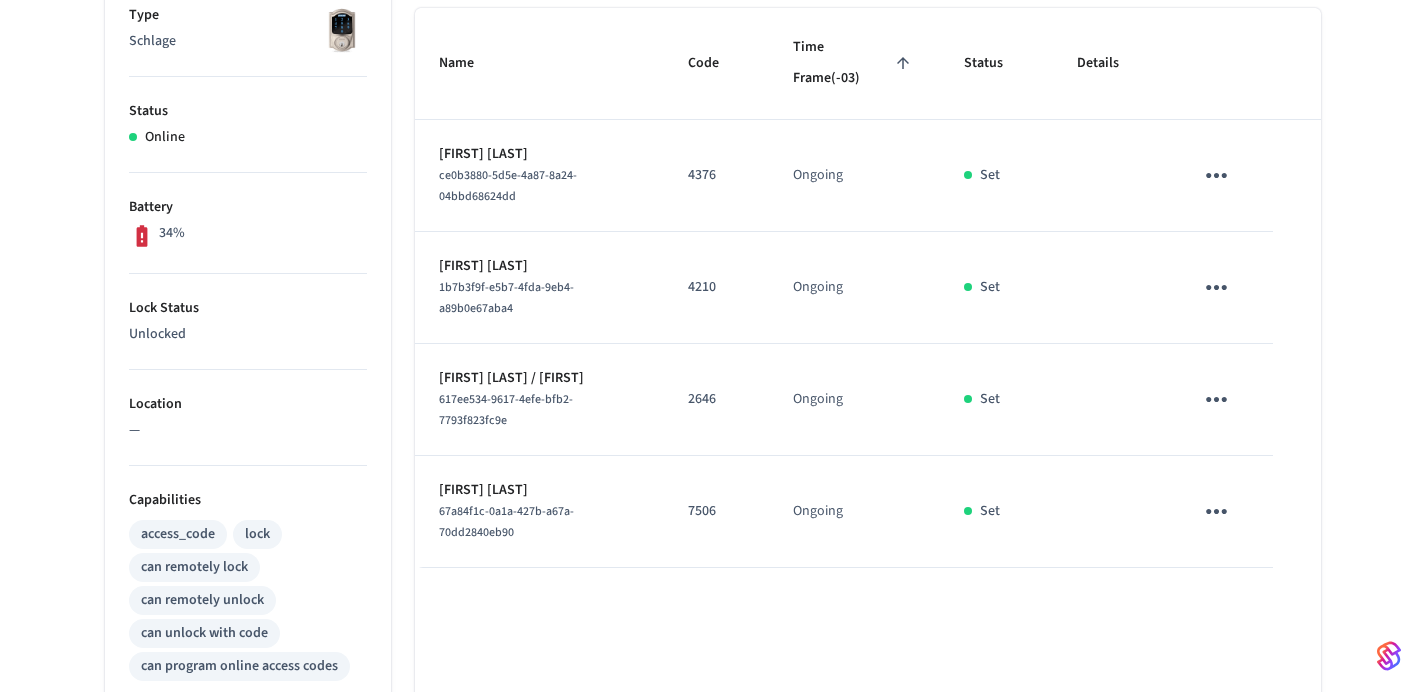 click on "4210" at bounding box center (716, 287) 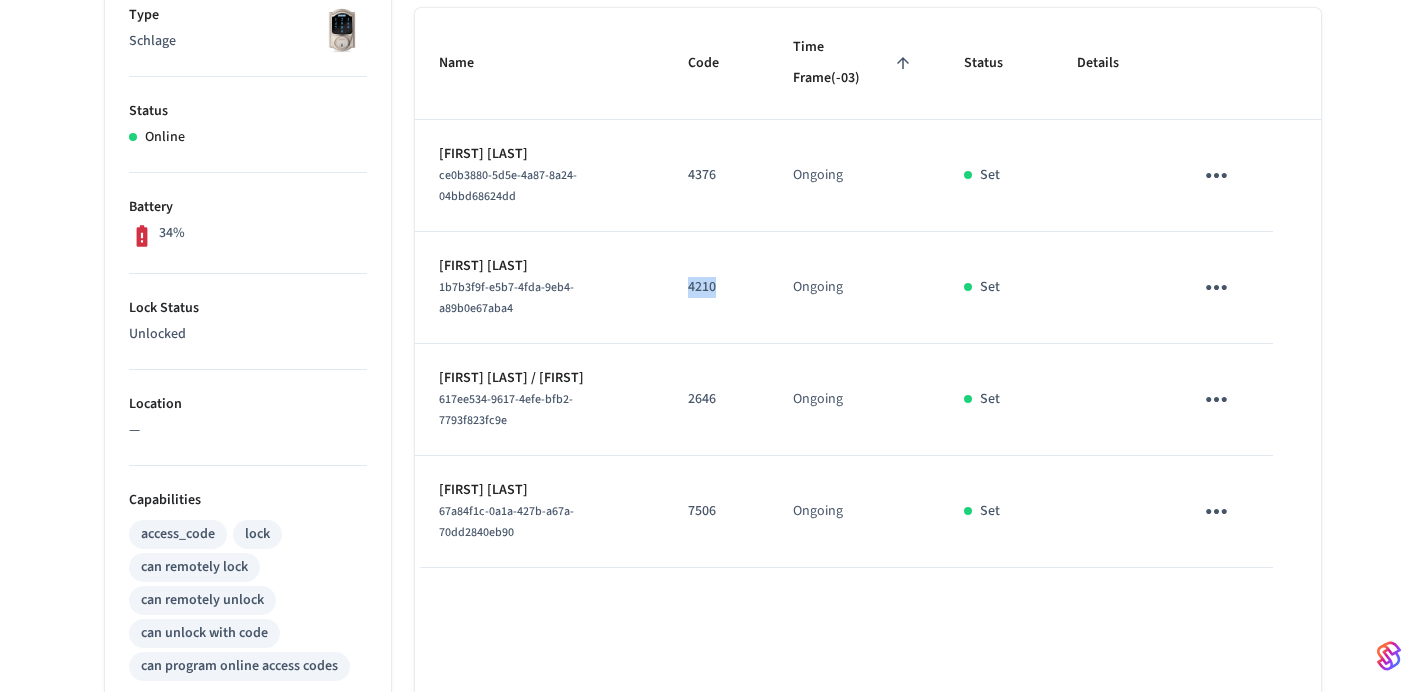 click on "4210" at bounding box center [716, 287] 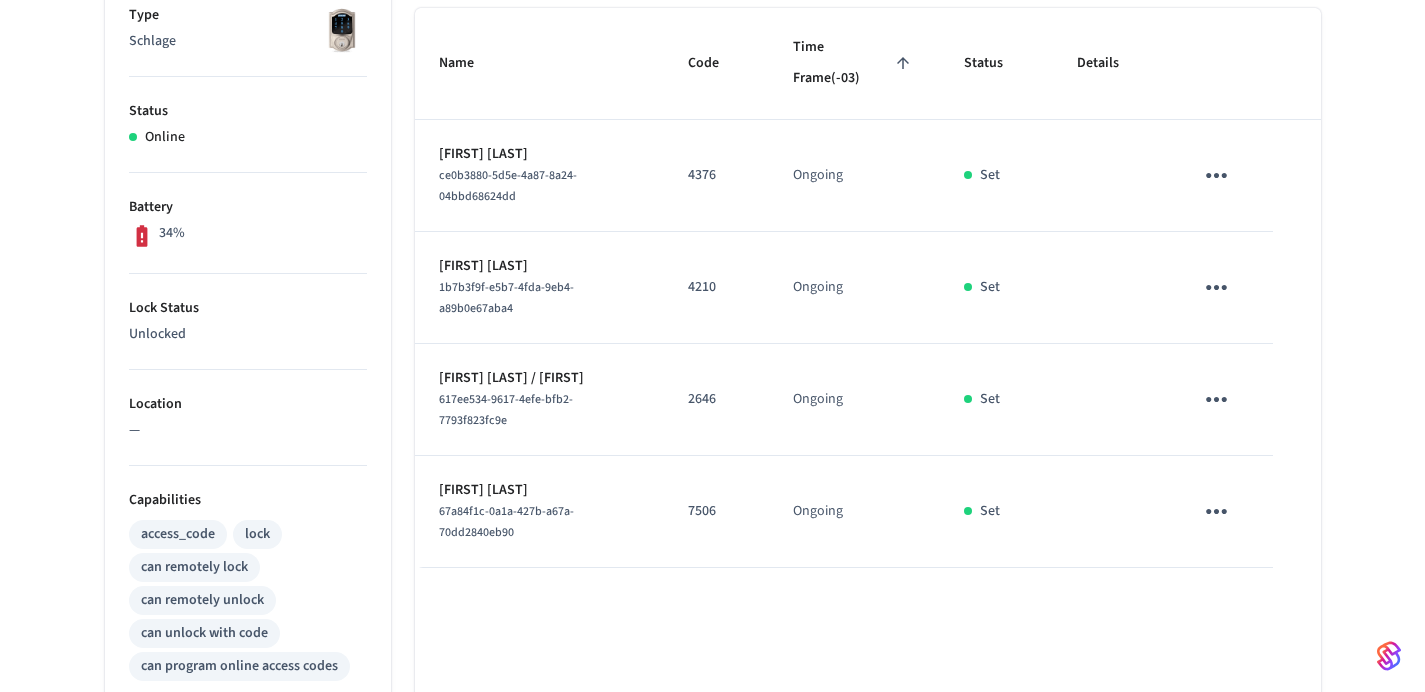 click on "2646" at bounding box center [716, 399] 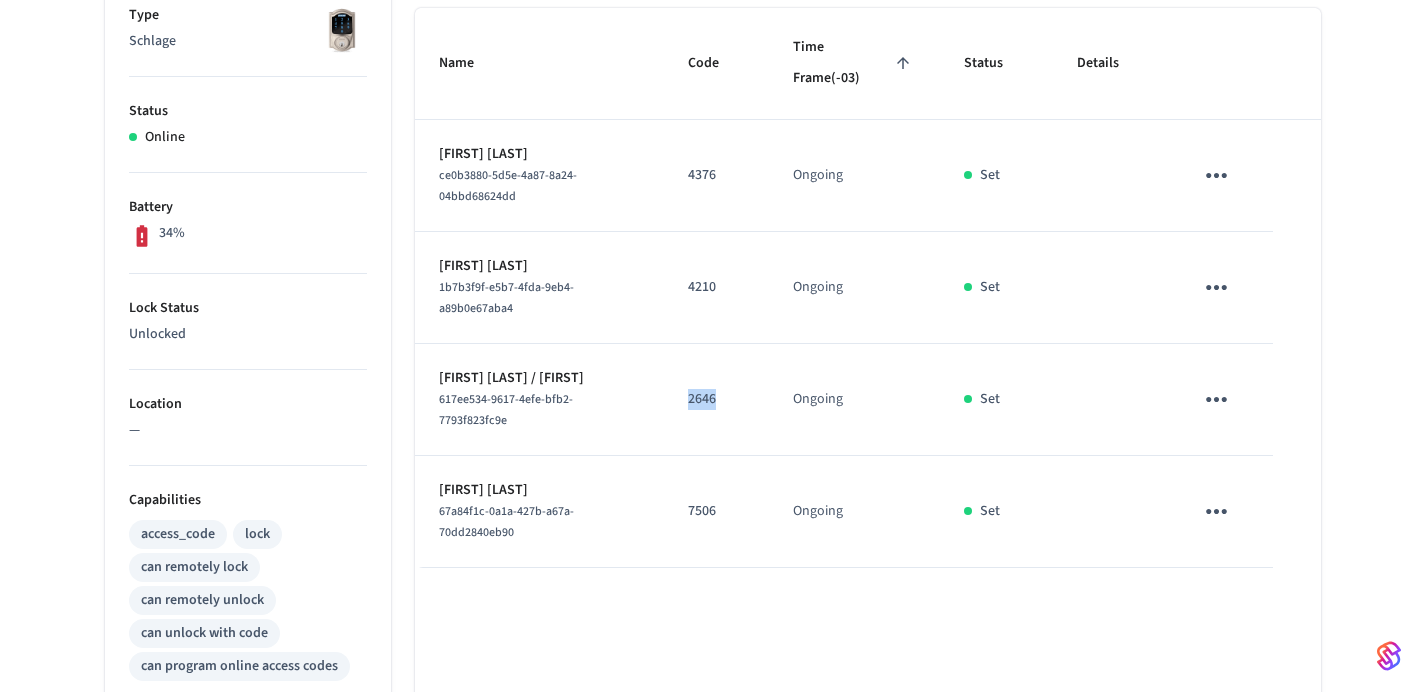 click on "2646" at bounding box center [716, 399] 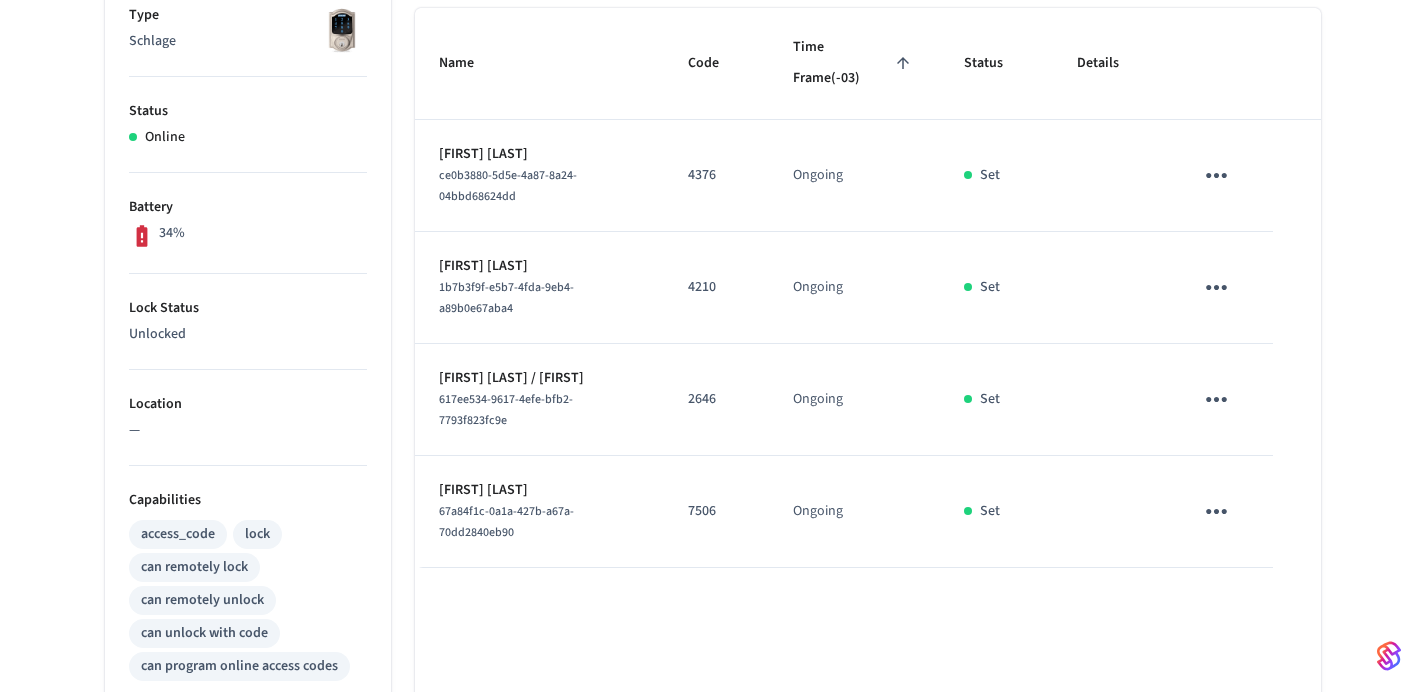 click on "7506" at bounding box center [716, 511] 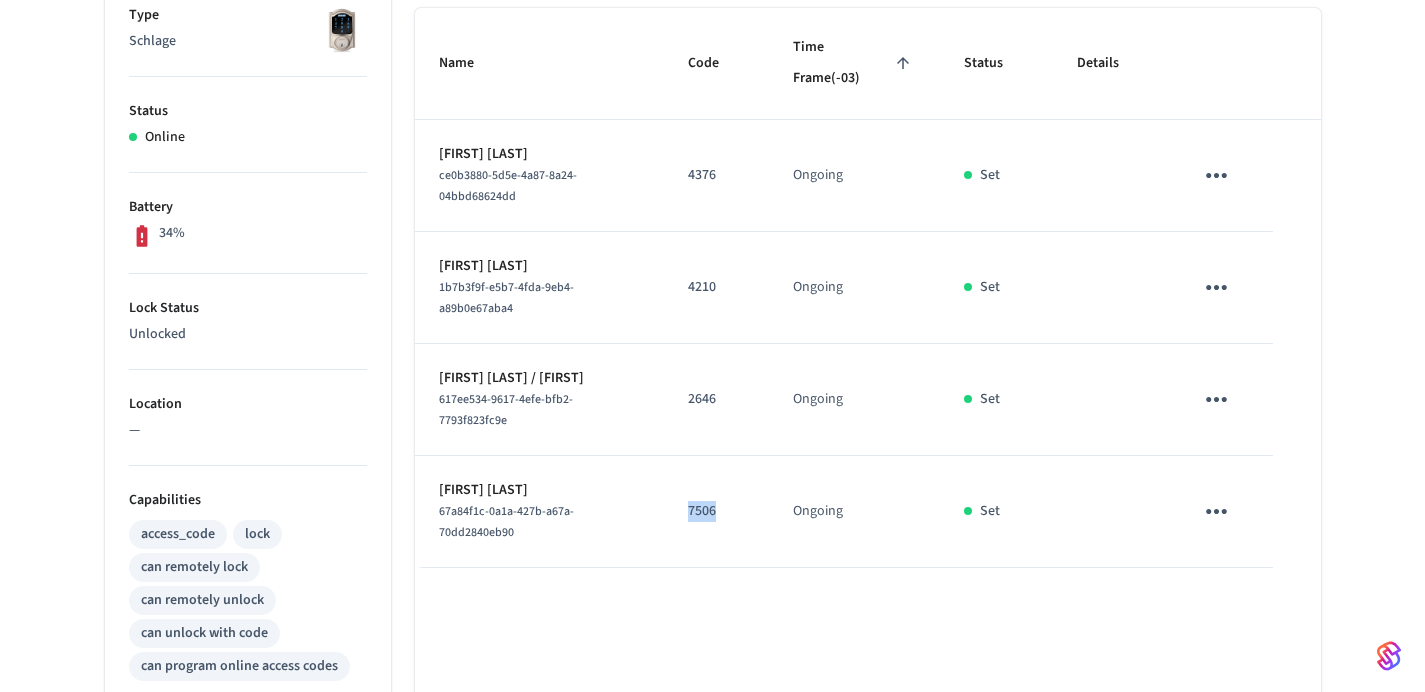click on "7506" at bounding box center [716, 511] 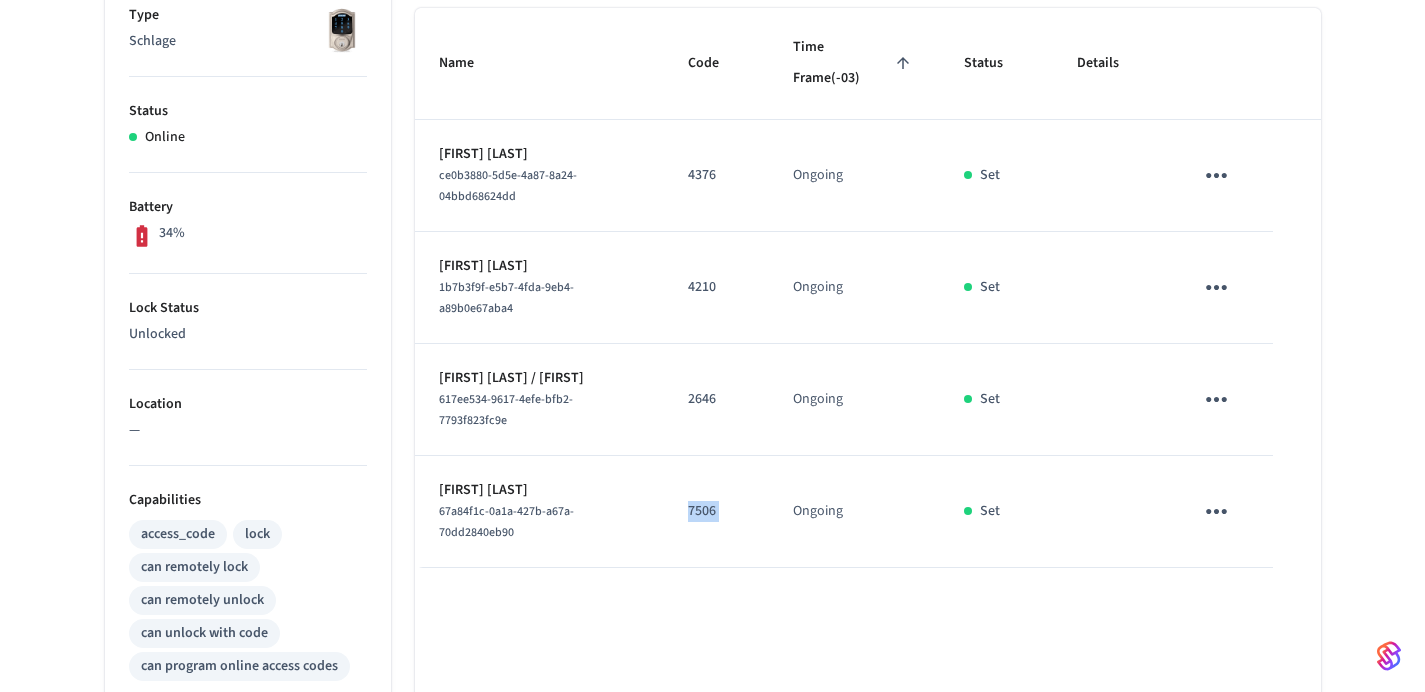 click on "7506" at bounding box center (716, 511) 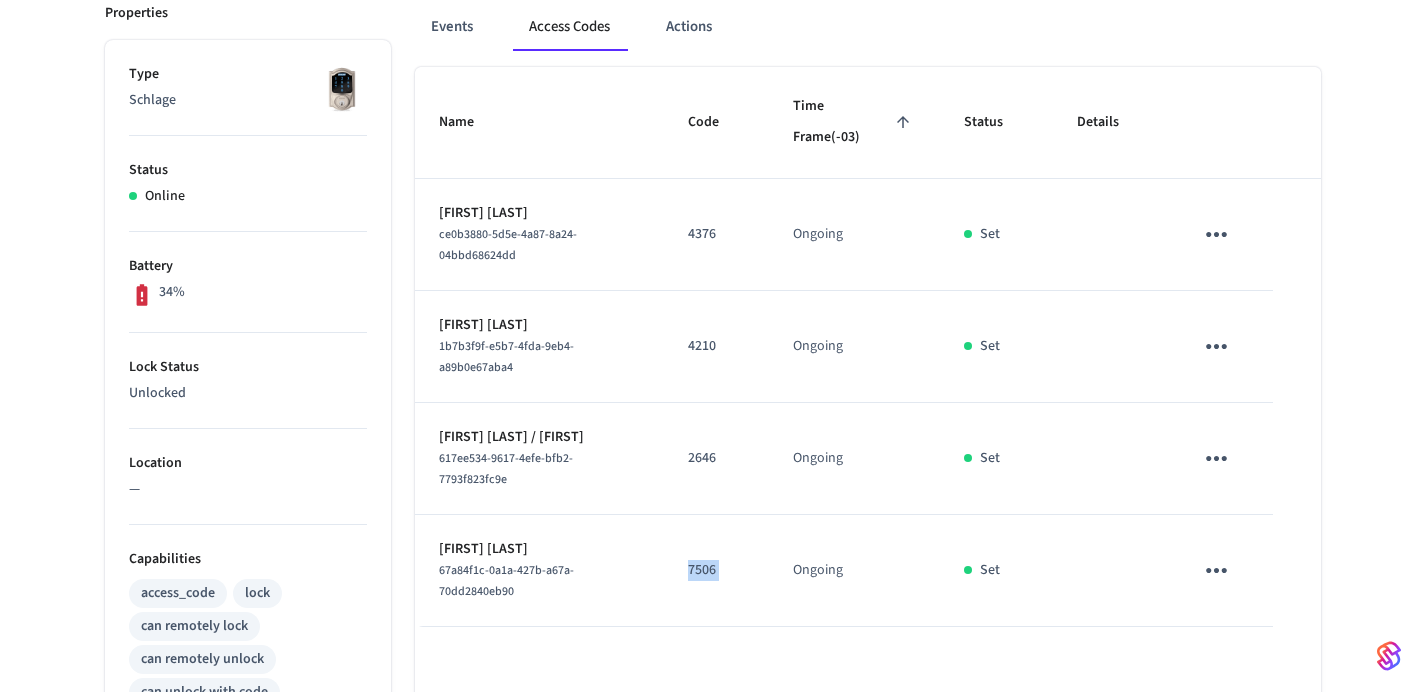 scroll, scrollTop: 373, scrollLeft: 0, axis: vertical 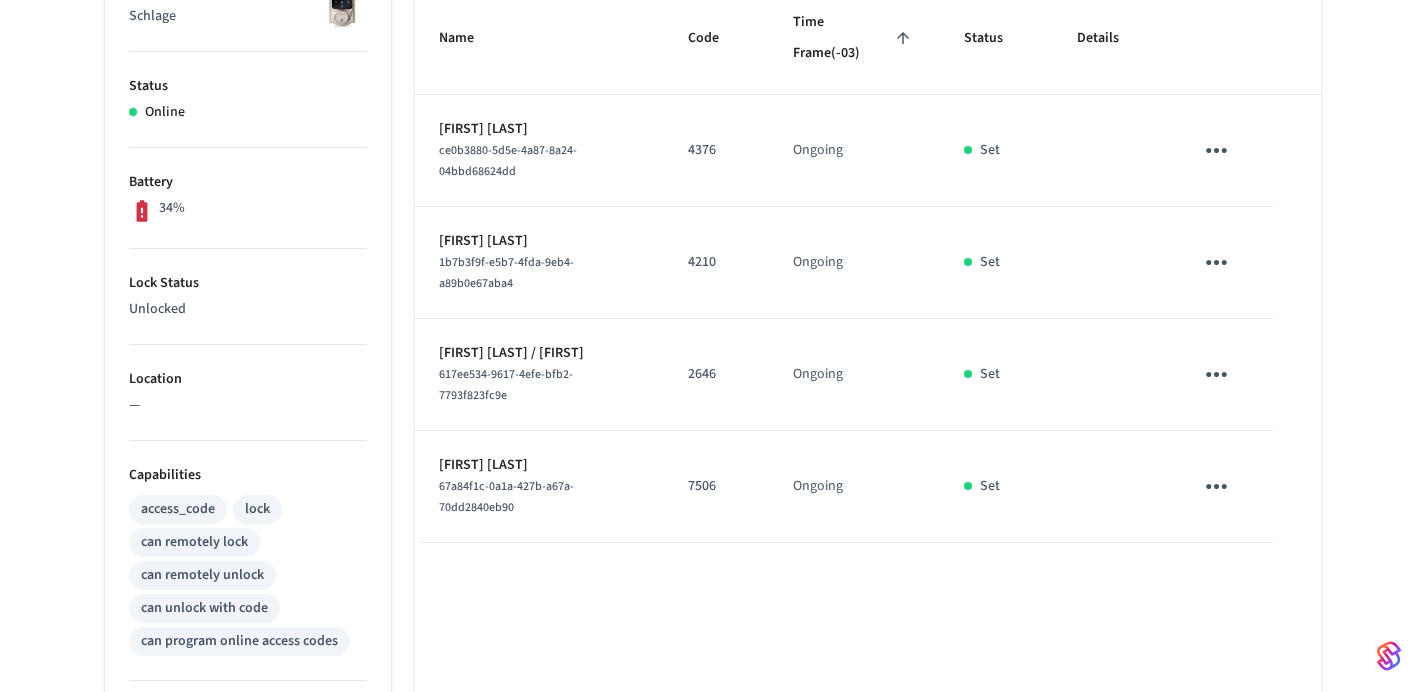 click on "2646" at bounding box center [716, 375] 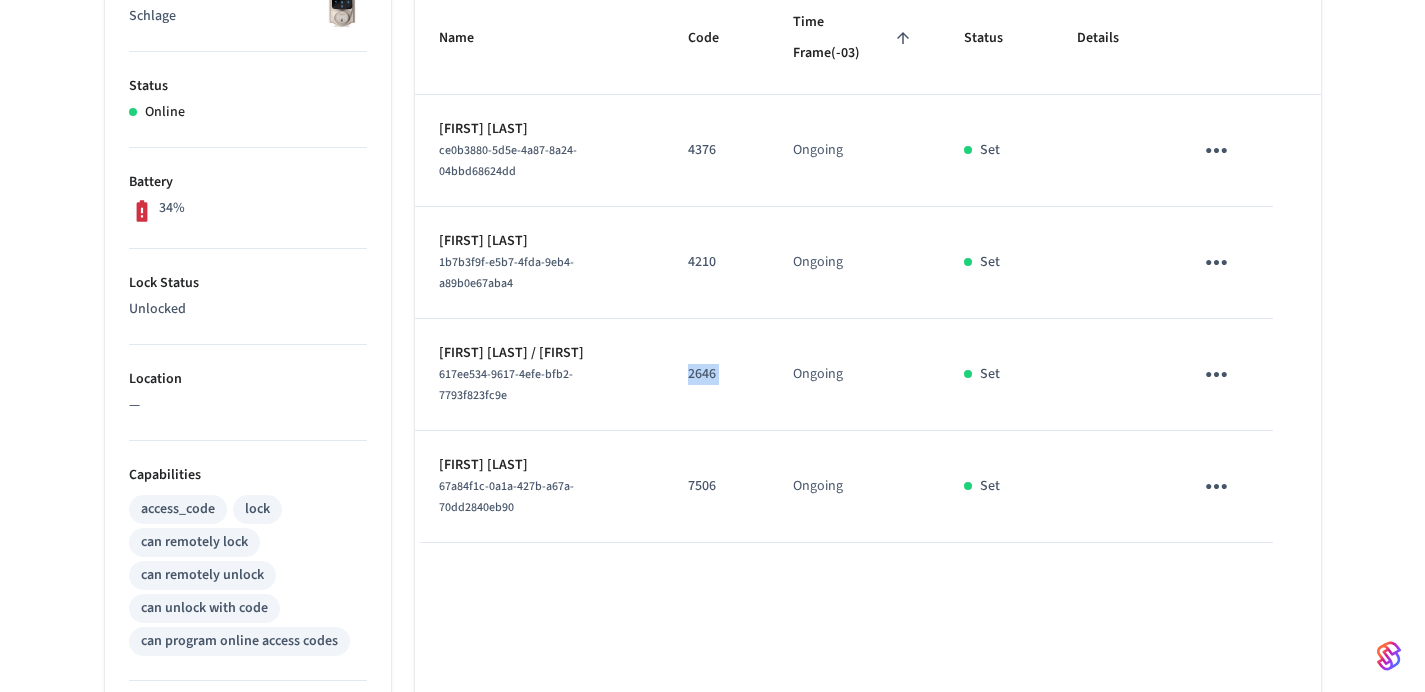 click on "2646" at bounding box center [716, 375] 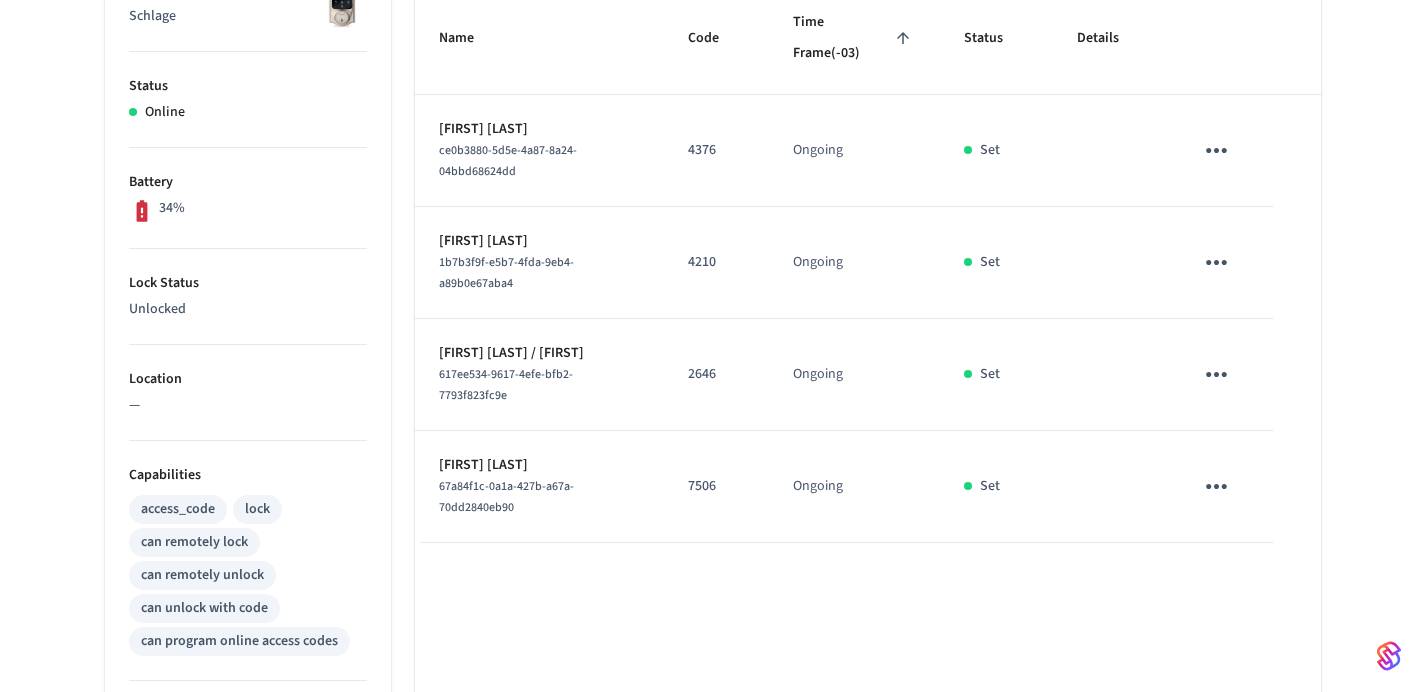 click on "7506" at bounding box center (716, 487) 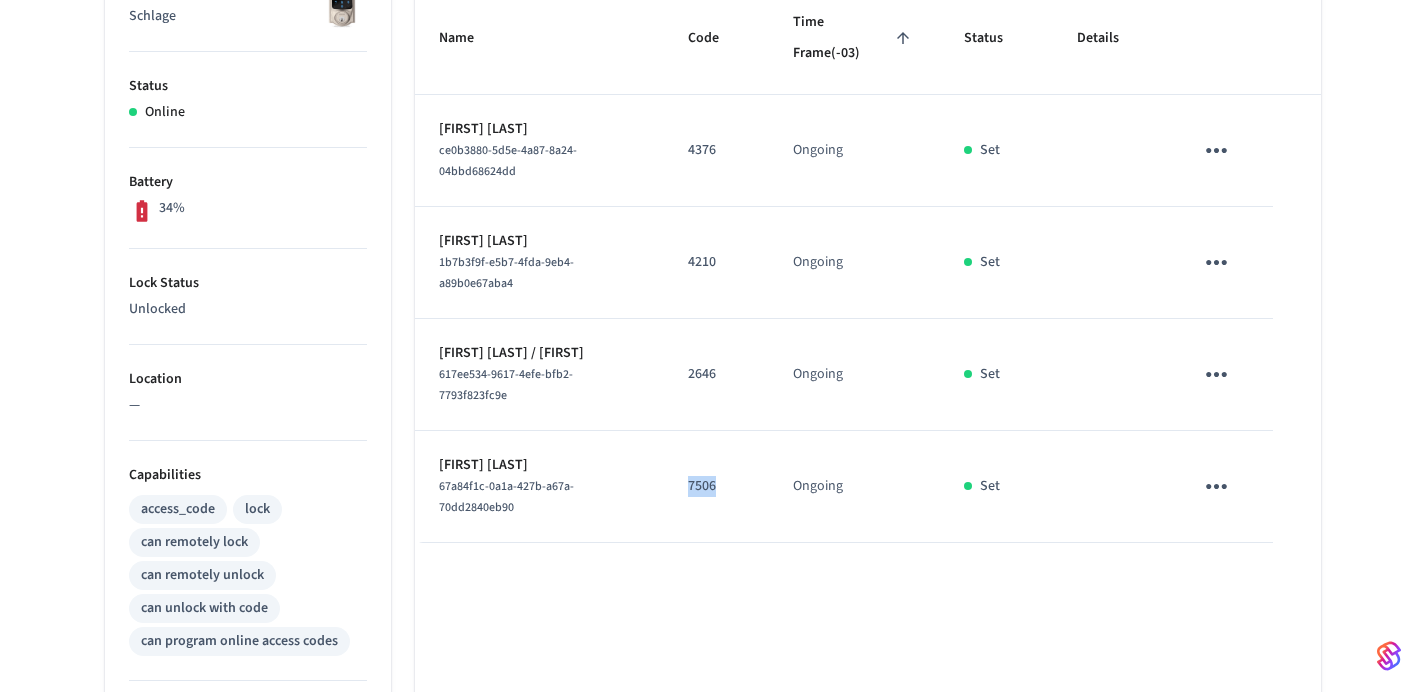 click on "7506" at bounding box center [716, 487] 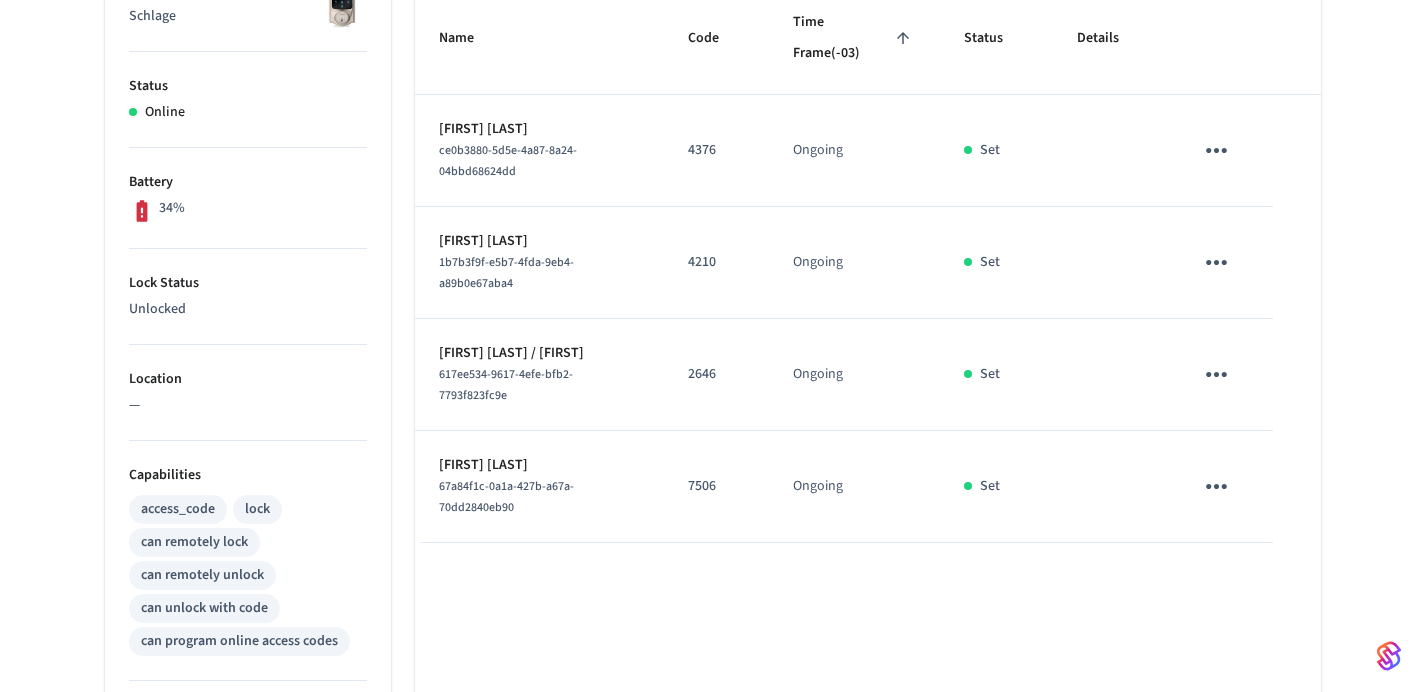 click on "7506" at bounding box center [716, 486] 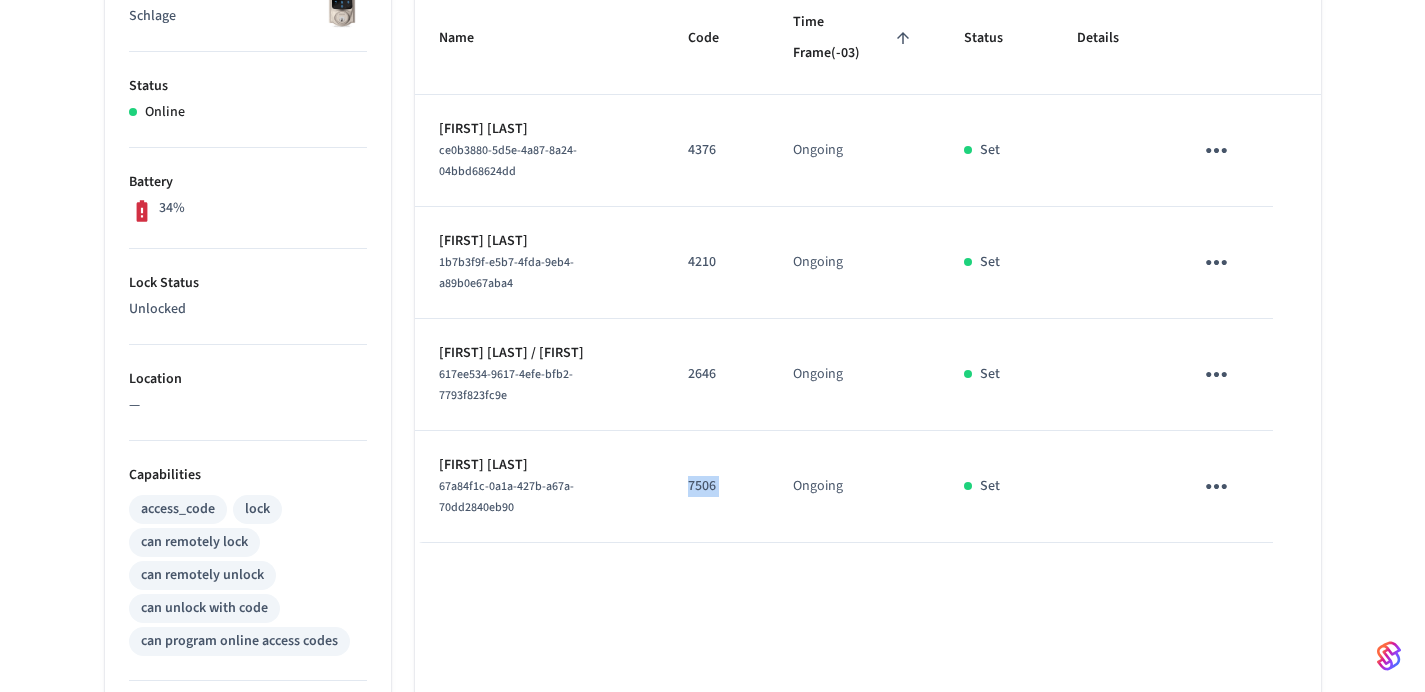 click on "7506" at bounding box center [716, 486] 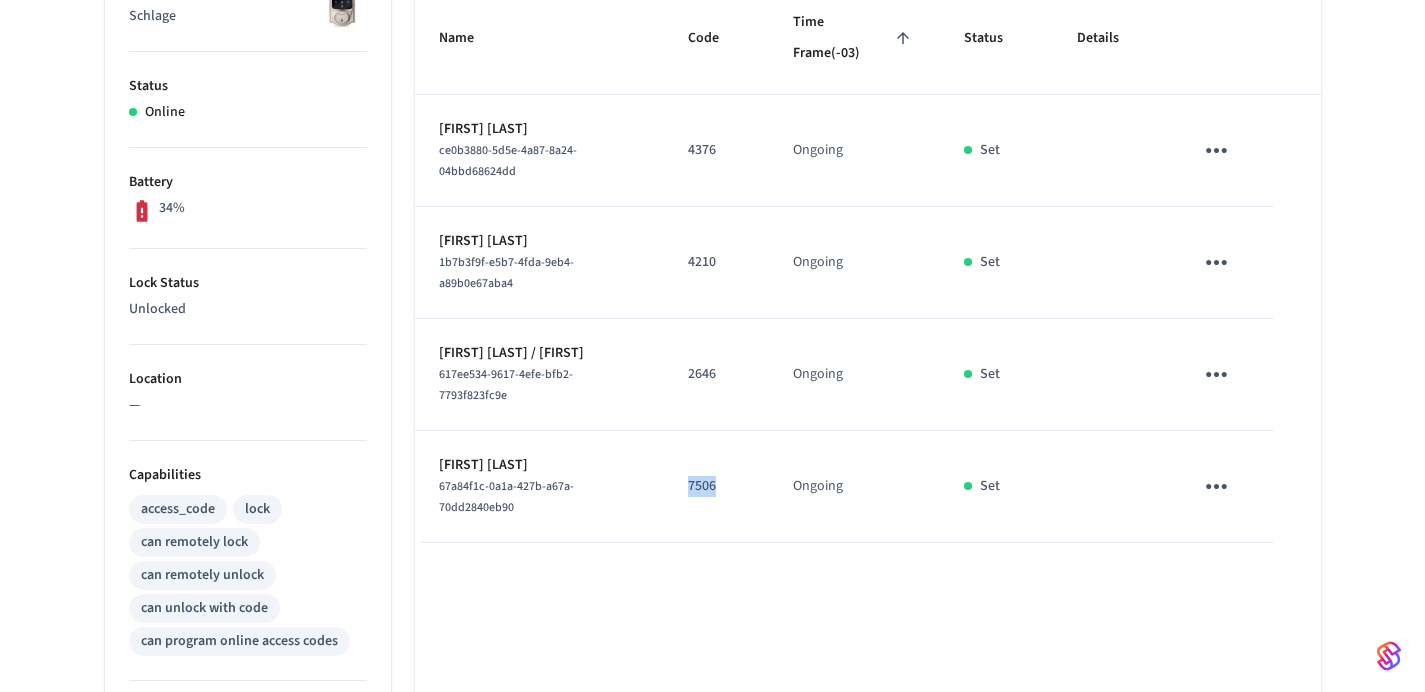 click on "7506" at bounding box center [716, 487] 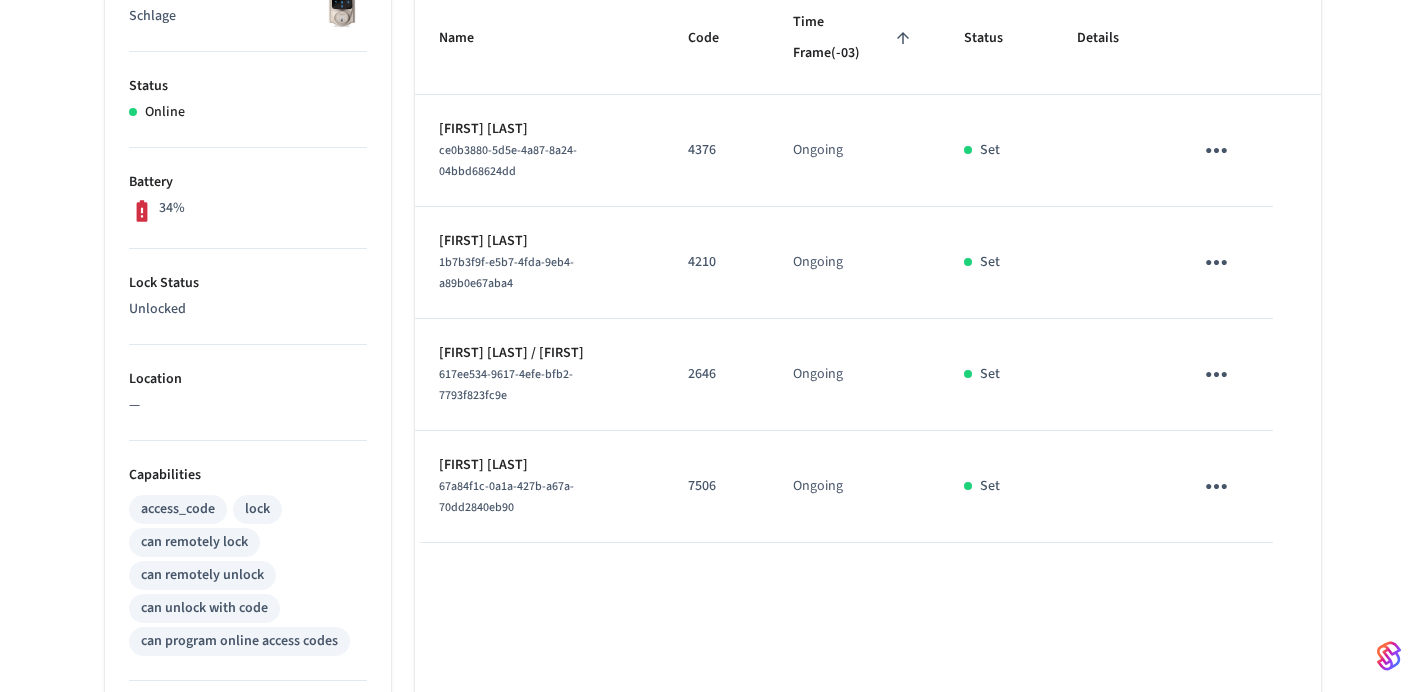 click on "[FIRST] [LAST]" at bounding box center (539, 241) 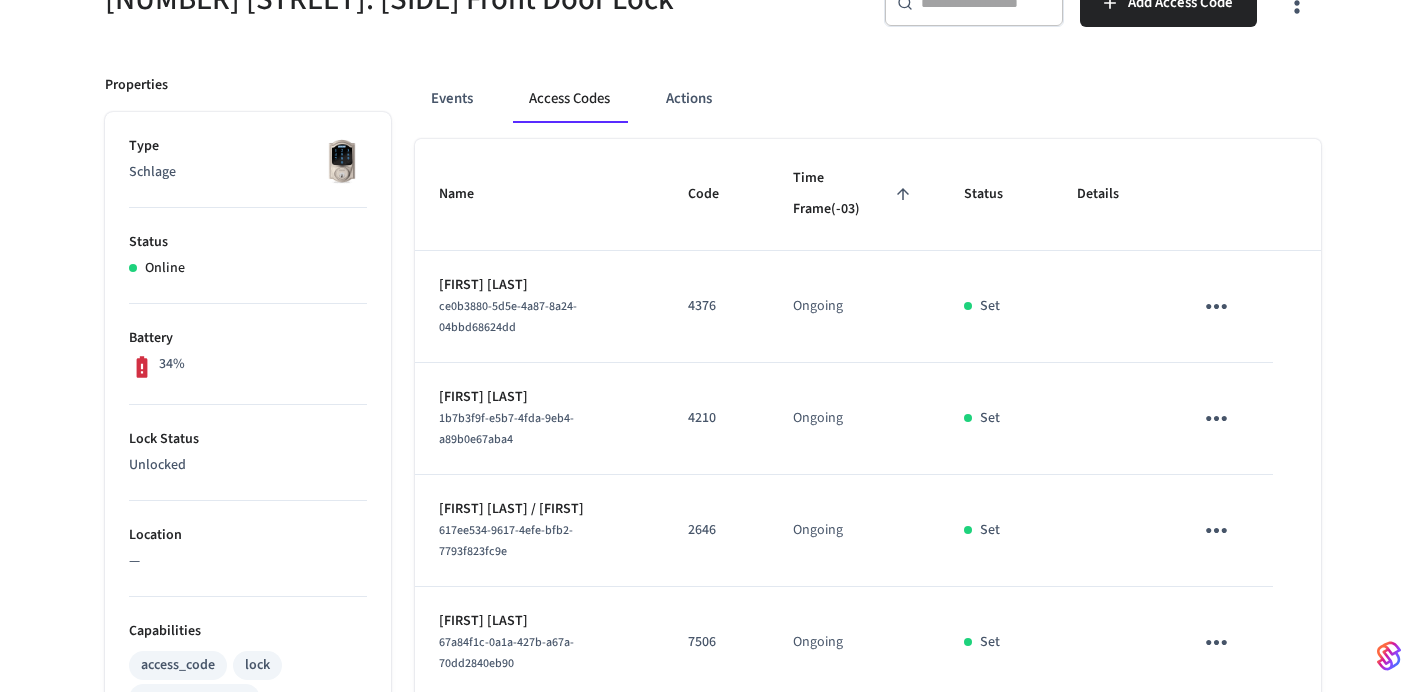 scroll, scrollTop: 0, scrollLeft: 0, axis: both 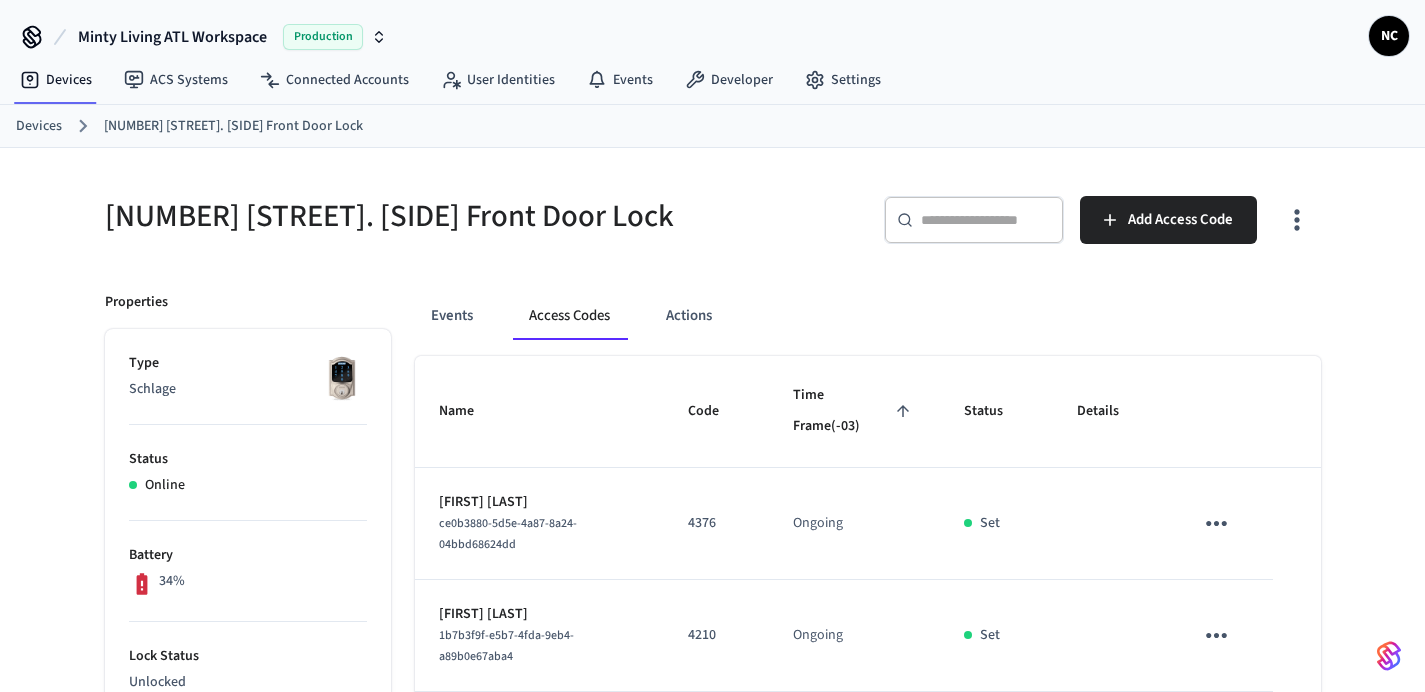 click on "Devices [NUMBER] [STREET]. [SIDE] Front Door Lock" at bounding box center (712, 126) 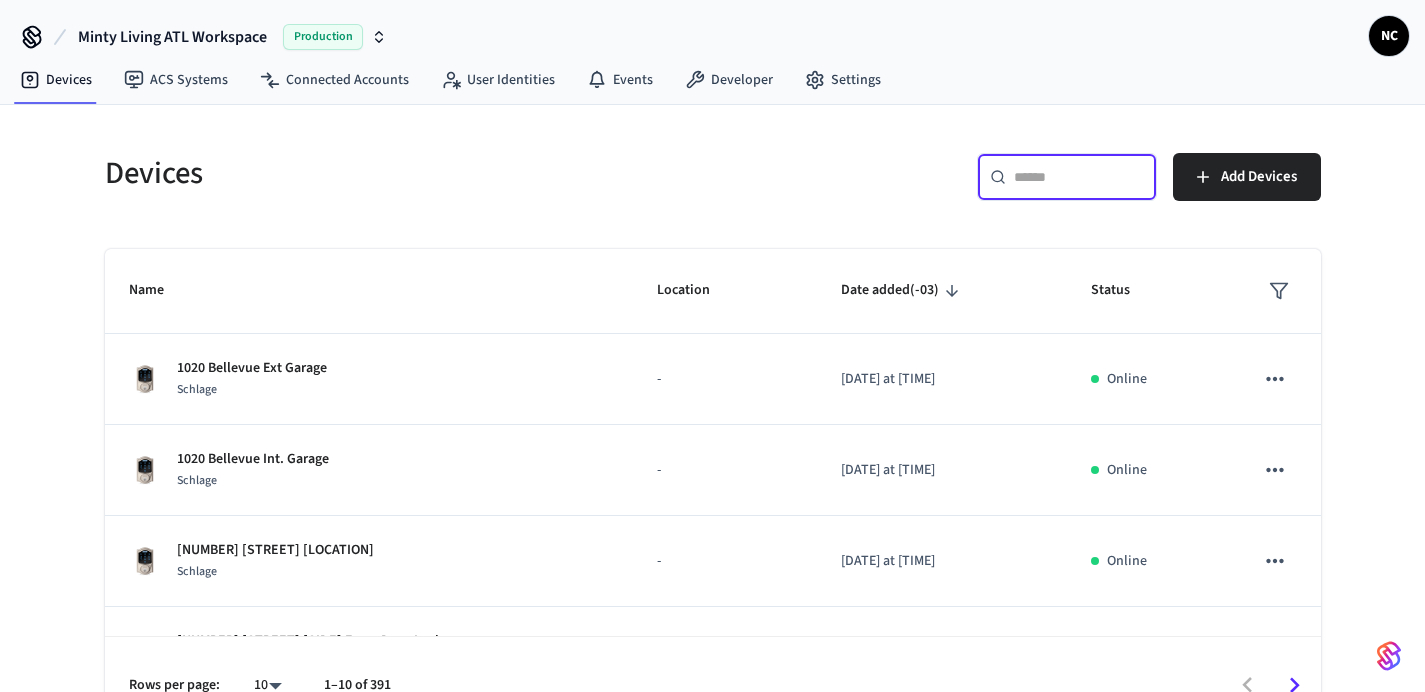 click at bounding box center (1079, 177) 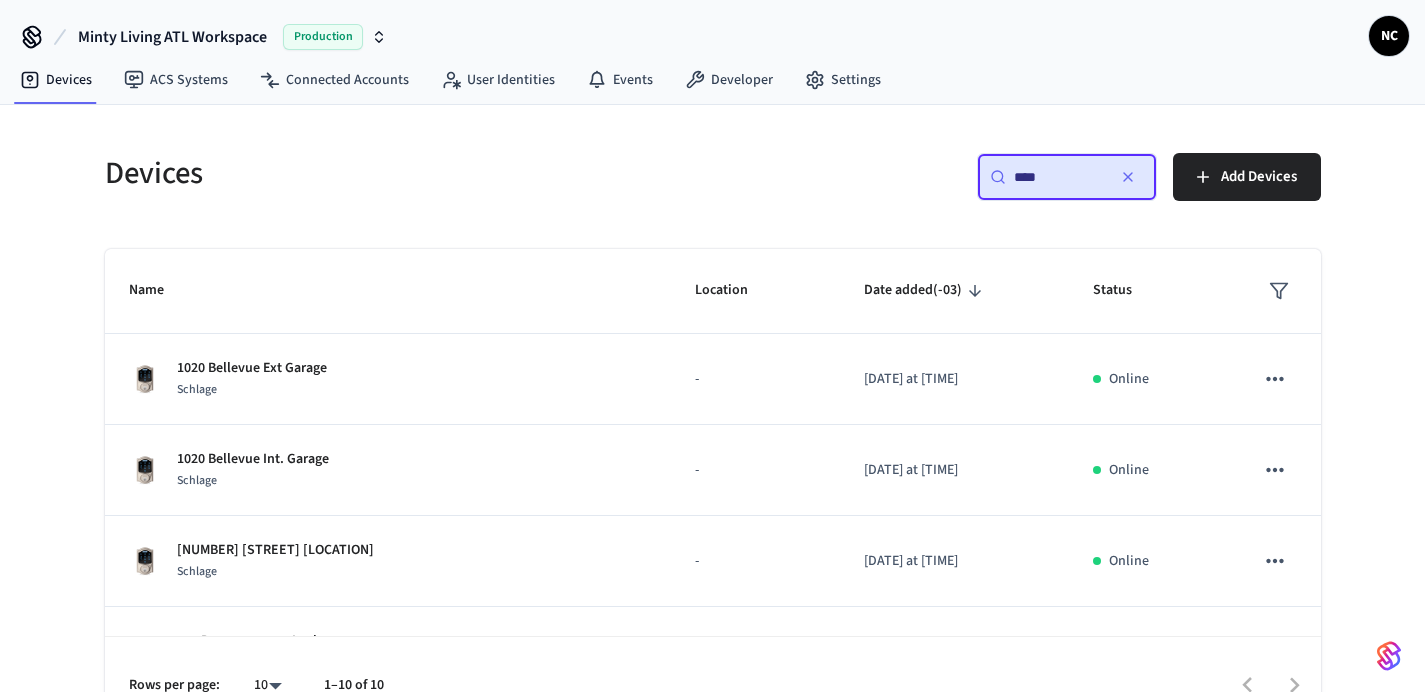 scroll, scrollTop: 41, scrollLeft: 0, axis: vertical 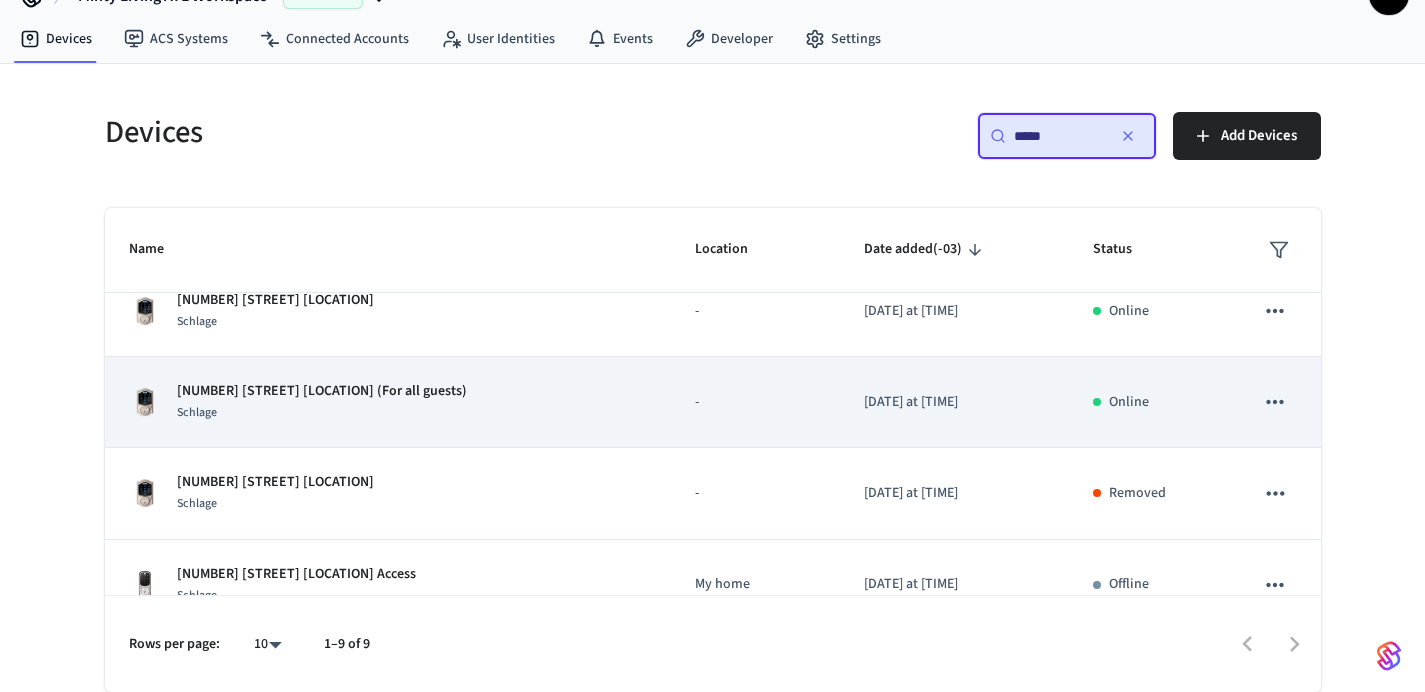 type on "****" 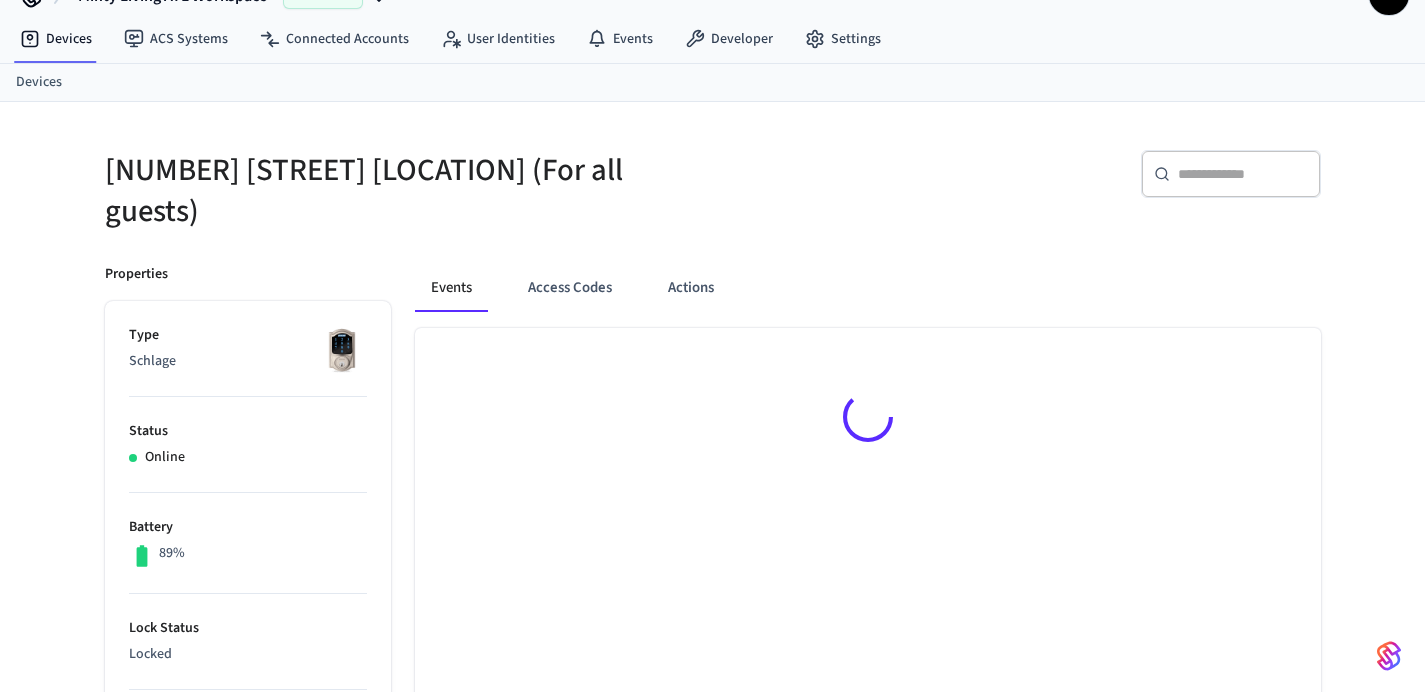 scroll, scrollTop: 0, scrollLeft: 0, axis: both 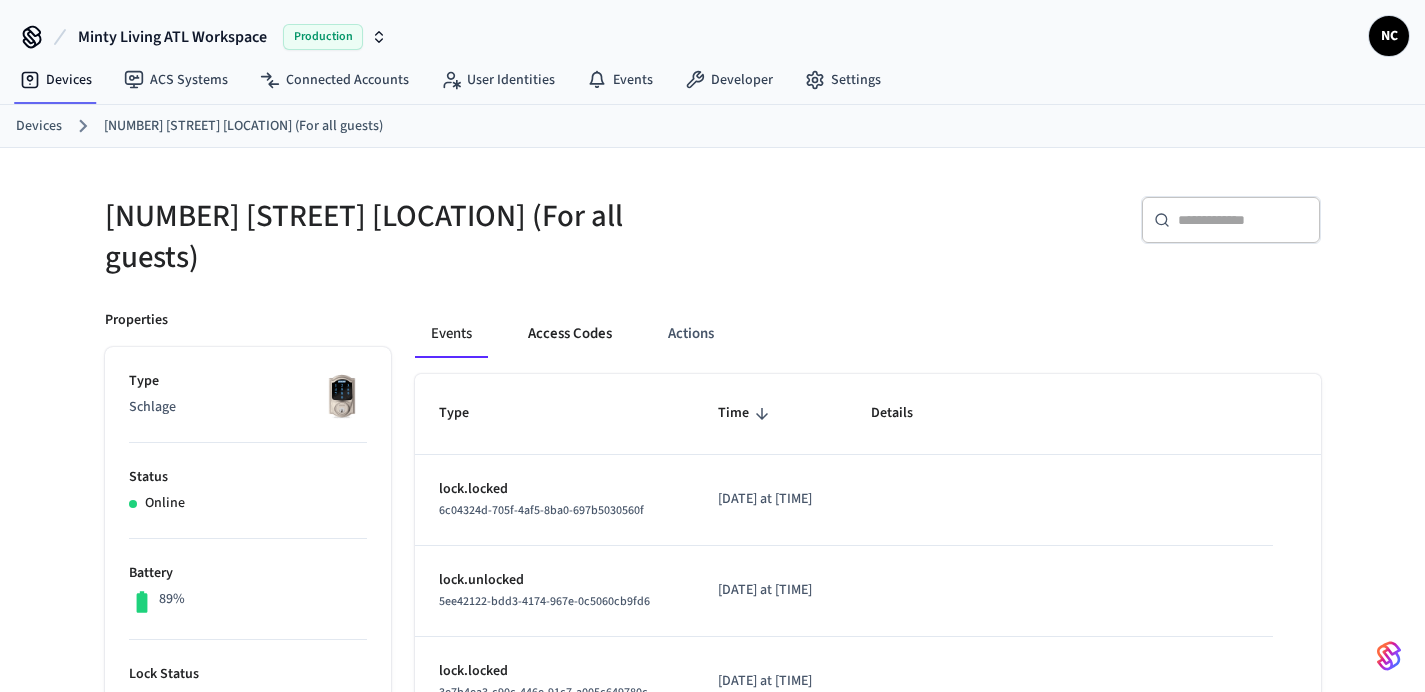 click on "Access Codes" at bounding box center [570, 334] 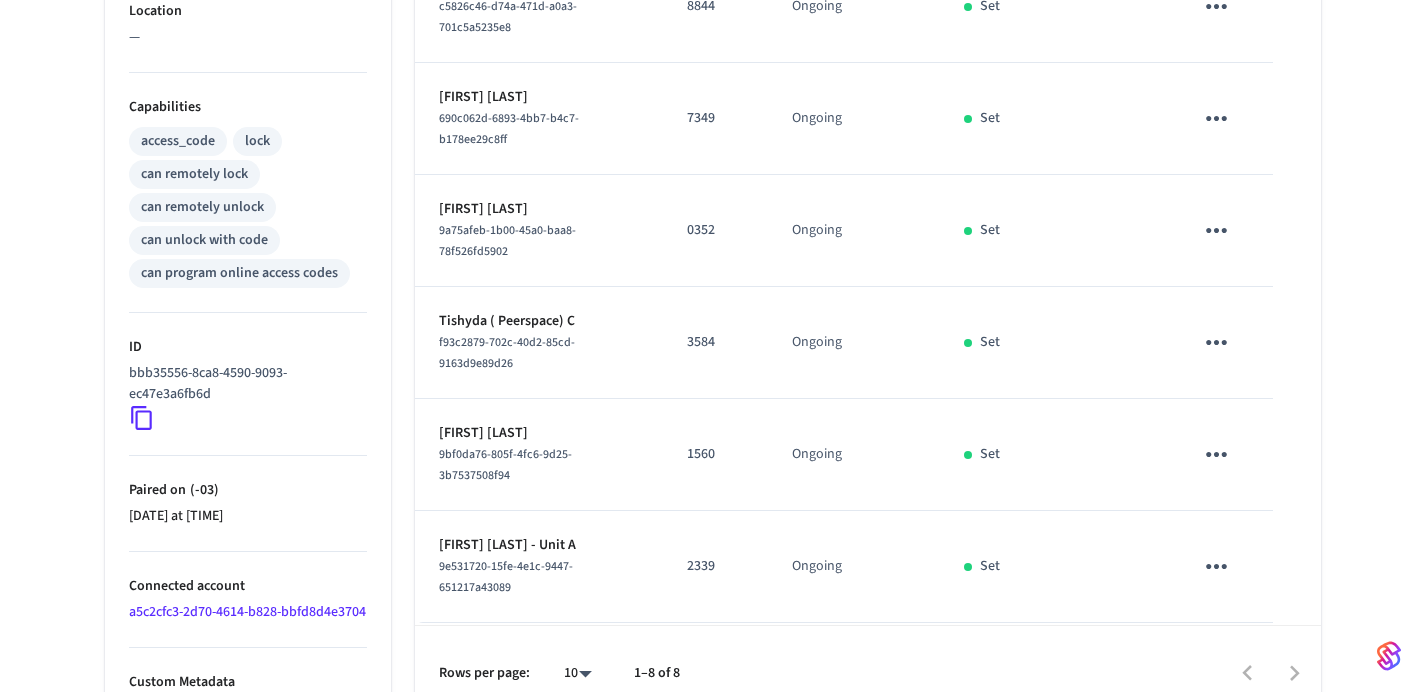 scroll, scrollTop: 809, scrollLeft: 0, axis: vertical 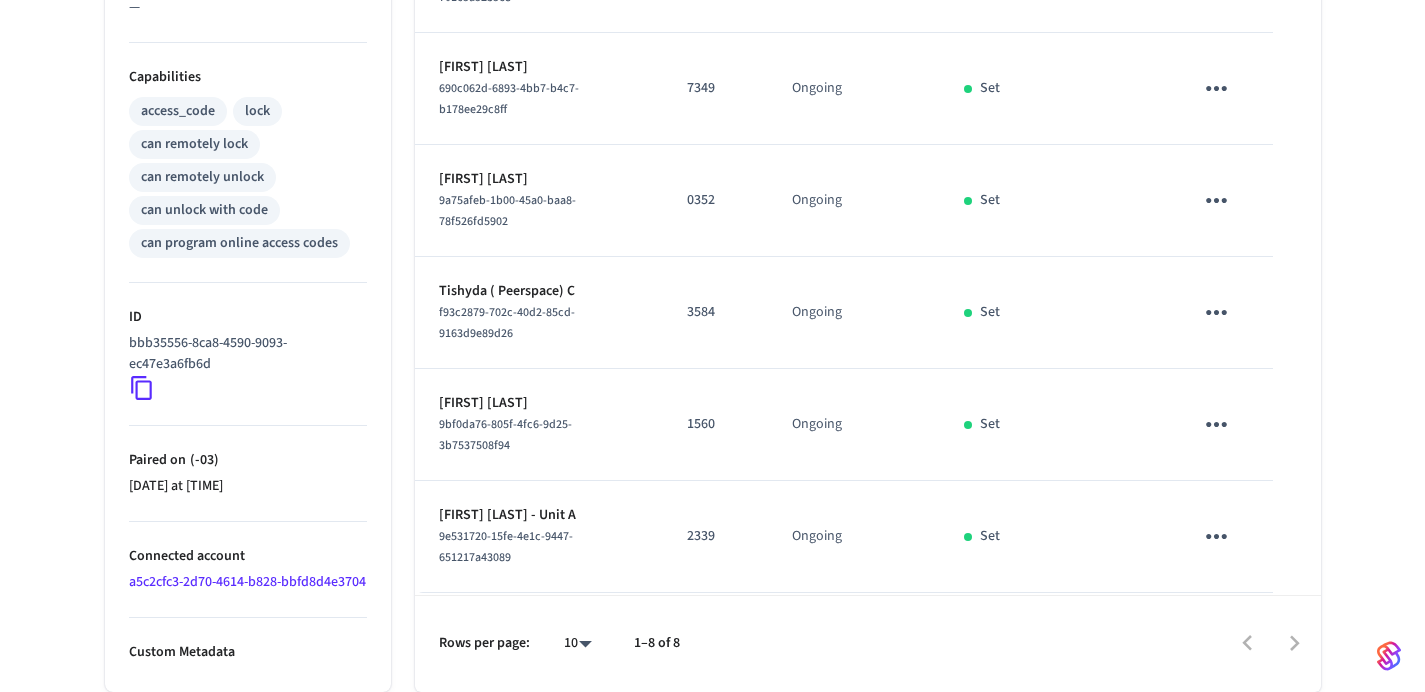 click on "2339" at bounding box center [715, 537] 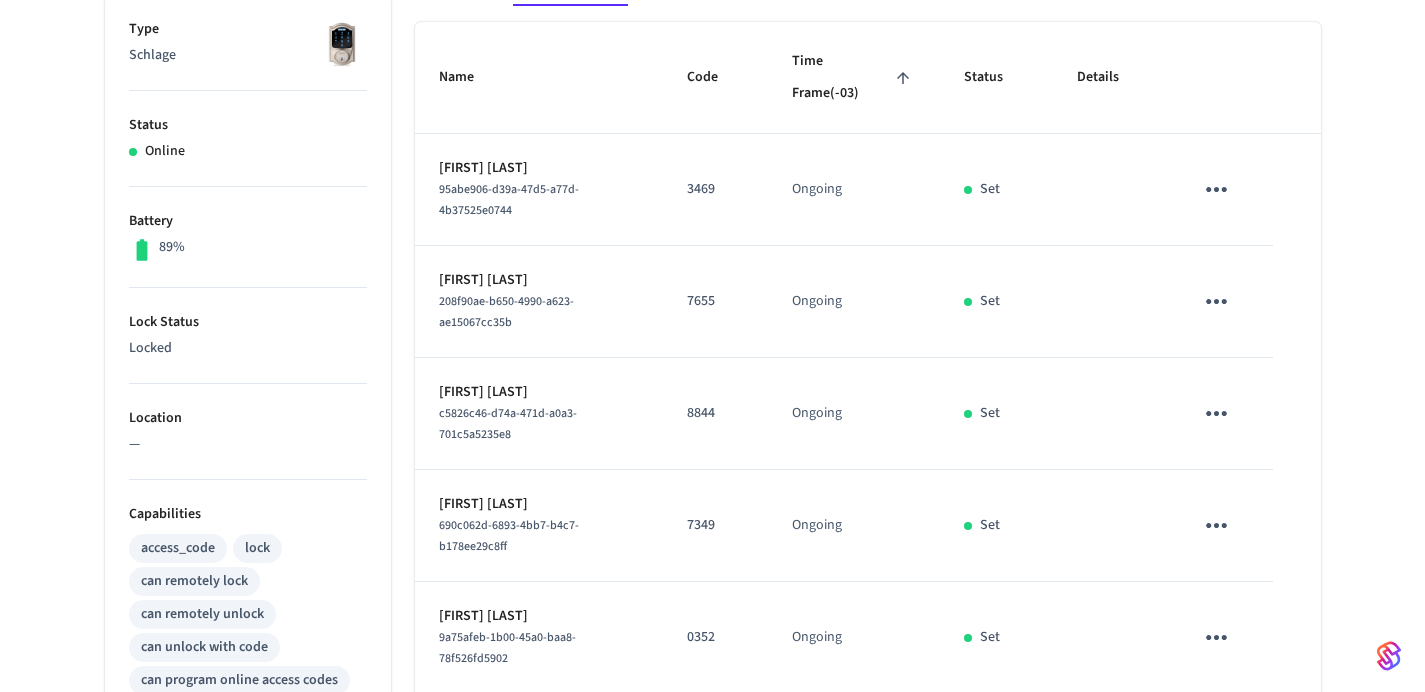 scroll, scrollTop: 310, scrollLeft: 0, axis: vertical 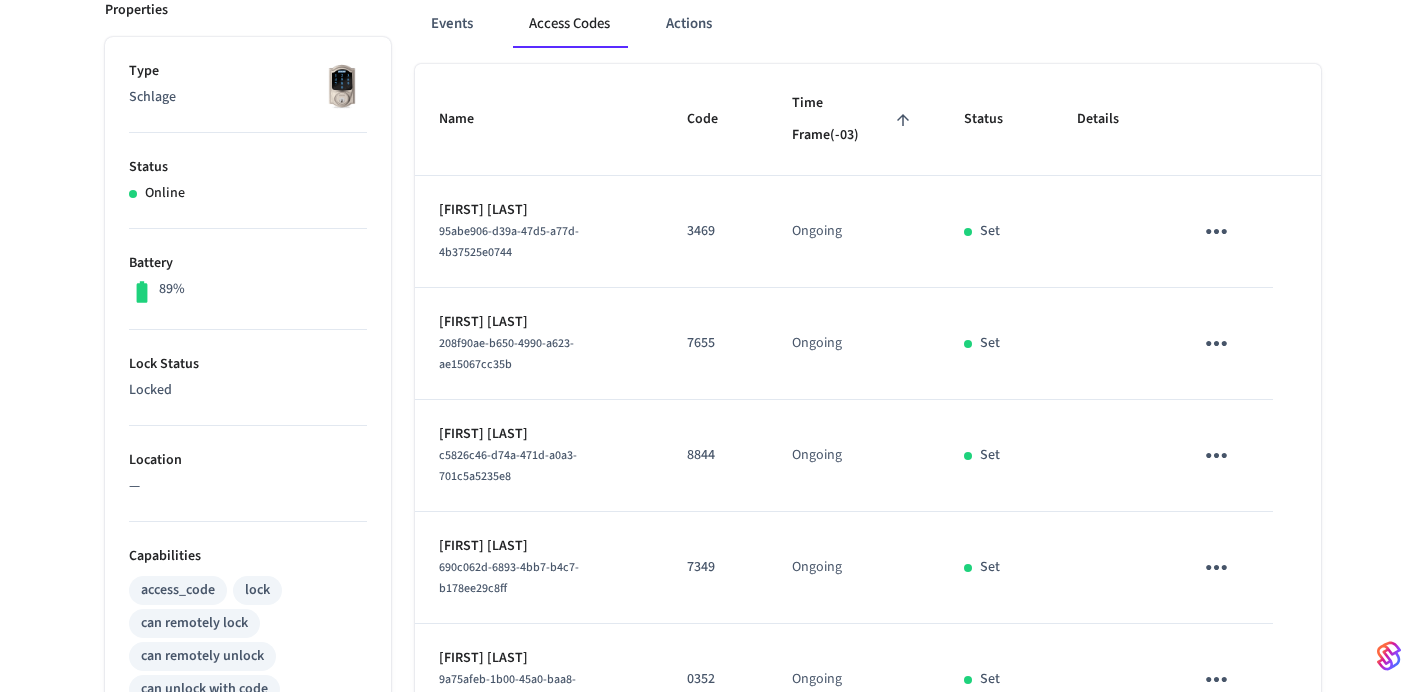 click on "7655" at bounding box center [715, 343] 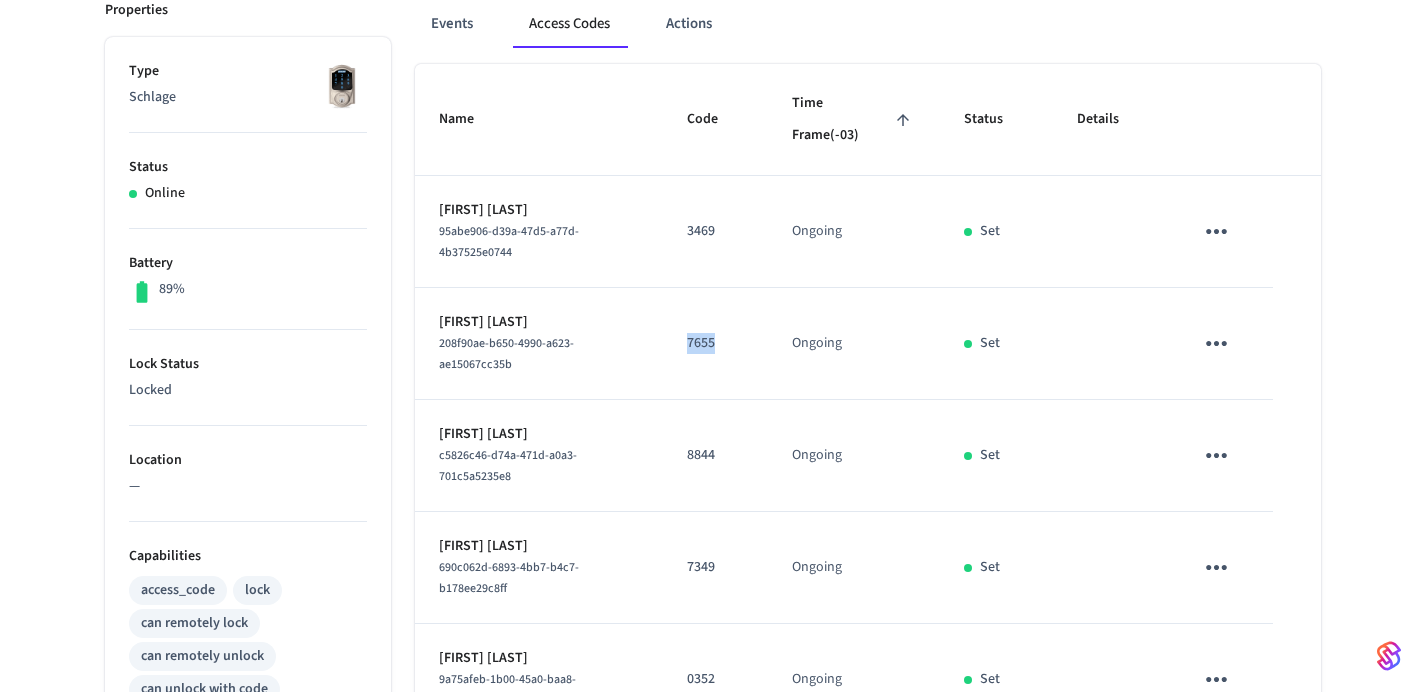 click on "7655" at bounding box center [715, 343] 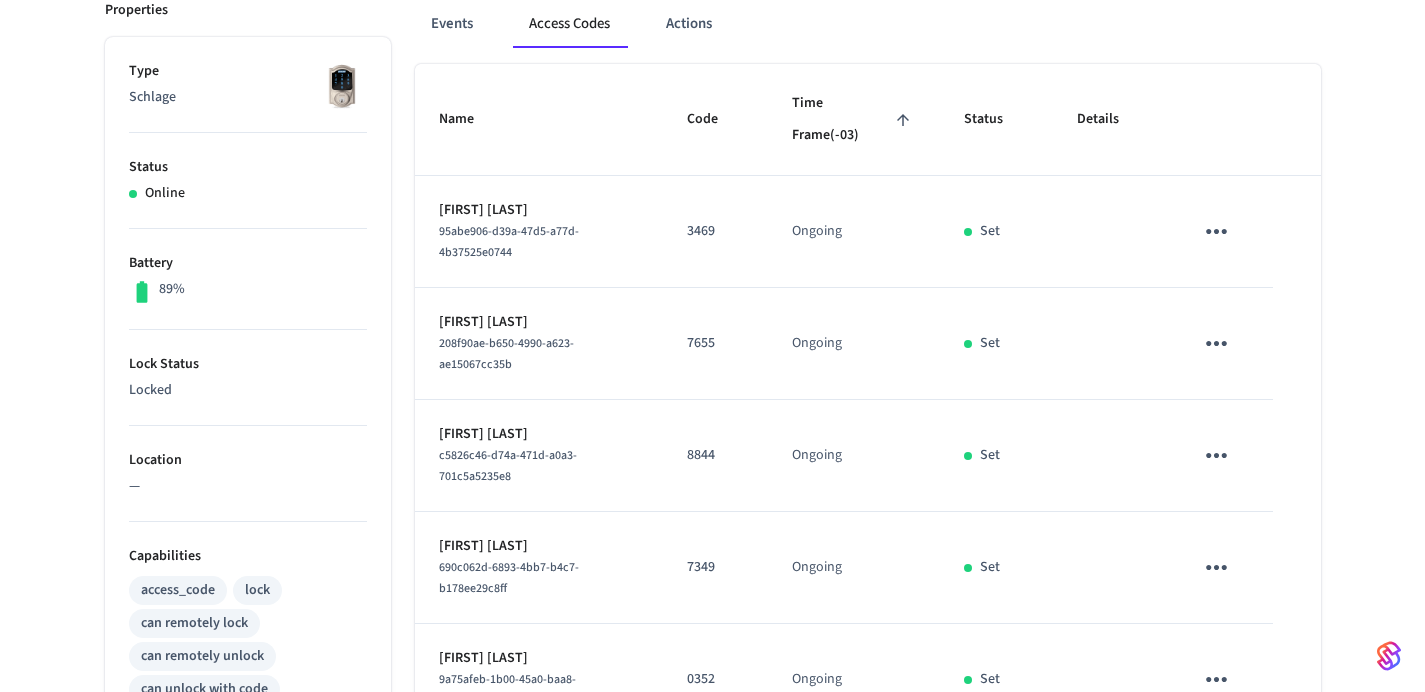 click on "7655" at bounding box center [715, 344] 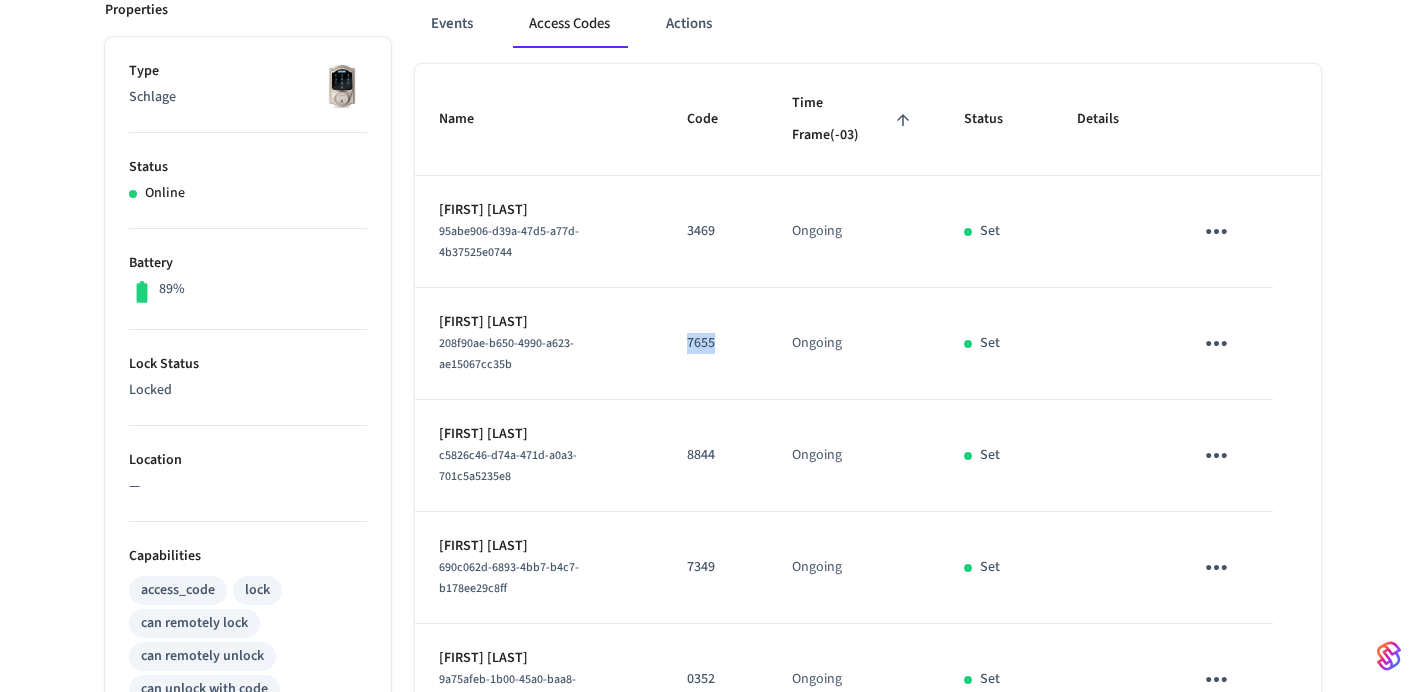 click on "7655" at bounding box center (715, 344) 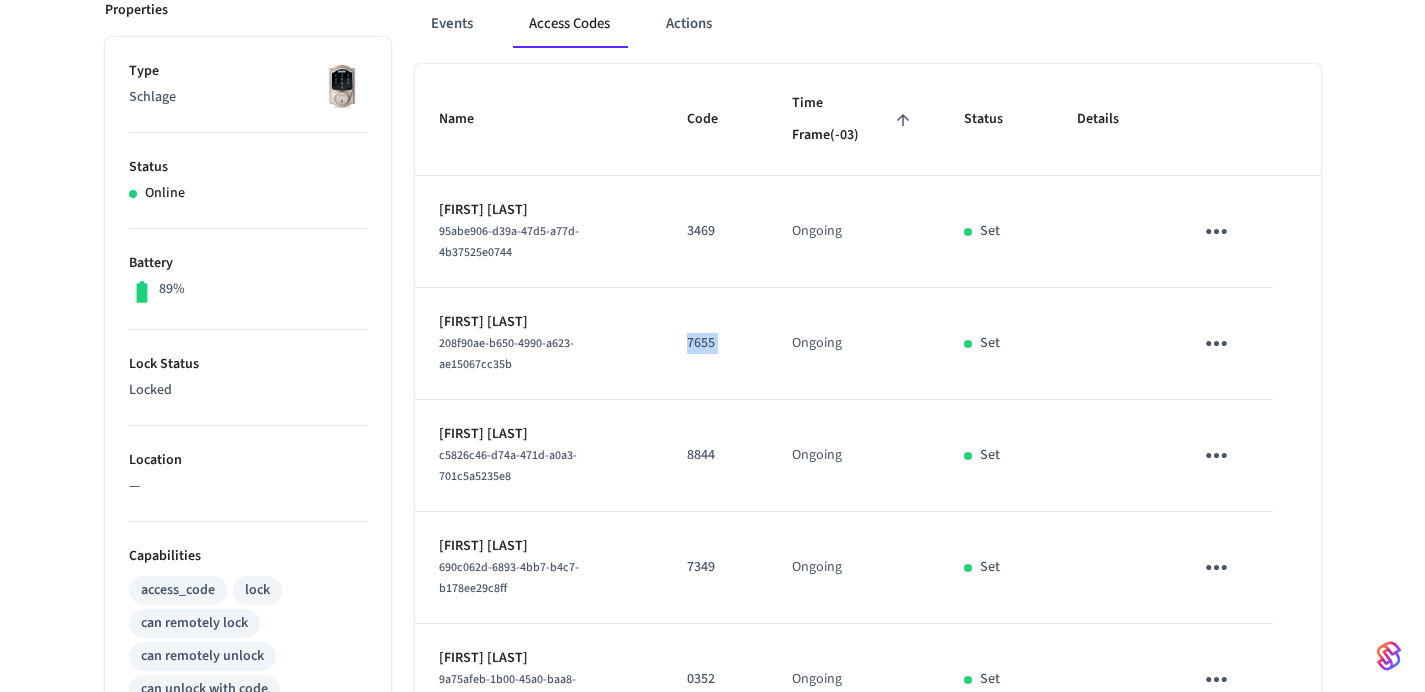 click on "7655" at bounding box center [715, 344] 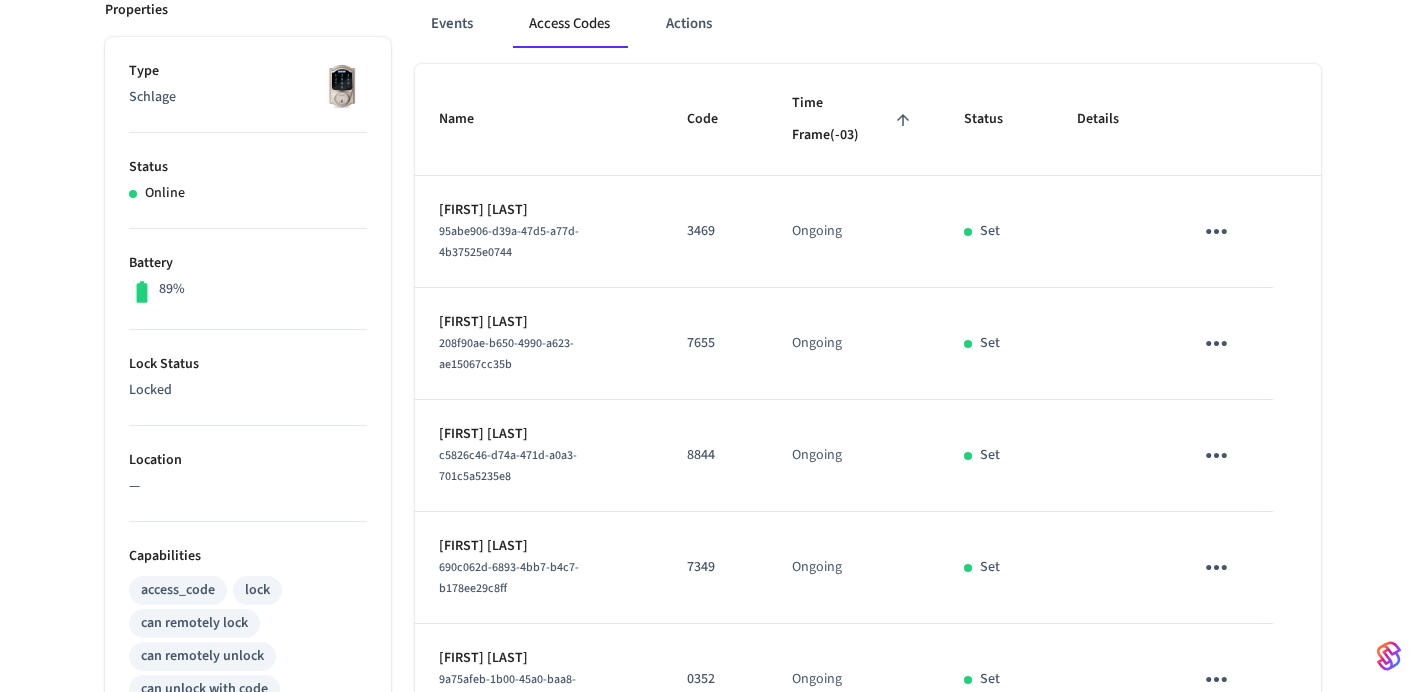 click on "3469" at bounding box center (715, 232) 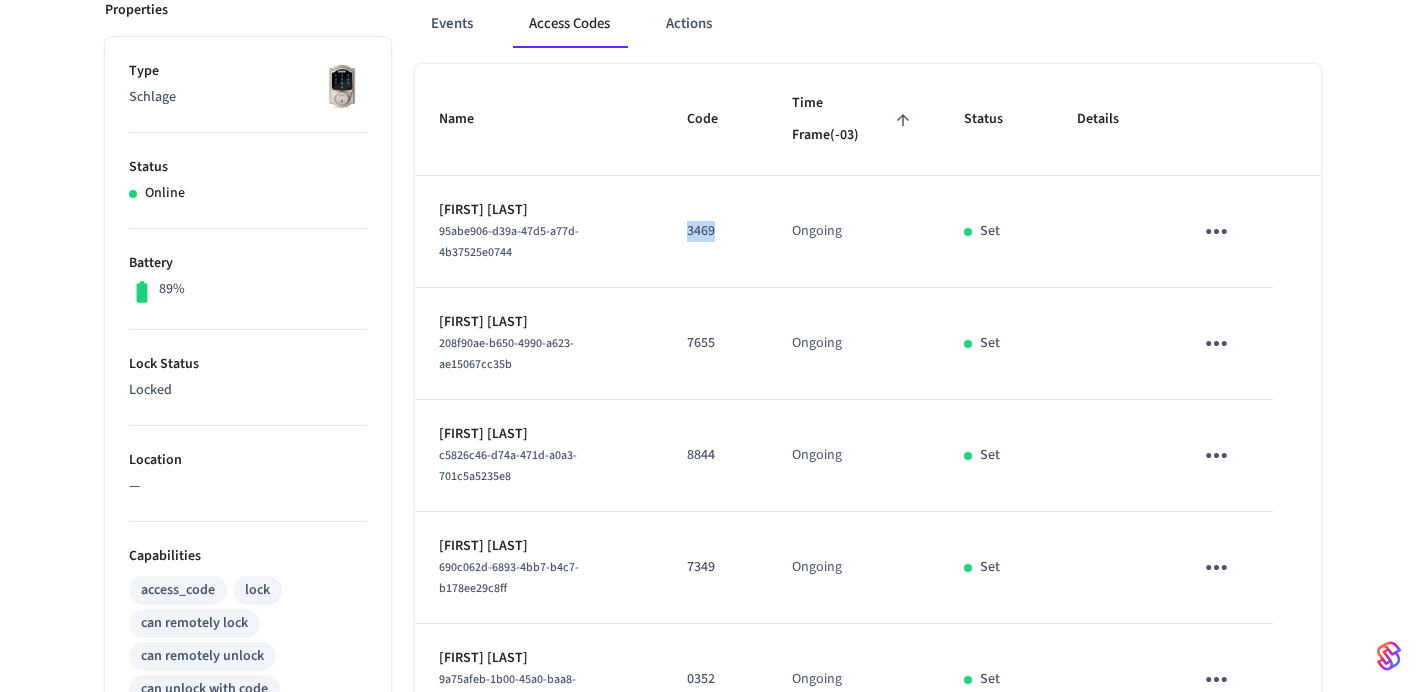 click on "3469" at bounding box center [715, 232] 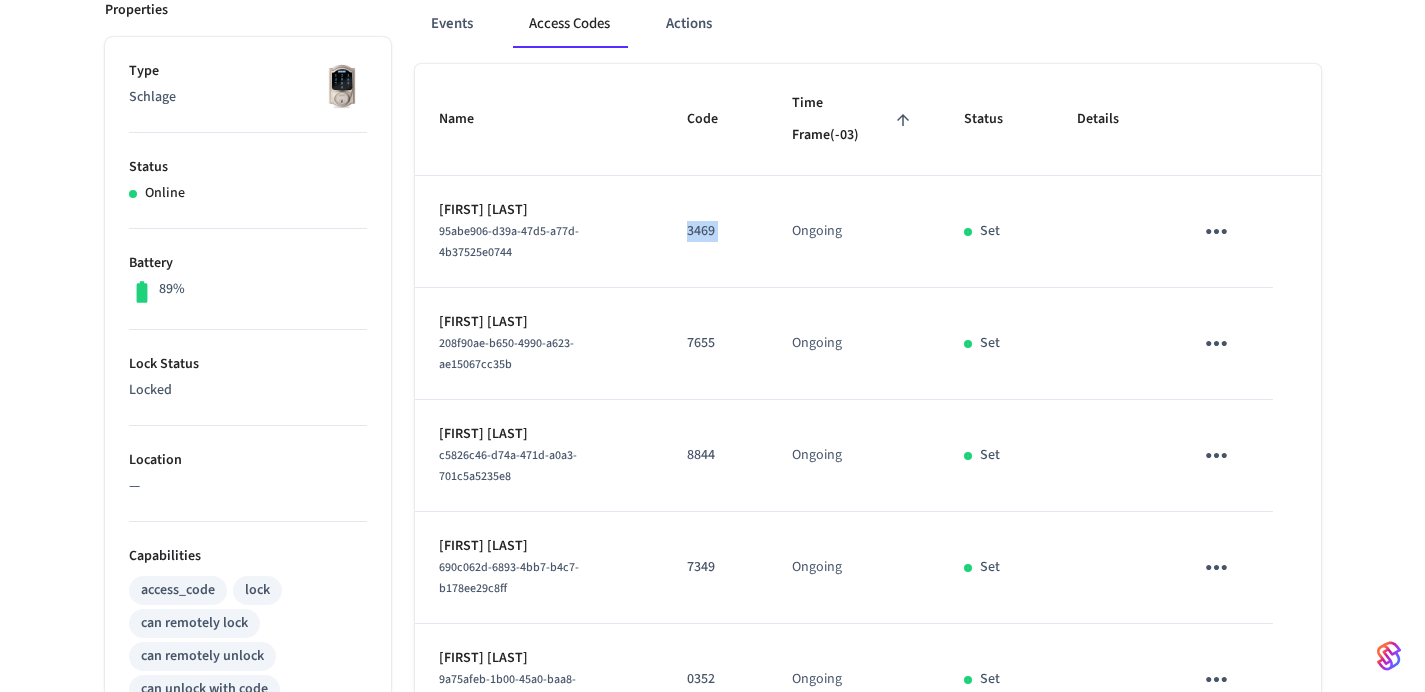 click on "3469" at bounding box center (715, 232) 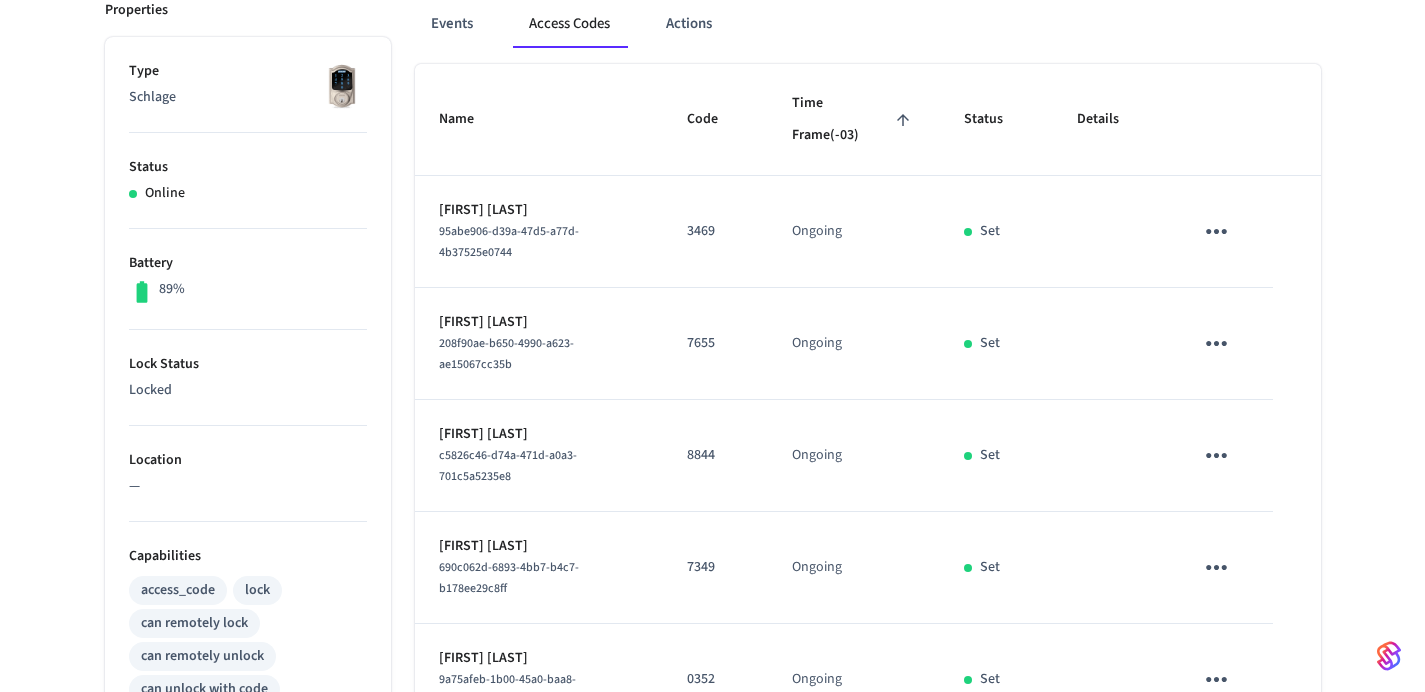 click on "7655" at bounding box center [715, 344] 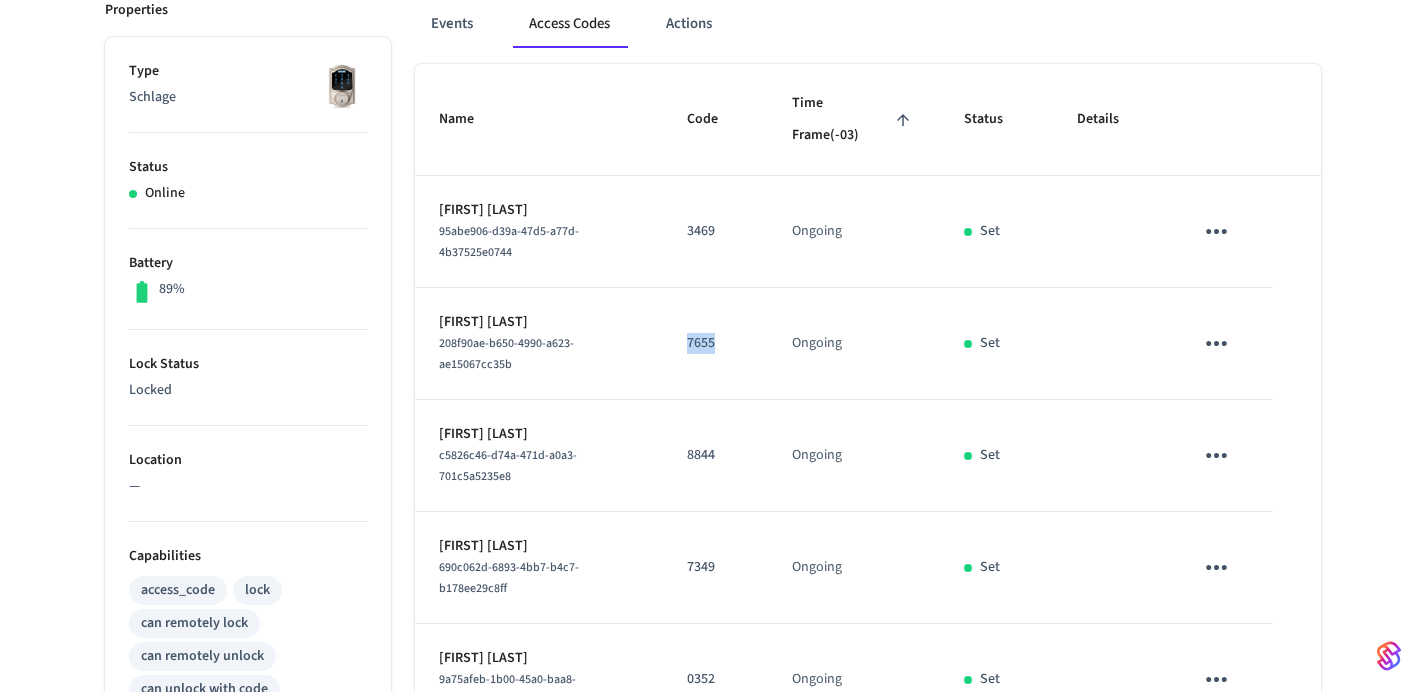 click on "7655" at bounding box center [715, 344] 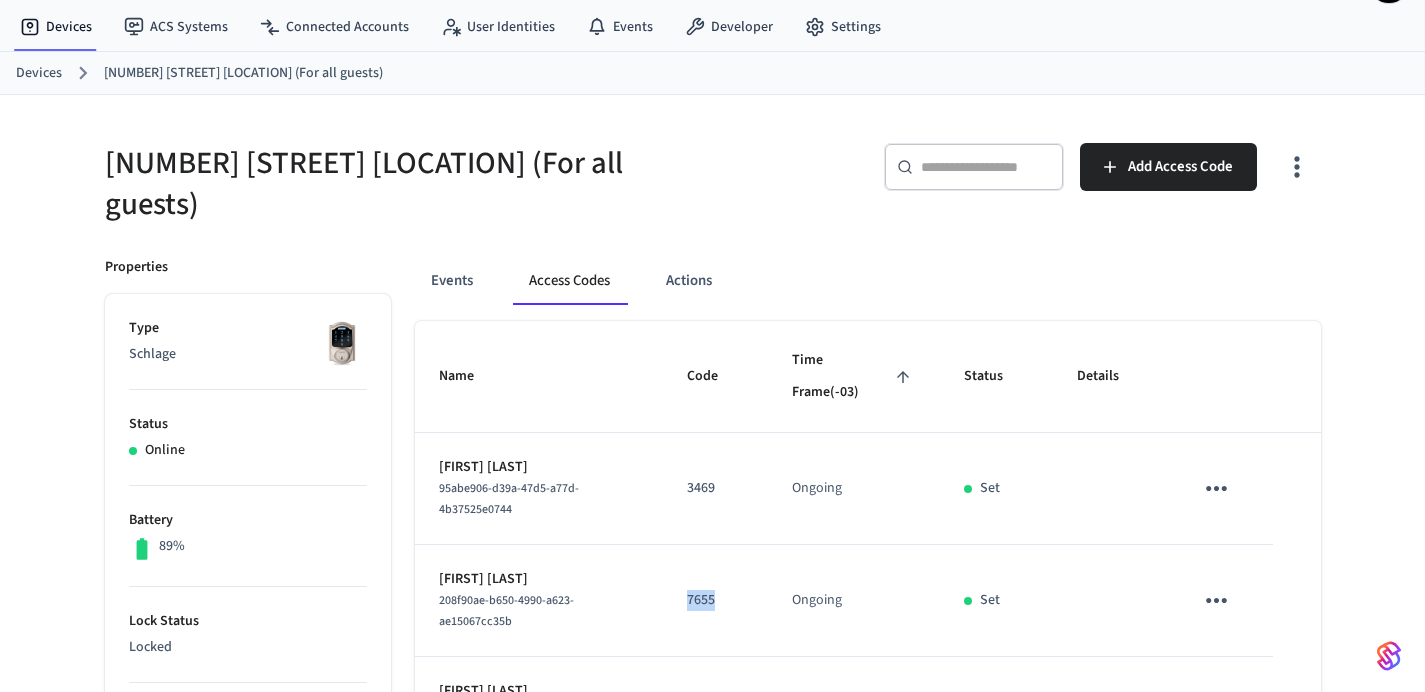 scroll, scrollTop: 31, scrollLeft: 0, axis: vertical 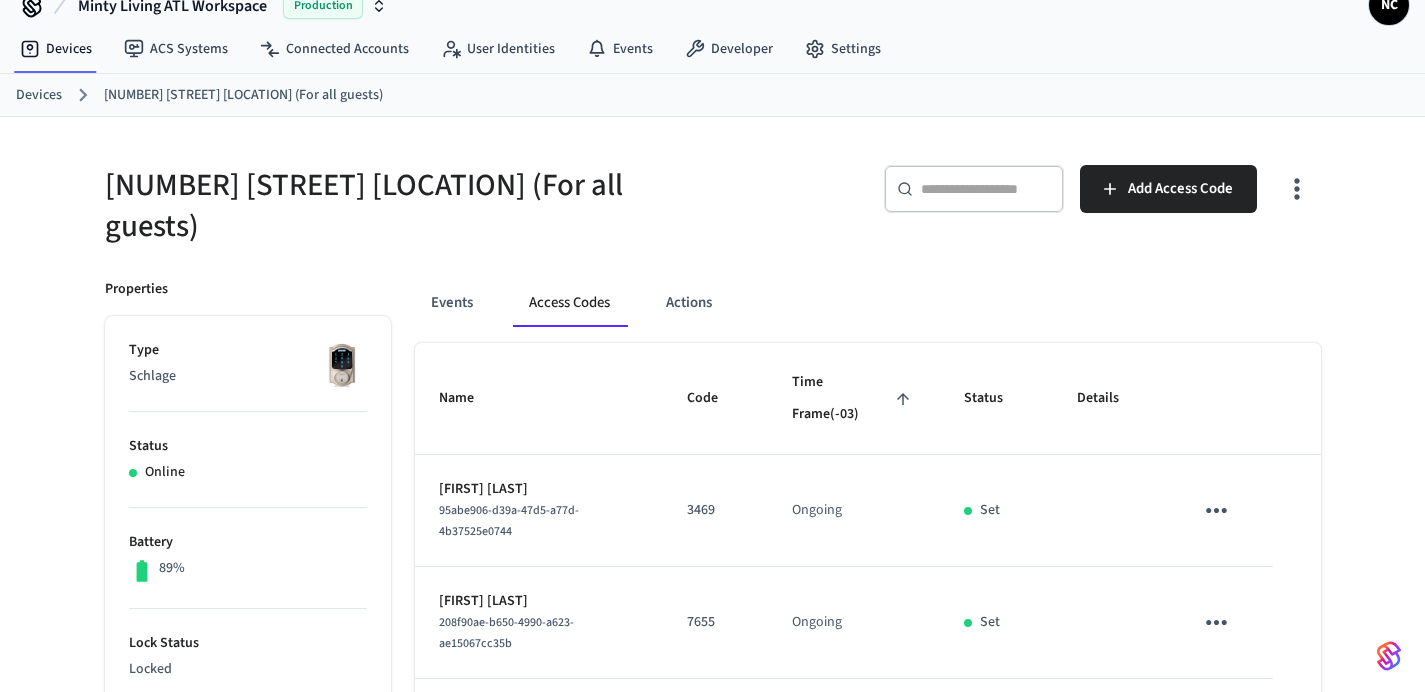 click on "Devices [NUMBER] [STREET] [LOCATION] (For all guests)" at bounding box center (712, 95) 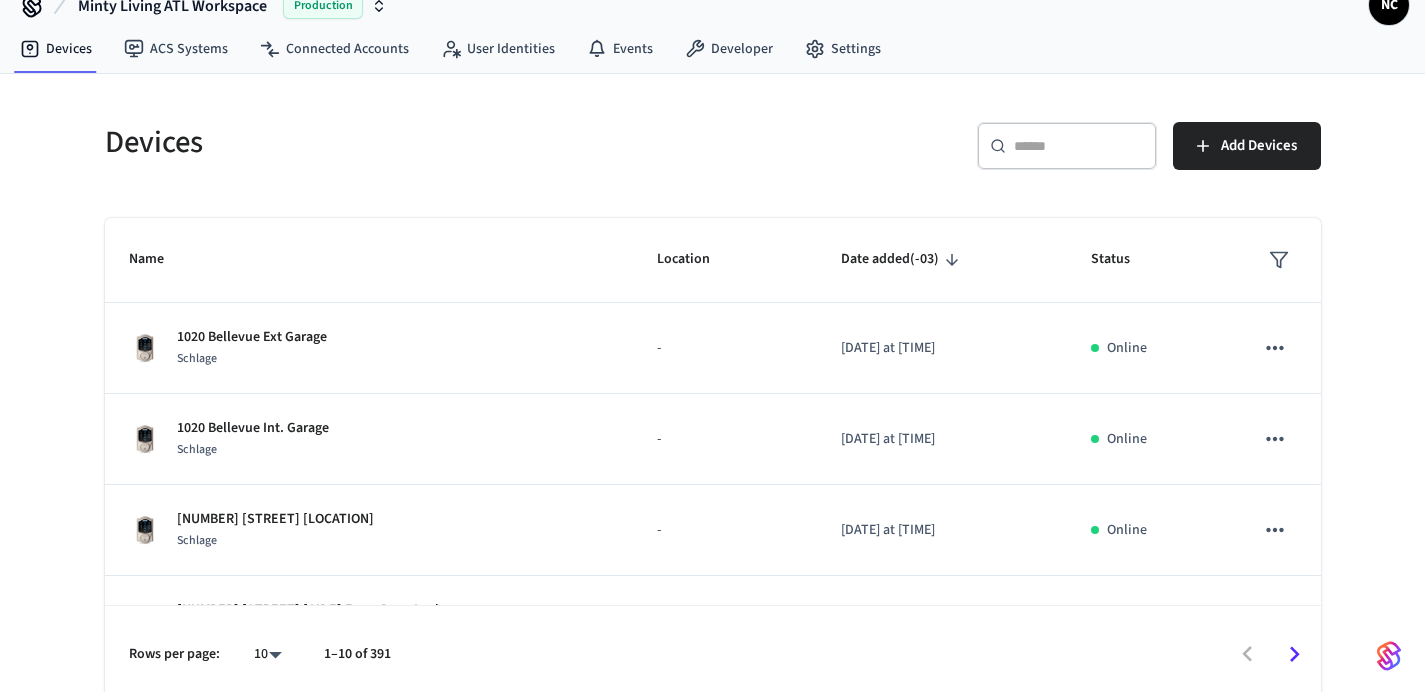 scroll, scrollTop: 0, scrollLeft: 0, axis: both 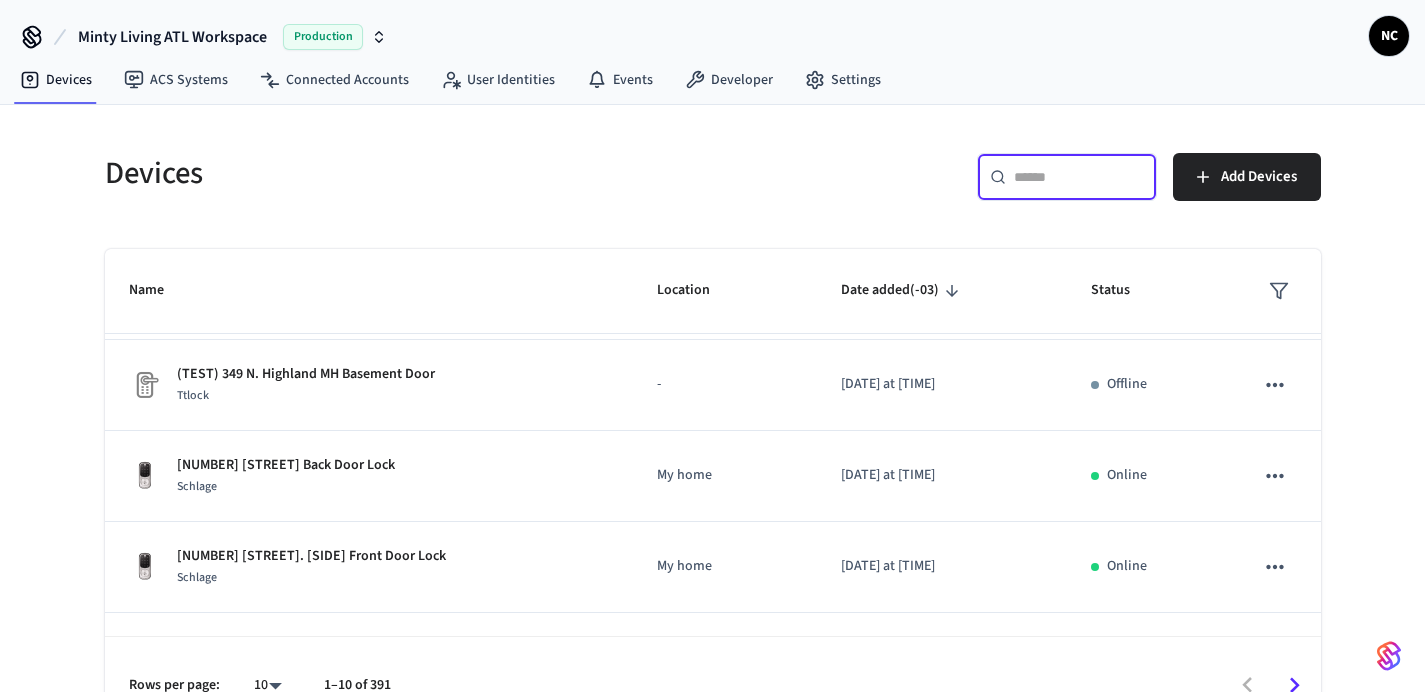 click at bounding box center (1079, 177) 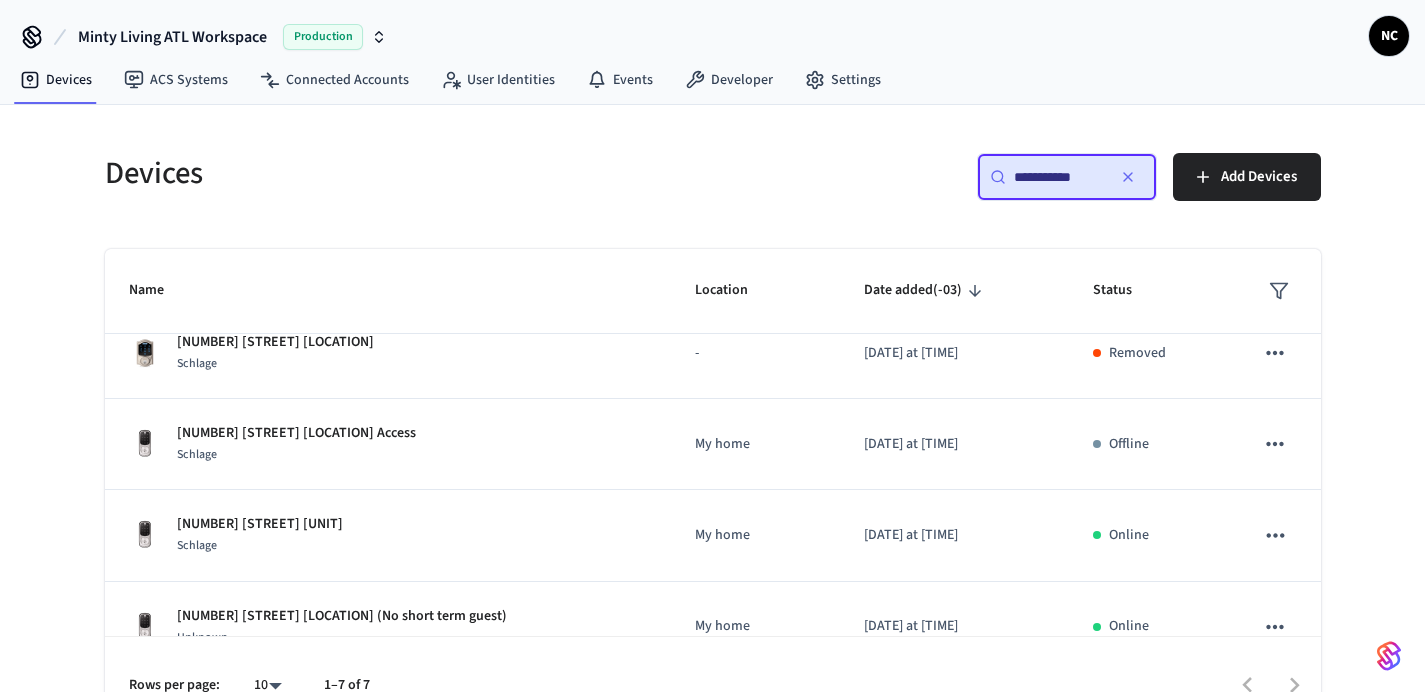 scroll, scrollTop: 209, scrollLeft: 0, axis: vertical 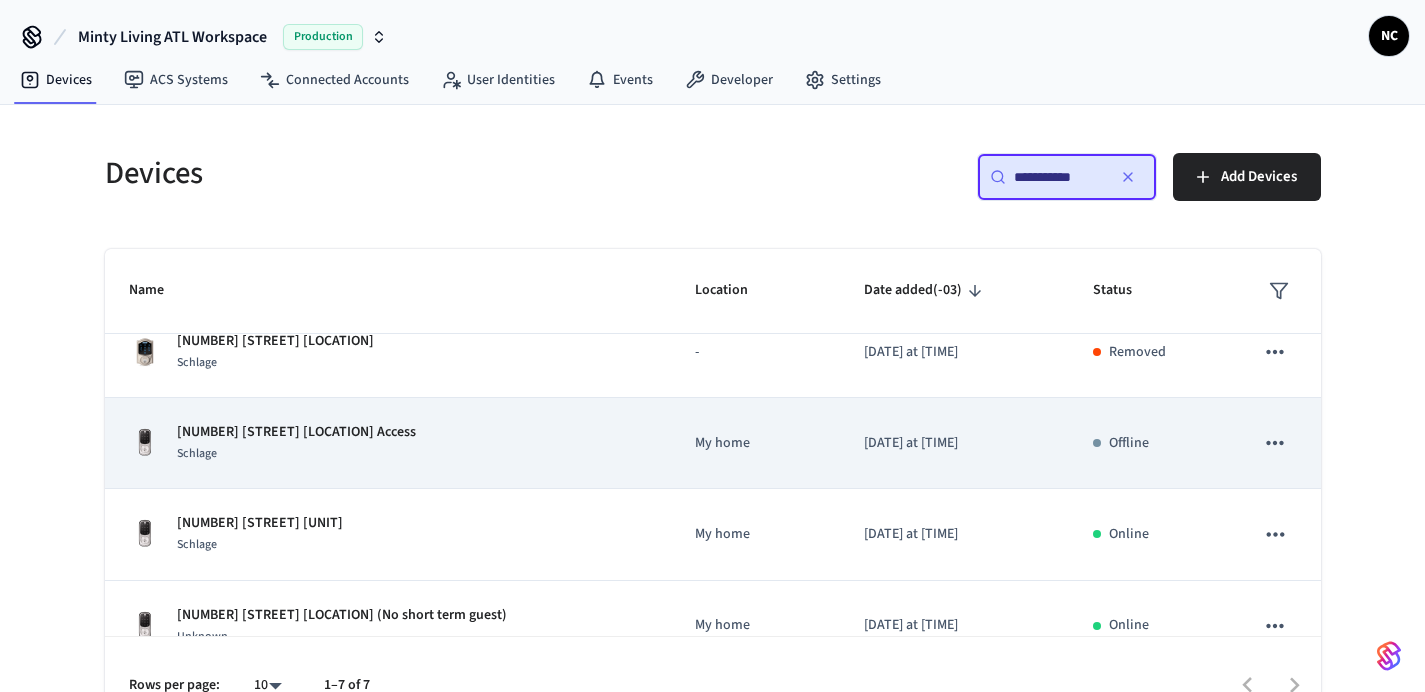 type on "**********" 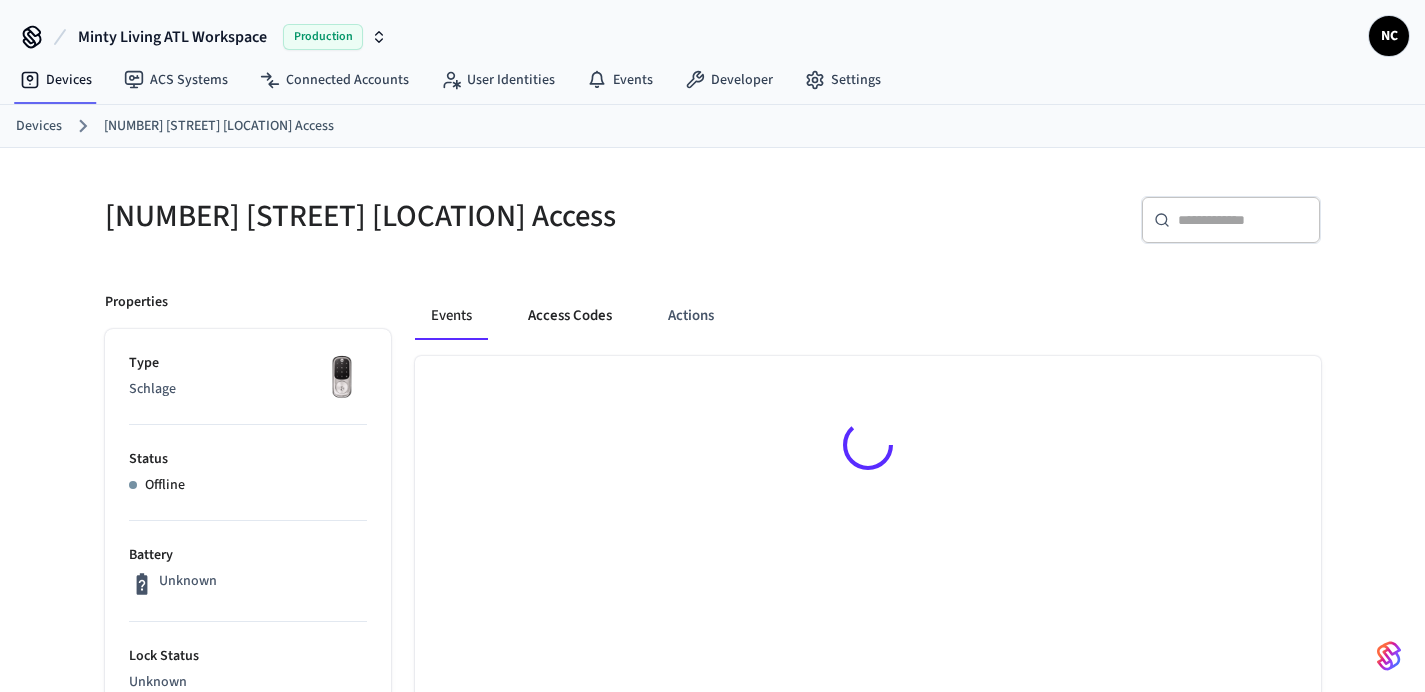 click on "Access Codes" at bounding box center (570, 316) 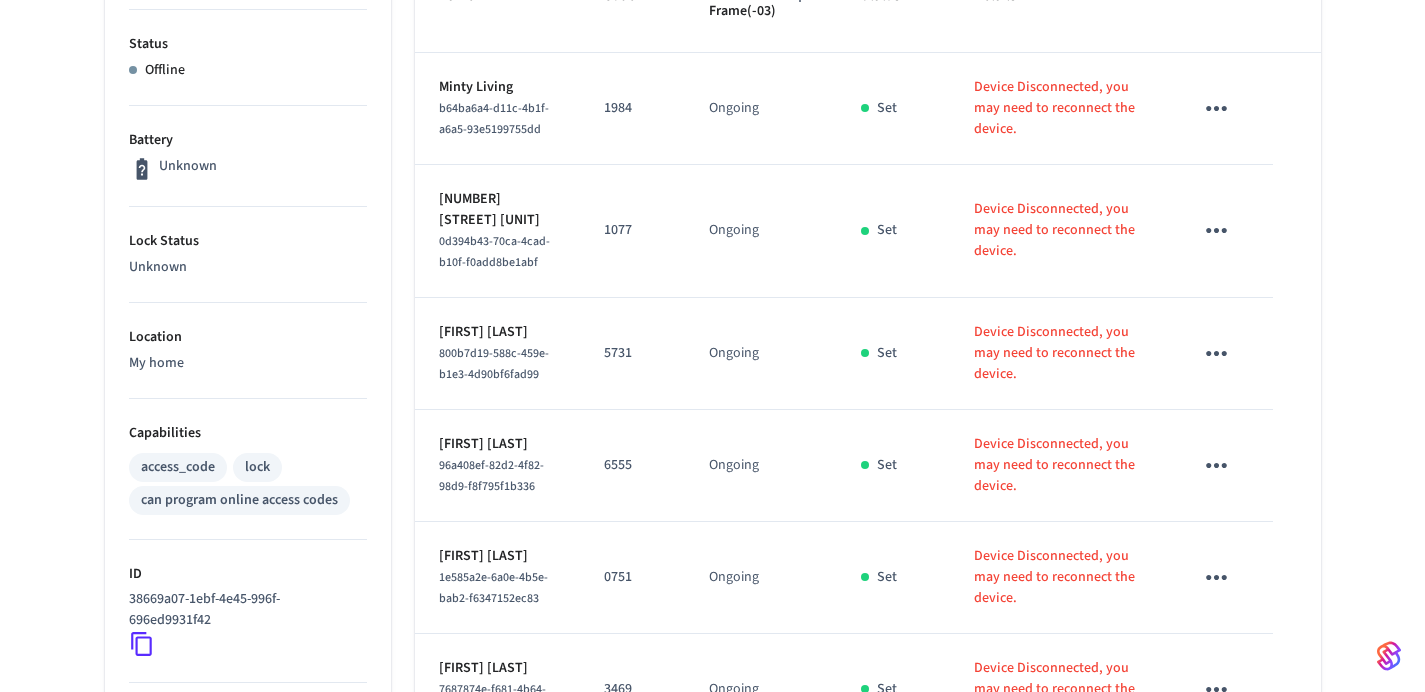scroll, scrollTop: 383, scrollLeft: 0, axis: vertical 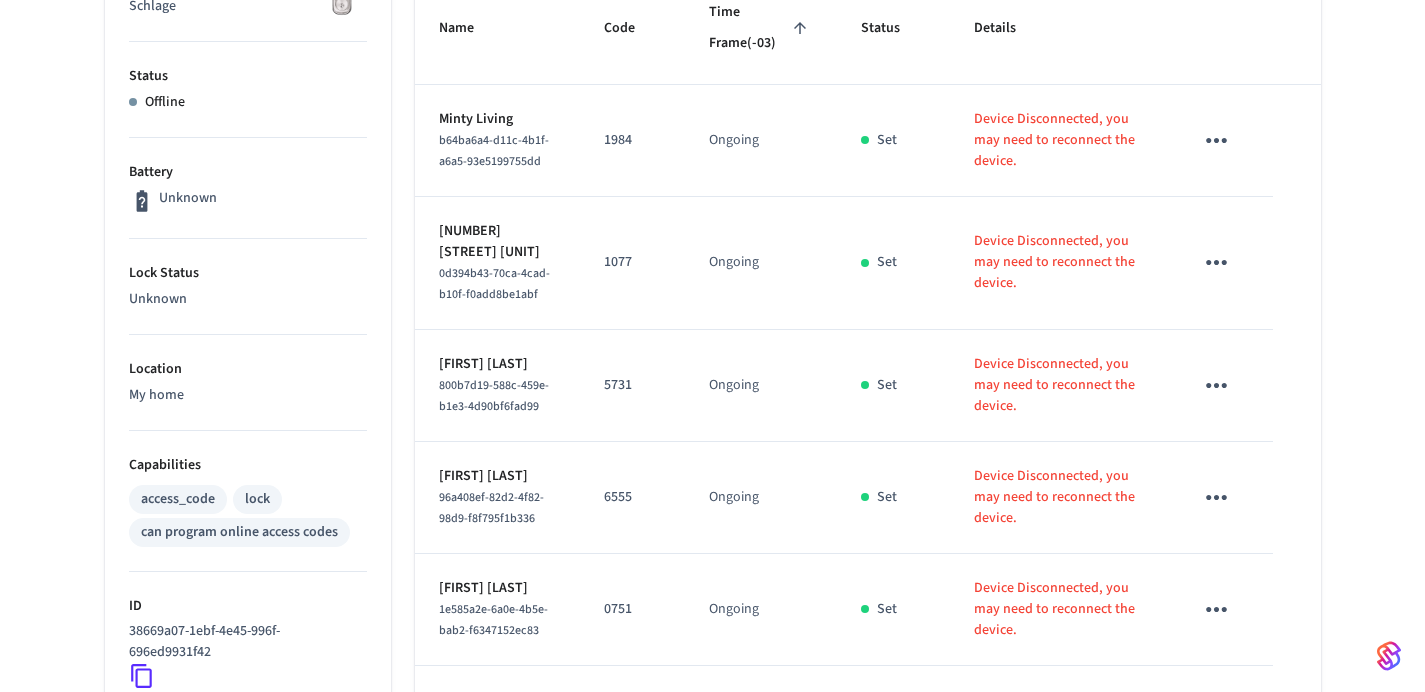 click on "1077" at bounding box center (632, 262) 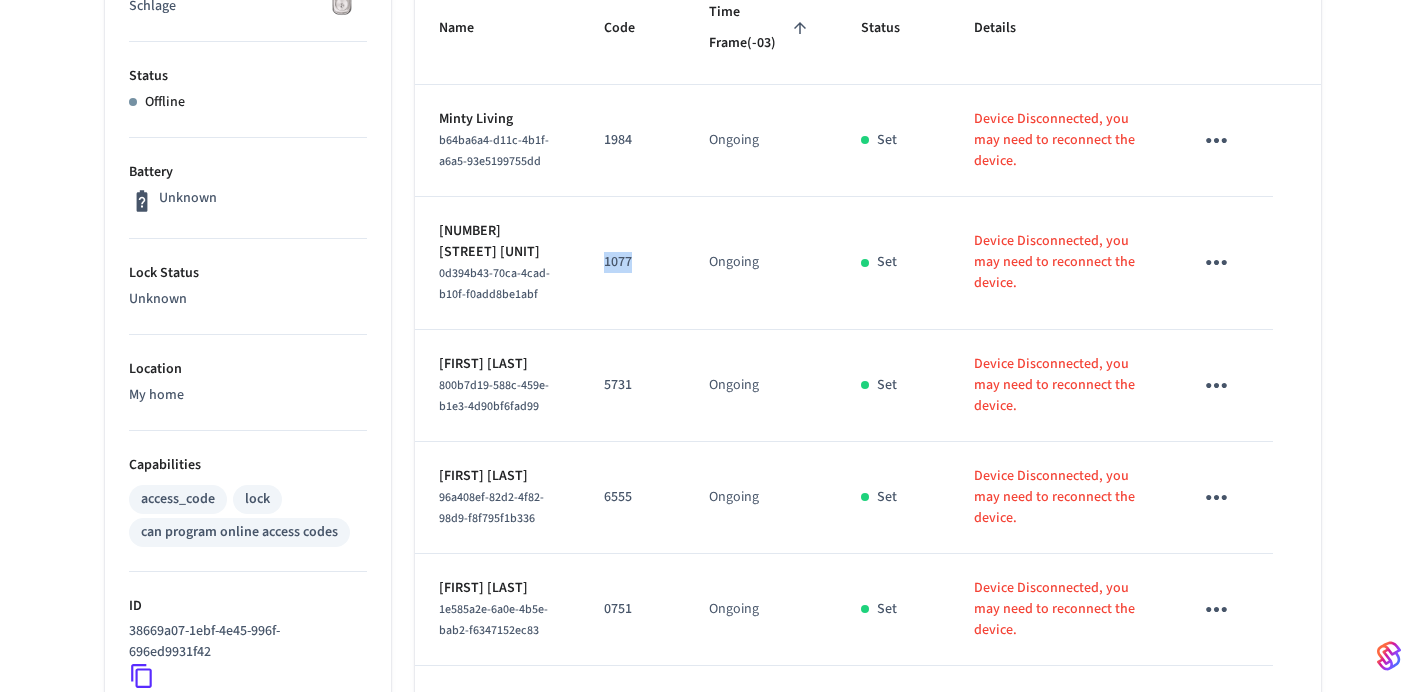 click on "1077" at bounding box center (632, 262) 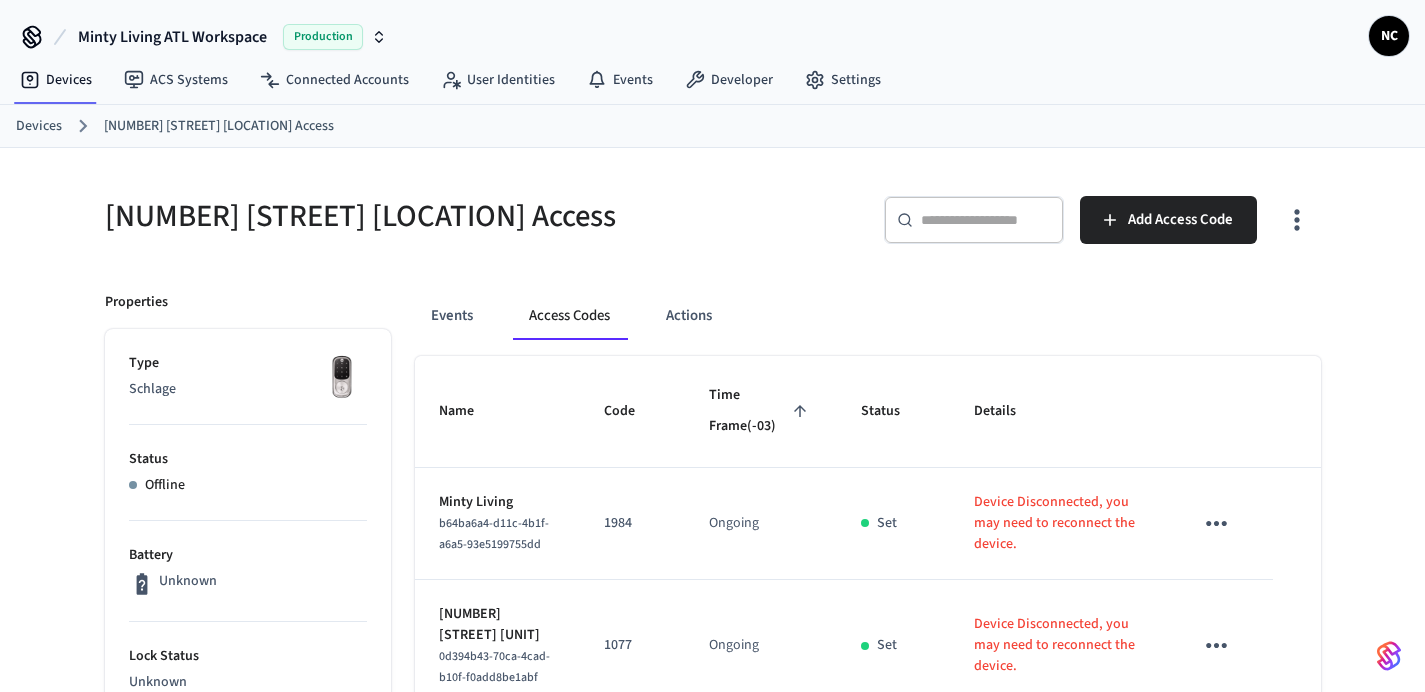 click on "Devices" at bounding box center [39, 126] 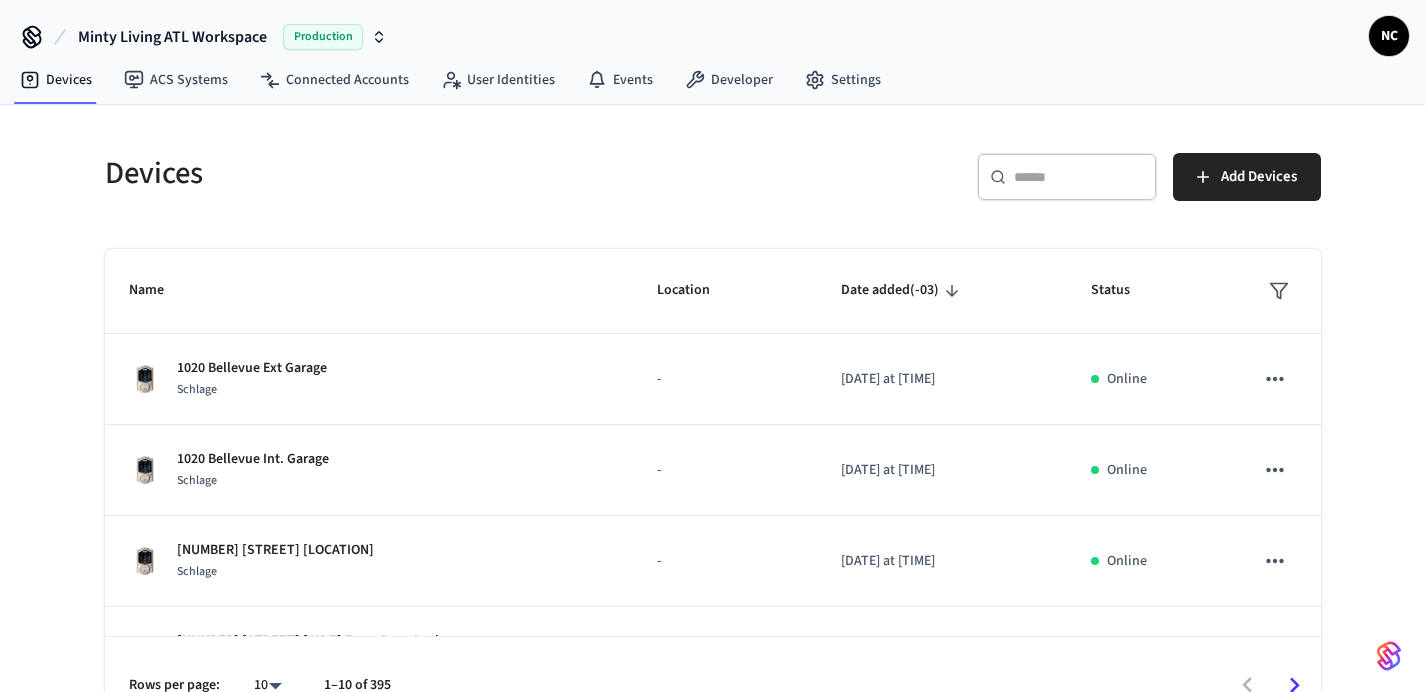 click on "​ ​" at bounding box center (1067, 177) 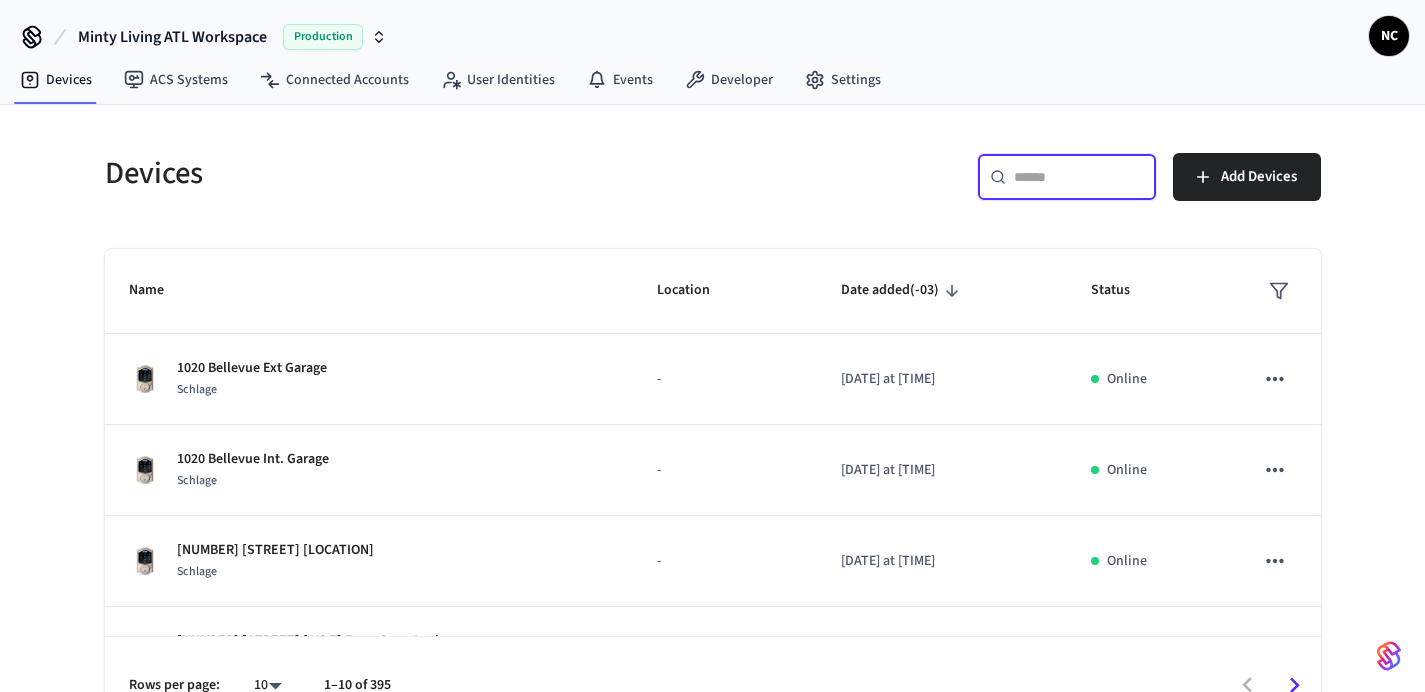 click at bounding box center (1079, 177) 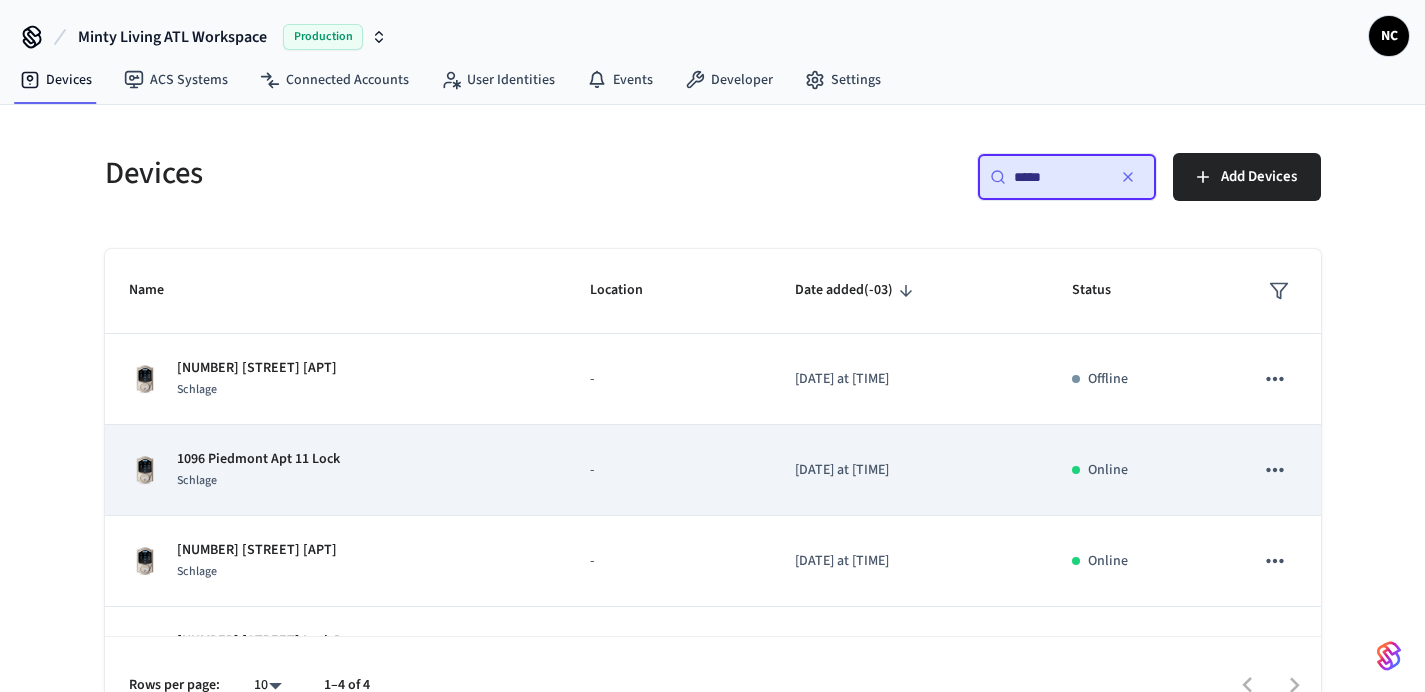 scroll, scrollTop: 62, scrollLeft: 0, axis: vertical 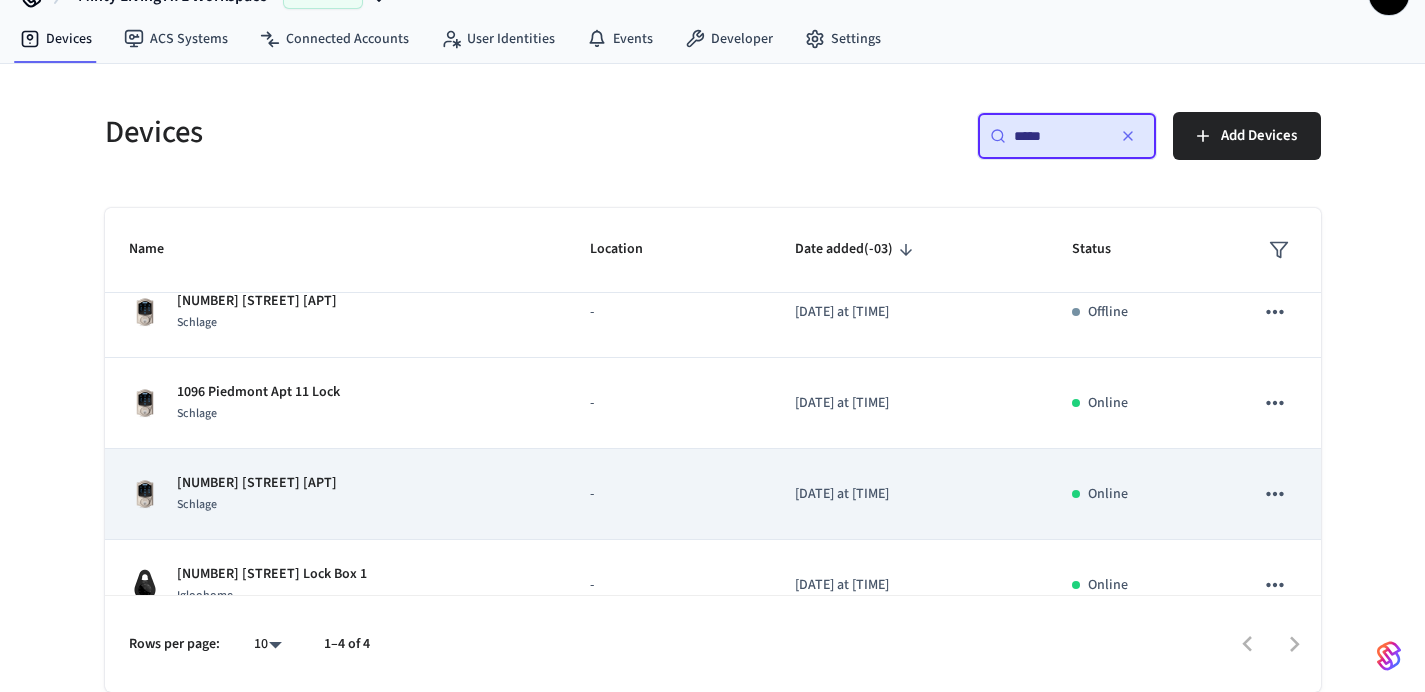 type on "****" 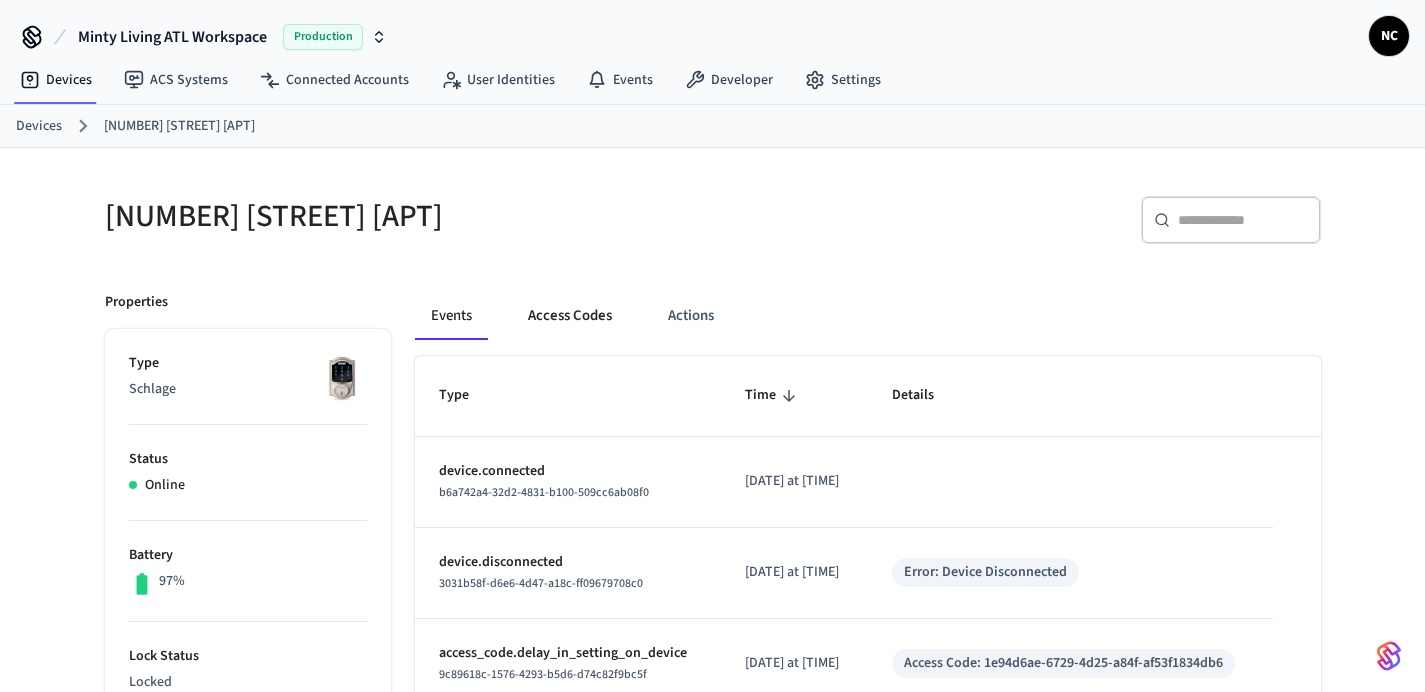 click on "Access Codes" at bounding box center [570, 316] 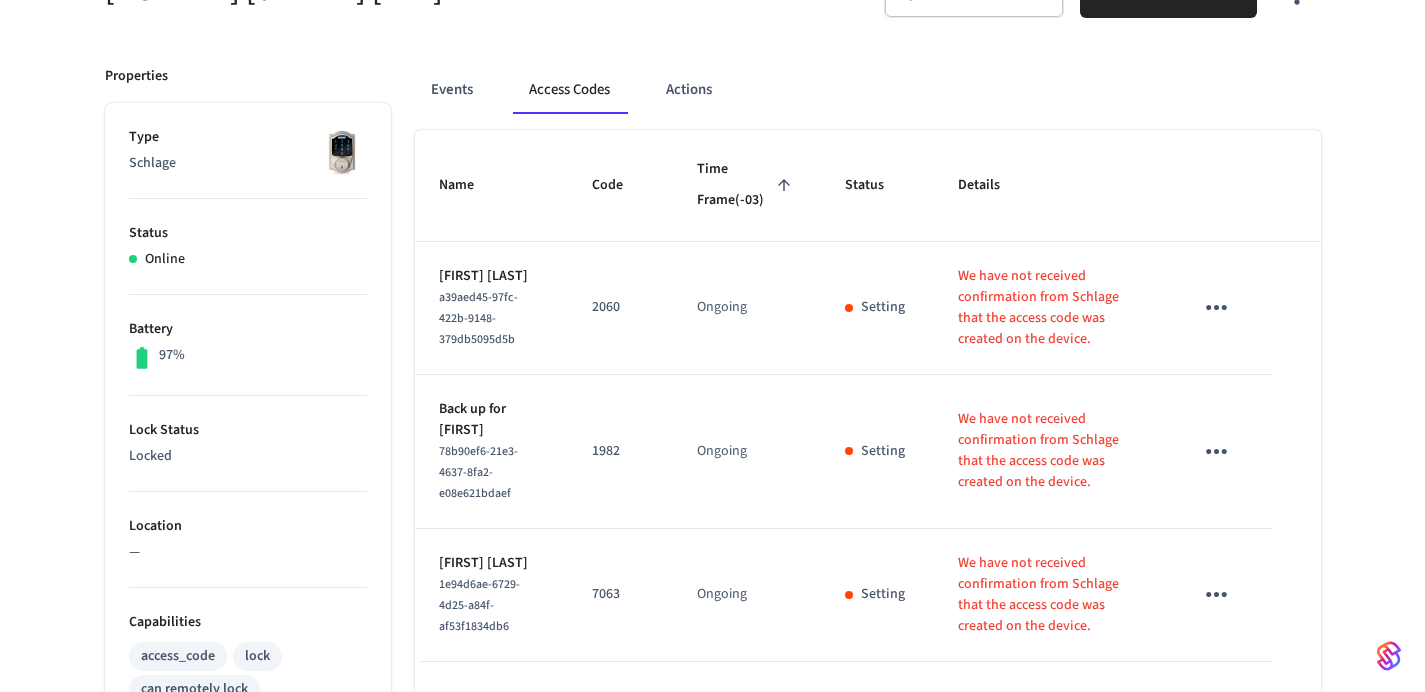 scroll, scrollTop: 225, scrollLeft: 0, axis: vertical 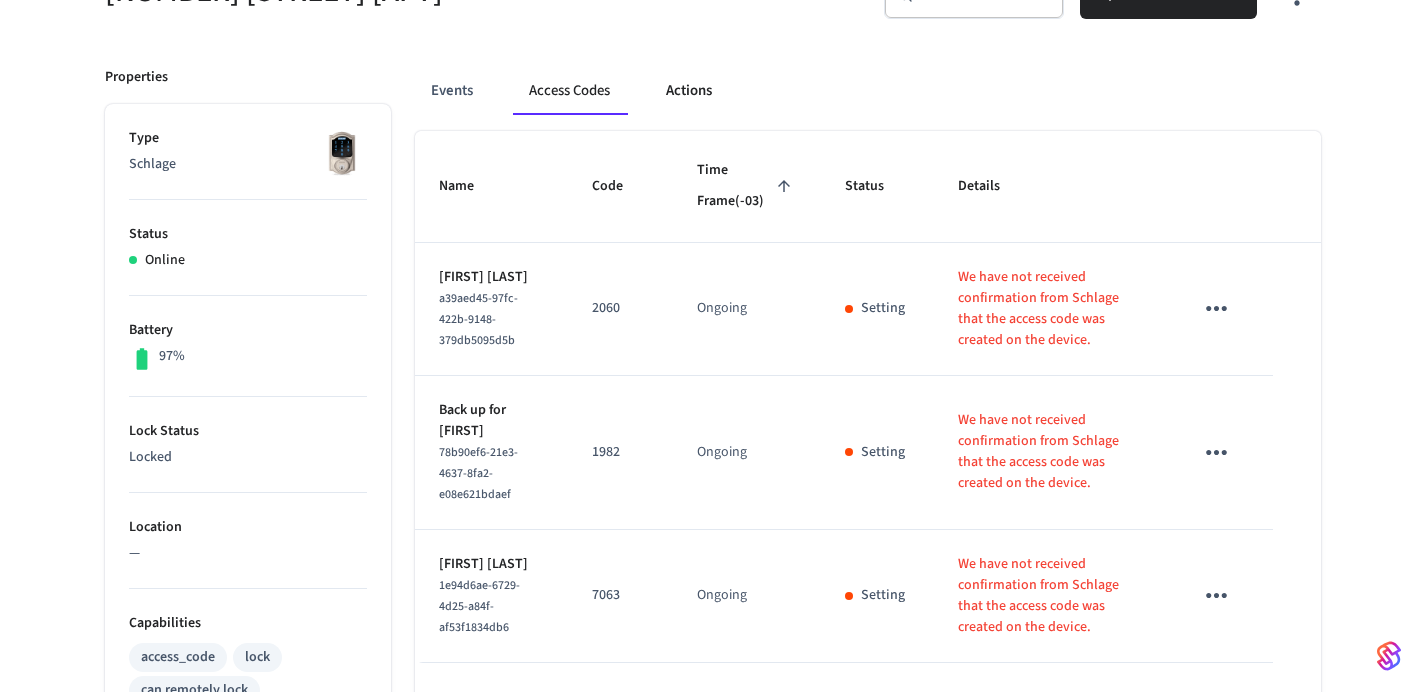 click on "Actions" at bounding box center (689, 91) 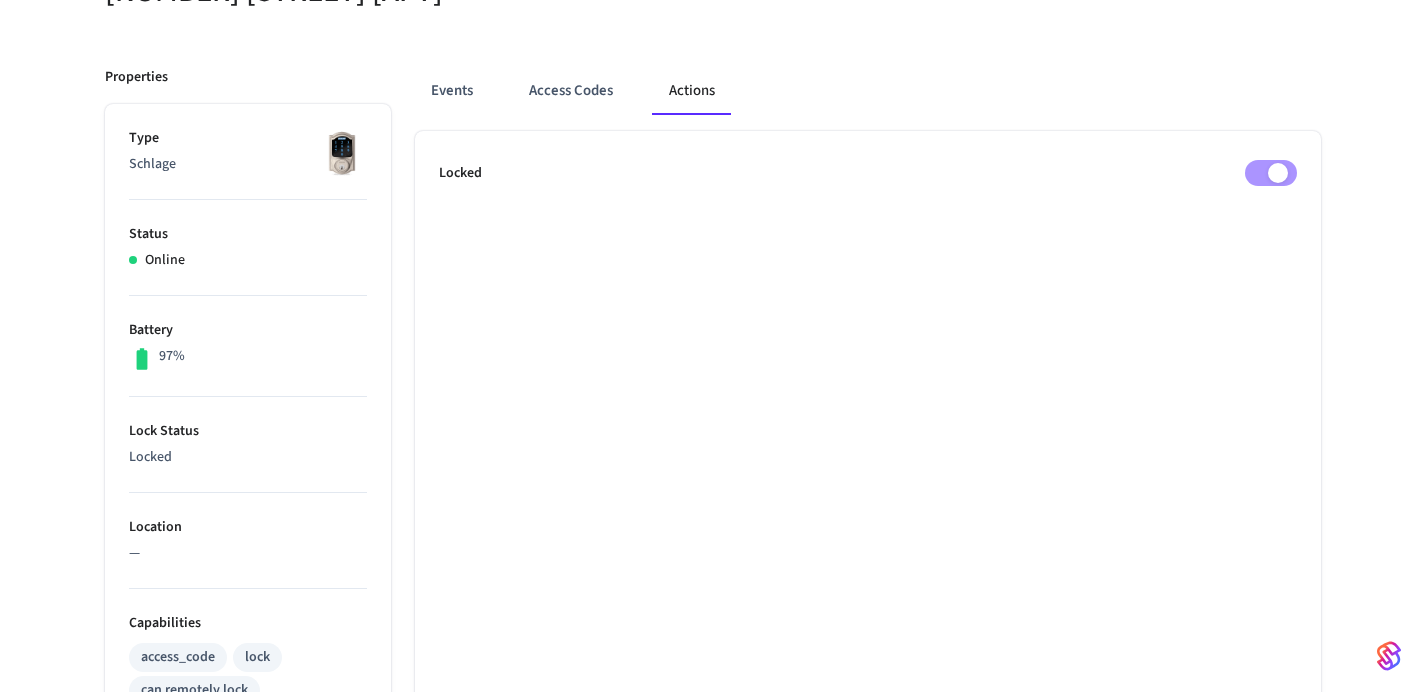 scroll, scrollTop: 0, scrollLeft: 0, axis: both 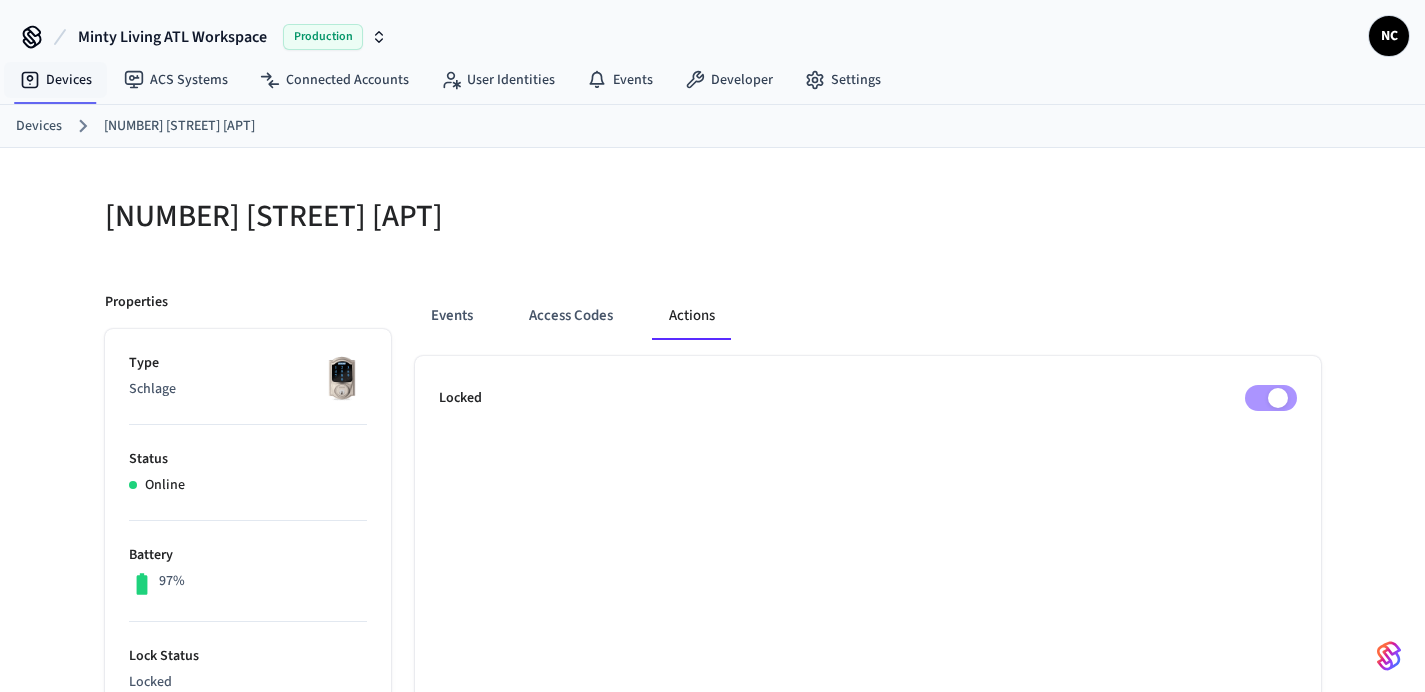 click on "Devices [NUMBER] [STREET] [APT]" at bounding box center [720, 126] 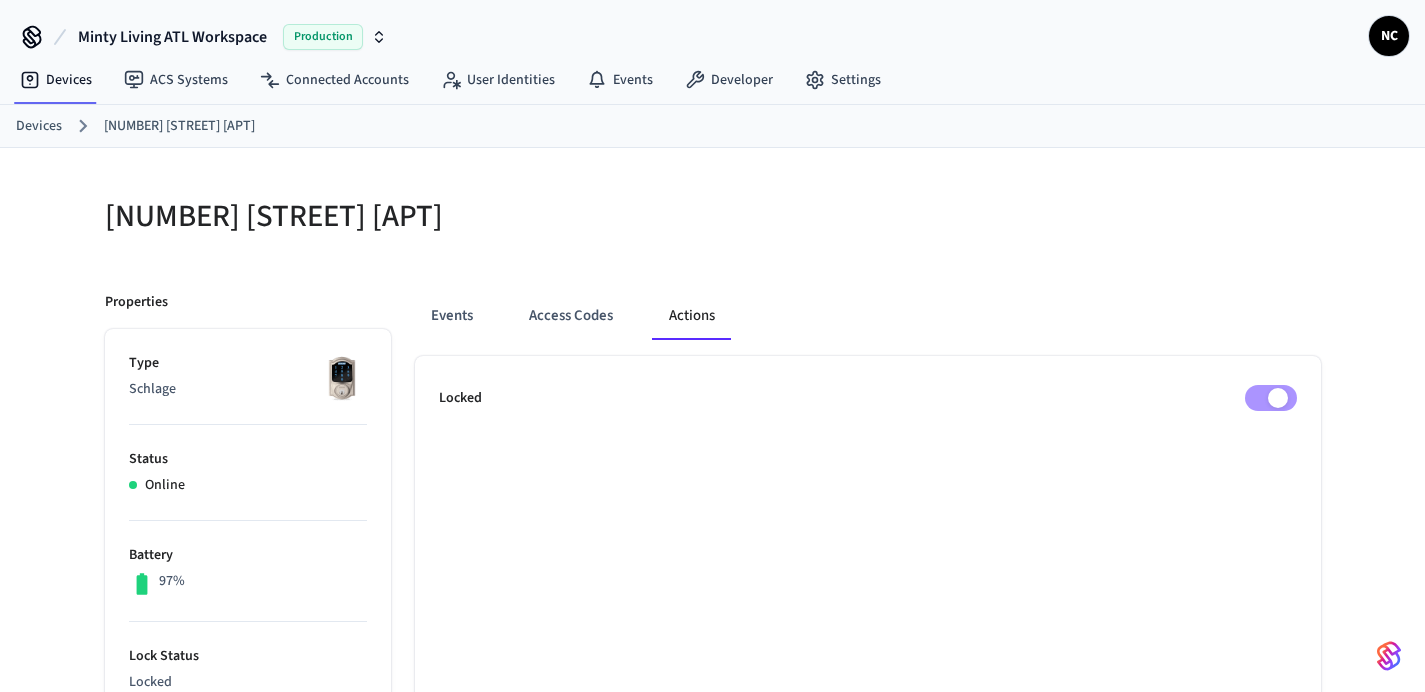 click on "Devices" at bounding box center (39, 126) 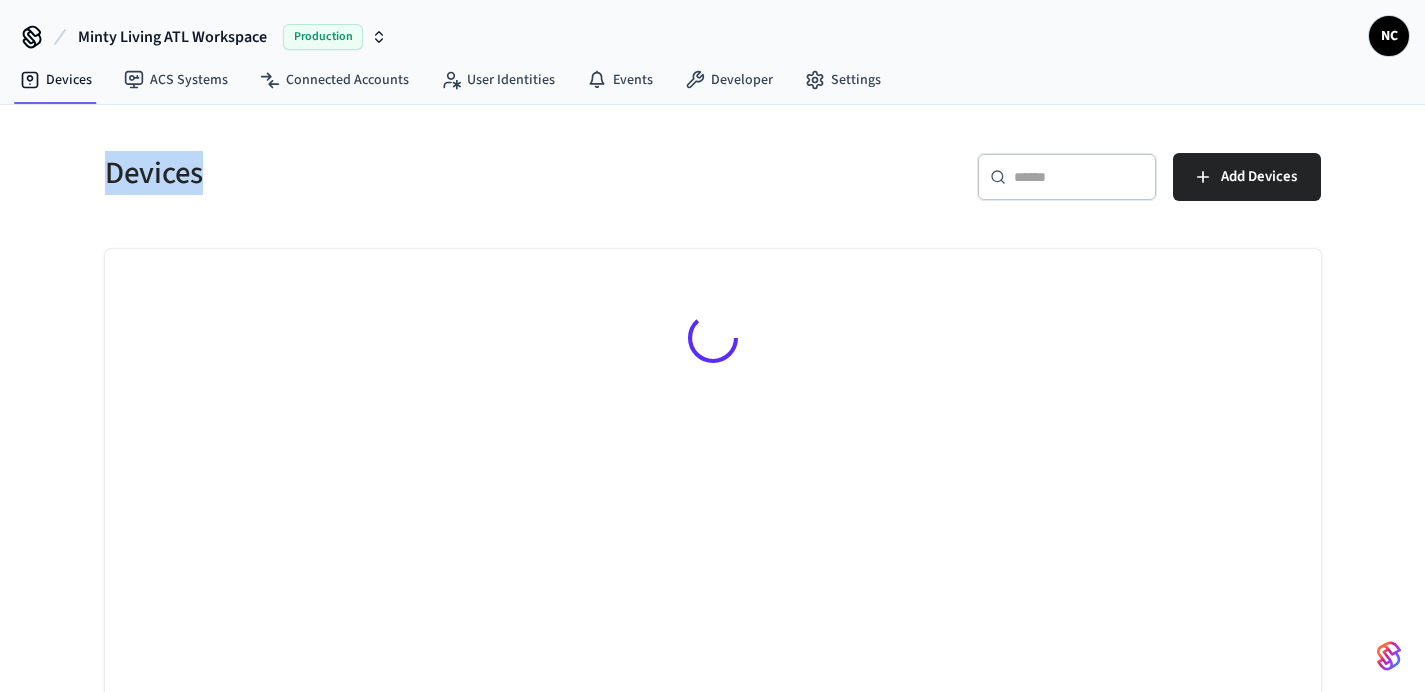 click on "Devices ​ ​ Add Devices" at bounding box center (712, 419) 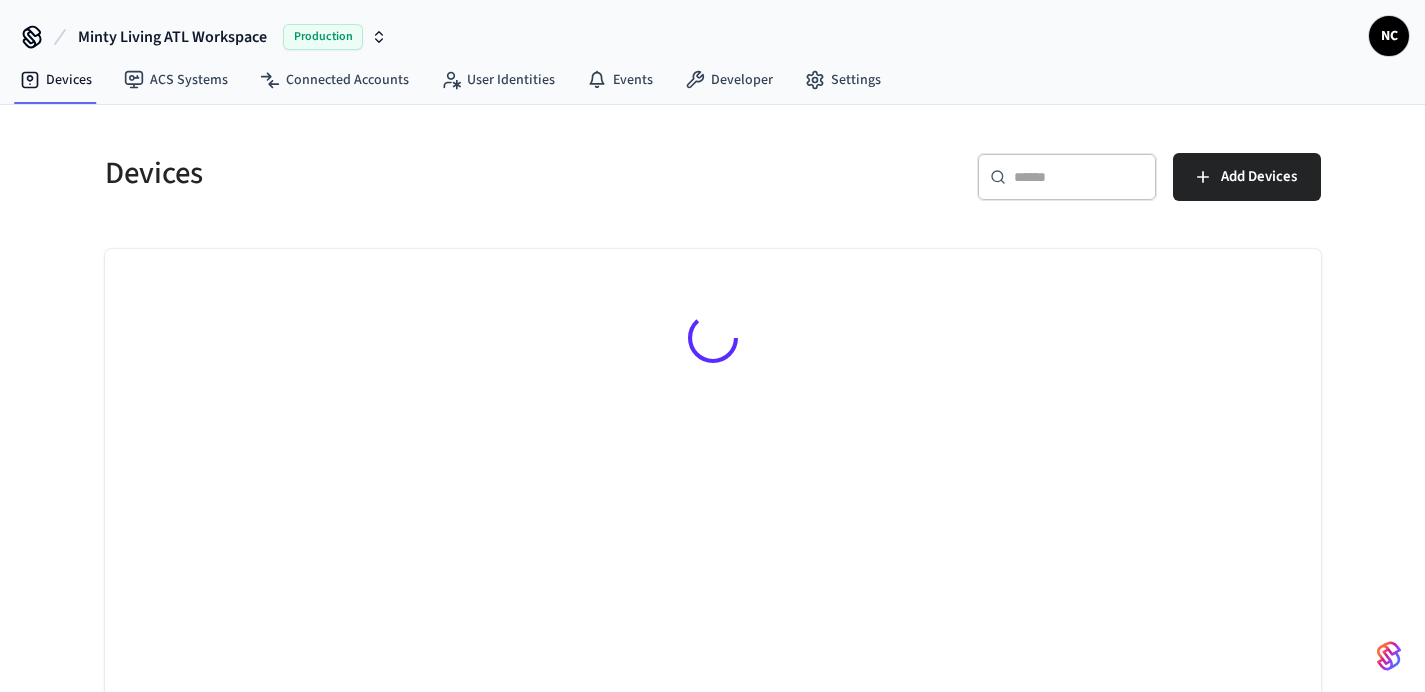 click at bounding box center [1079, 177] 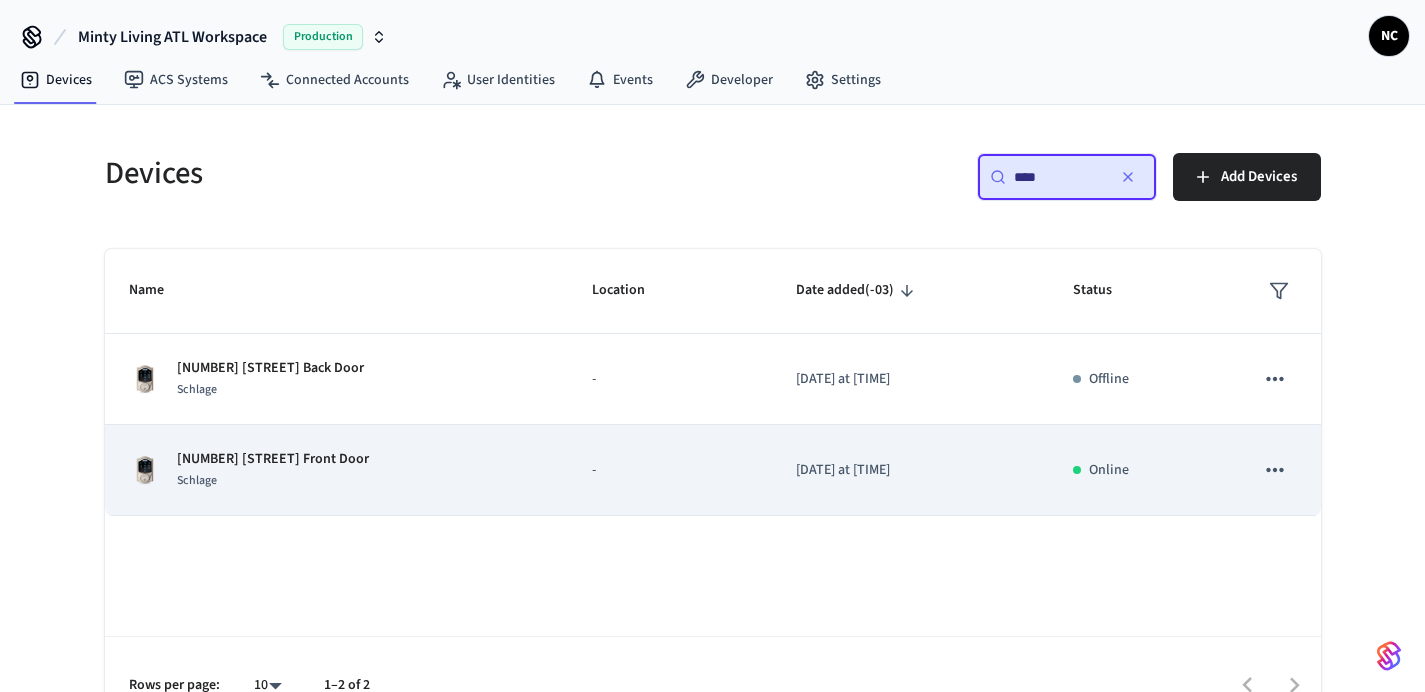 type on "***" 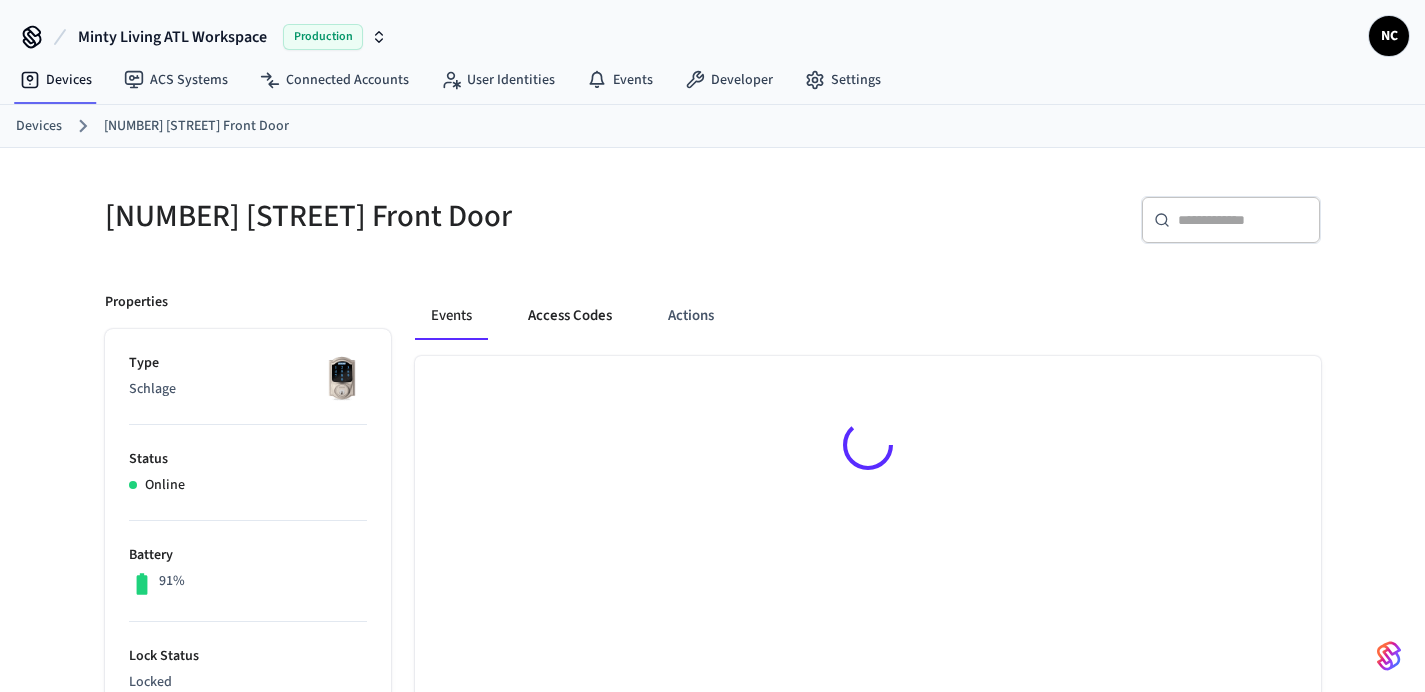 click on "Access Codes" at bounding box center (570, 316) 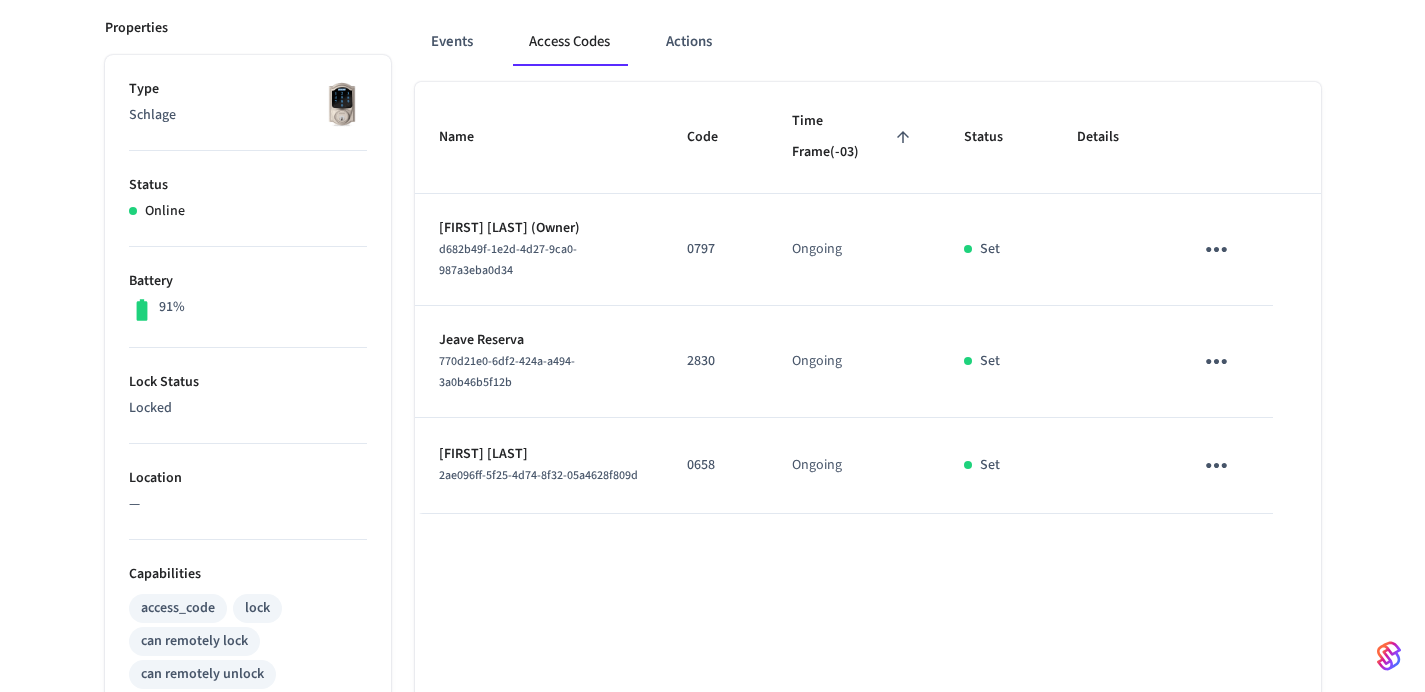 scroll, scrollTop: 399, scrollLeft: 0, axis: vertical 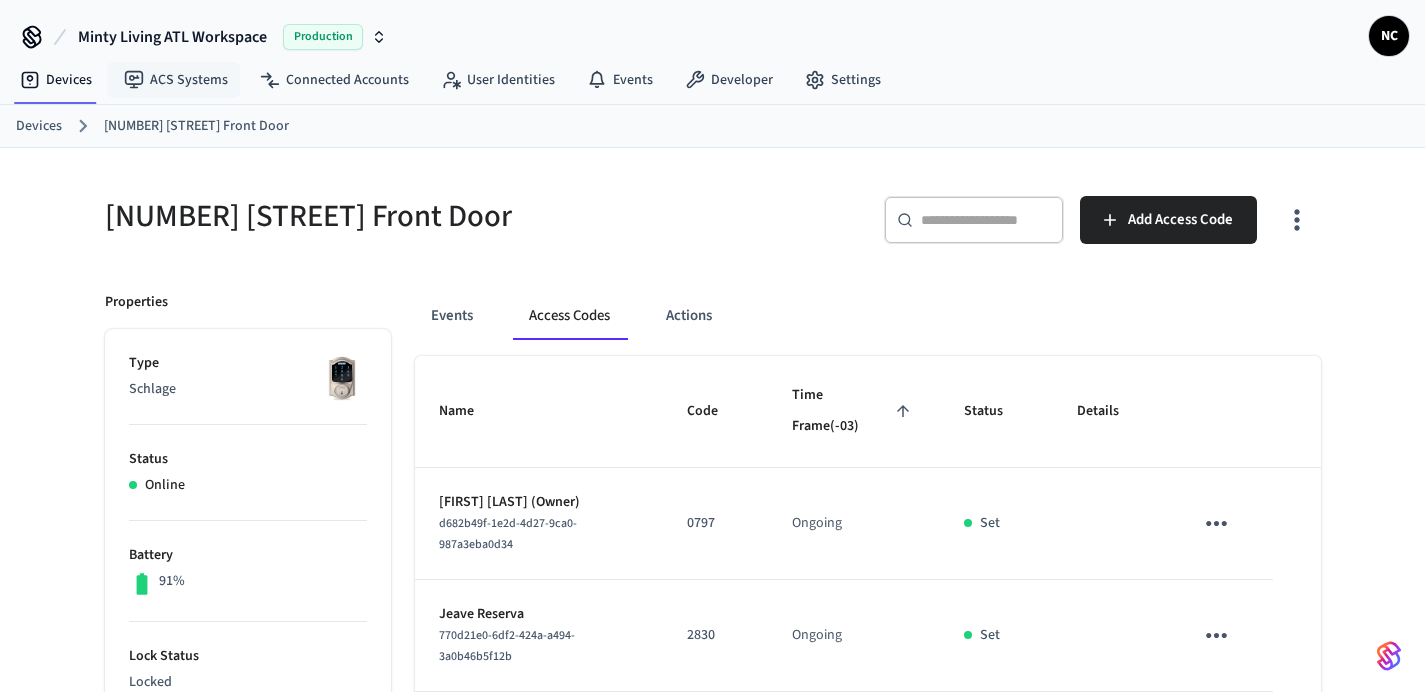 click on "[NUMBER] [STREET] Front Door ​ ​ Add Access Code Properties Type [BRAND] Status Online Battery [PERCENT]% Lock Status Locked Location — Capabilities access_code lock can remotely lock can remotely unlock can unlock with code can program online access codes ID [UUID] Paired on ( -03 ) [DATE] at [TIME] Connected account [UUID] Custom Metadata Events Access Codes Actions Name Code Time Frame  (-03) Status Details [FIRST] [LAST] (Owner) [UUID] Ongoing Set Jeave Reserva [UUID] 2830 Ongoing Set Jason Mulvene [UUID] 0658 Ongoing Set Rows per page: 10 ** 1–3 of 3" at bounding box center [712, 815] 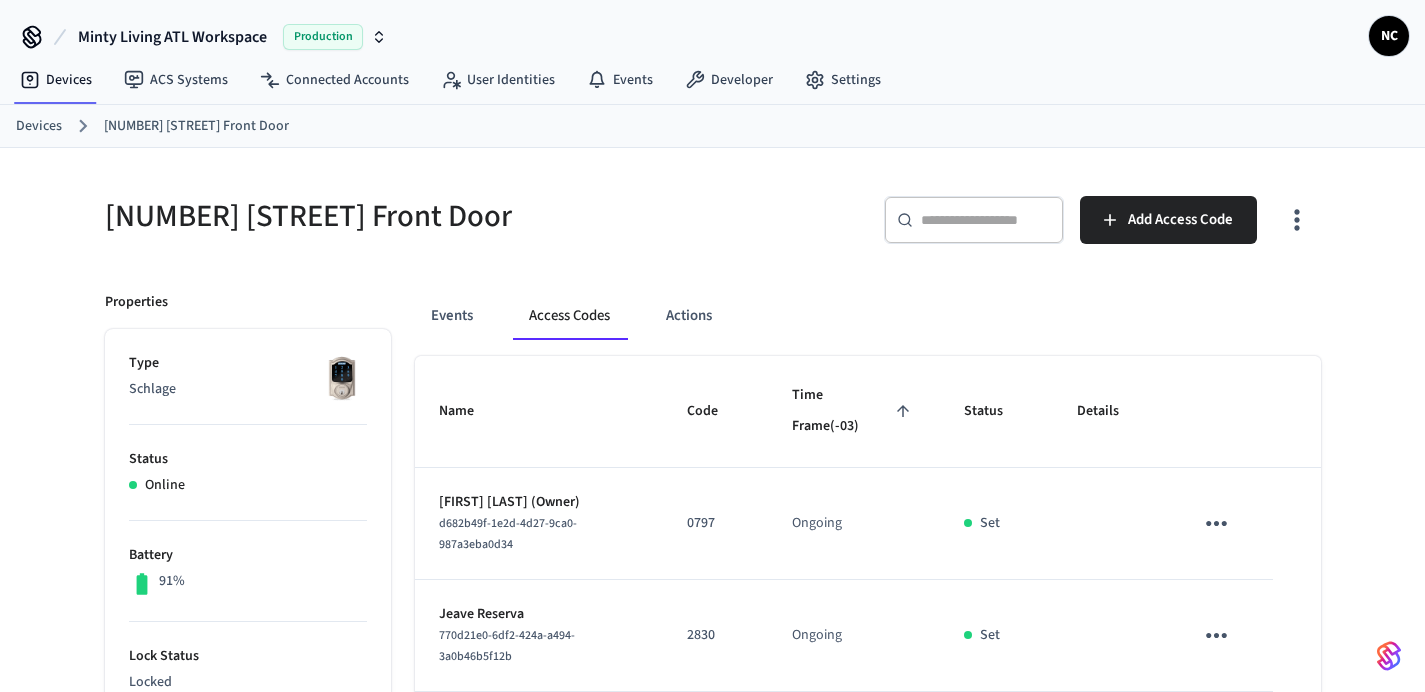 click on "Devices" at bounding box center (39, 126) 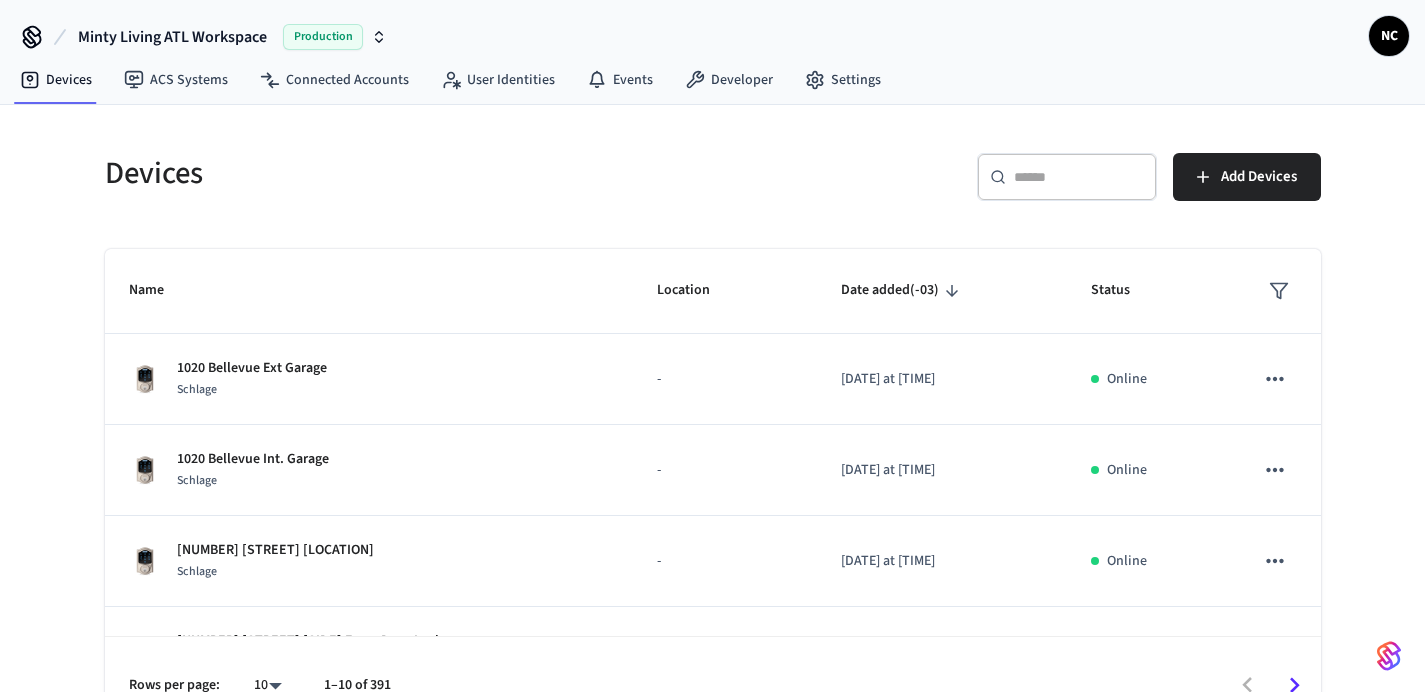 click on "​ ​" at bounding box center [1067, 177] 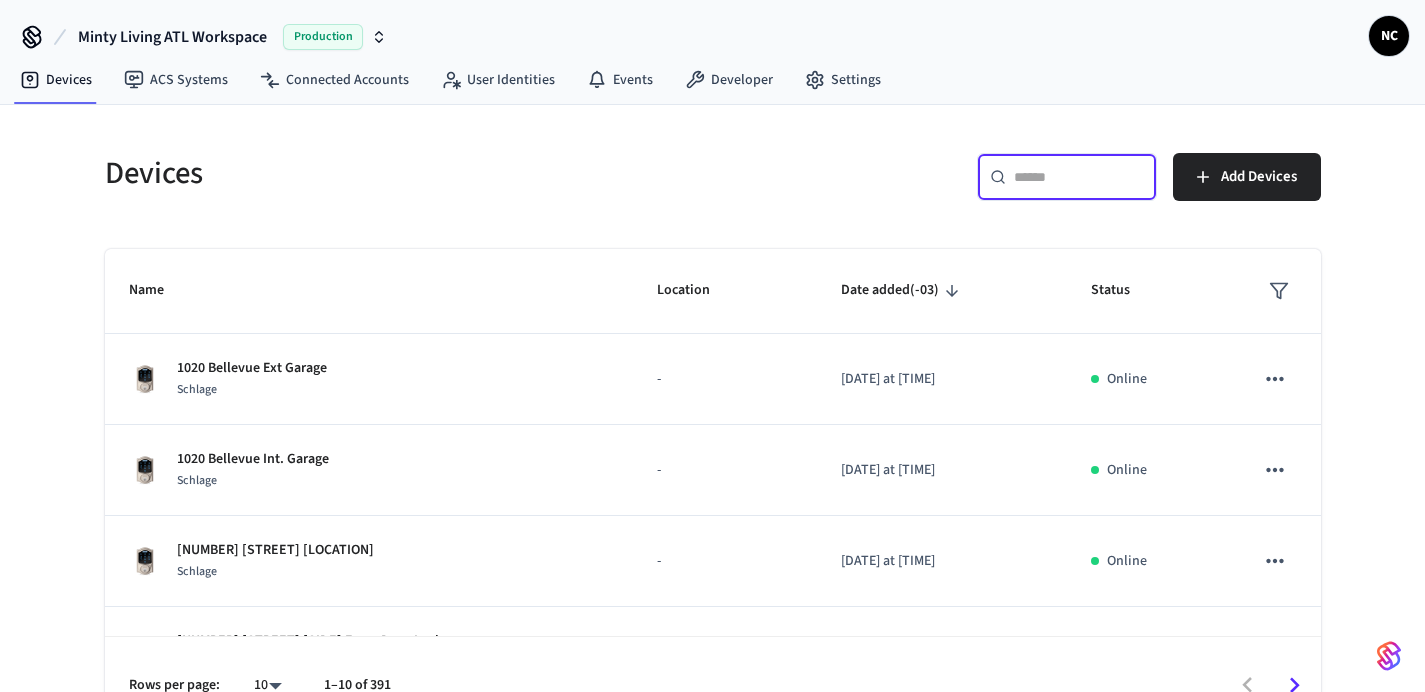 click at bounding box center (1079, 177) 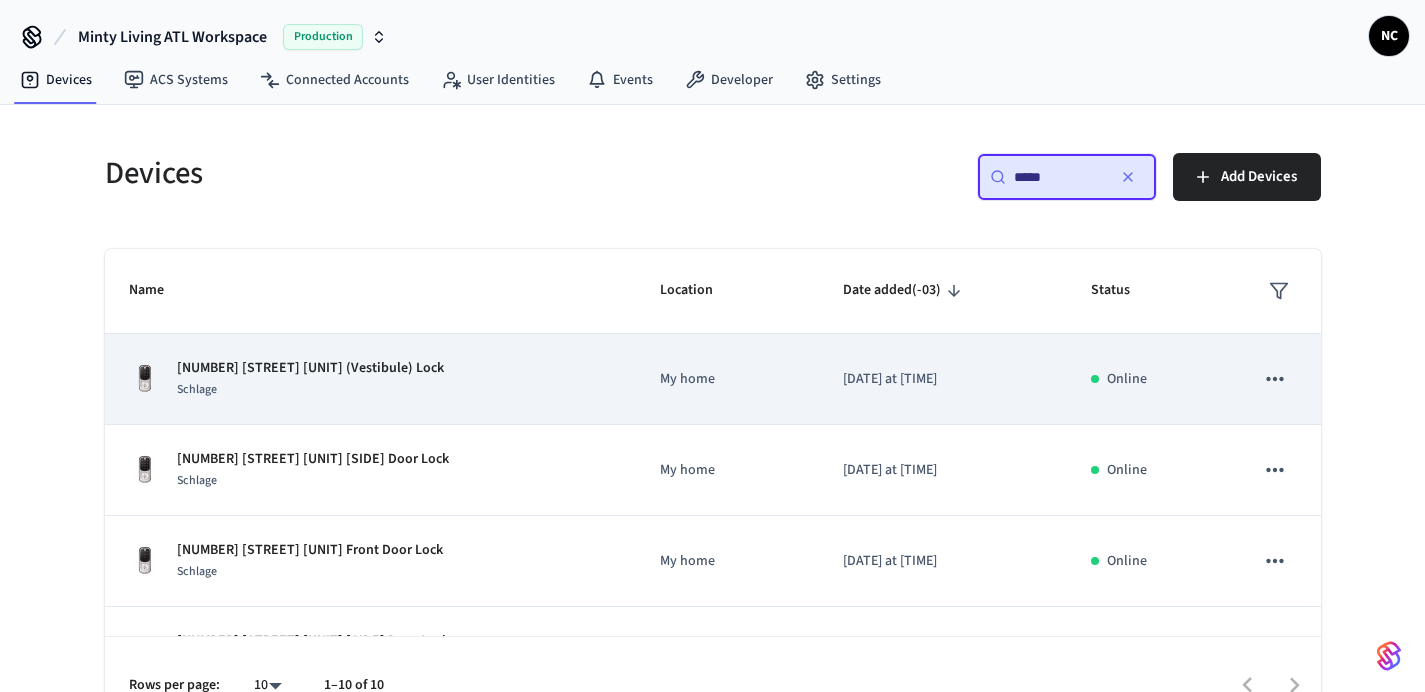type on "****" 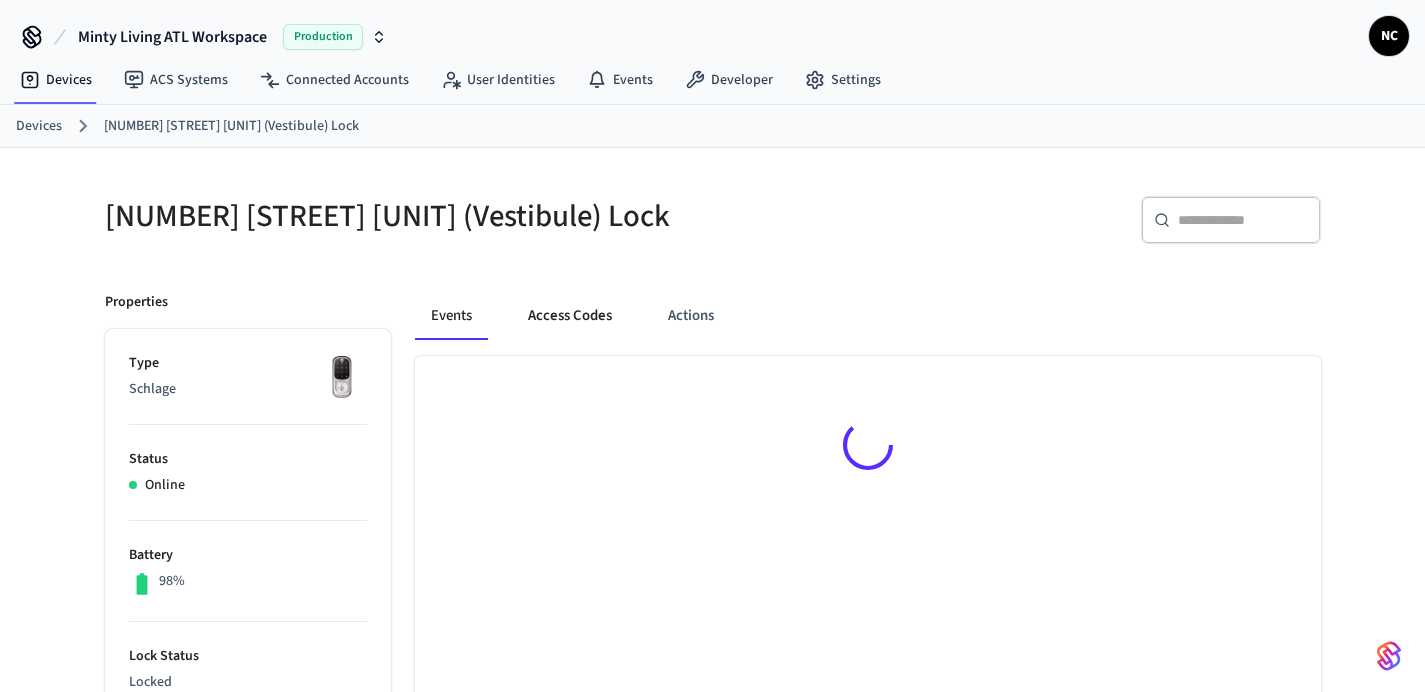 click on "Access Codes" at bounding box center (570, 316) 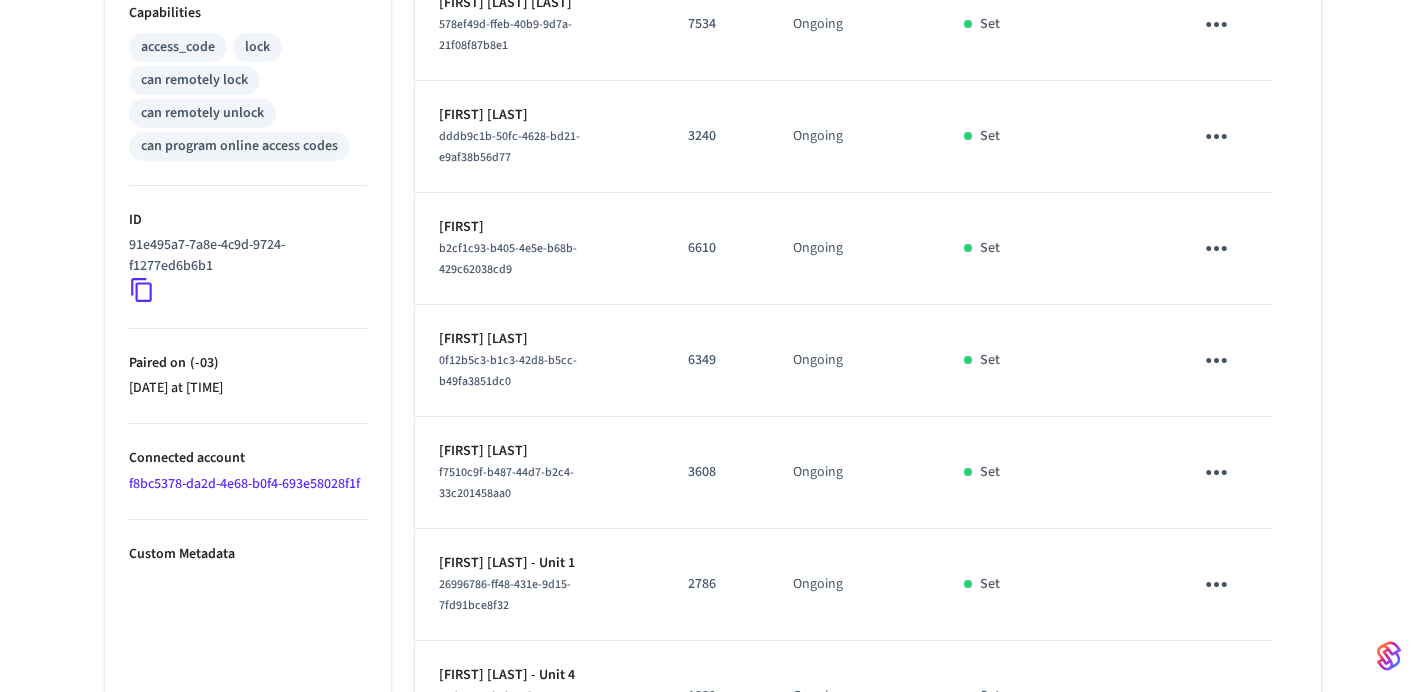 scroll, scrollTop: 964, scrollLeft: 0, axis: vertical 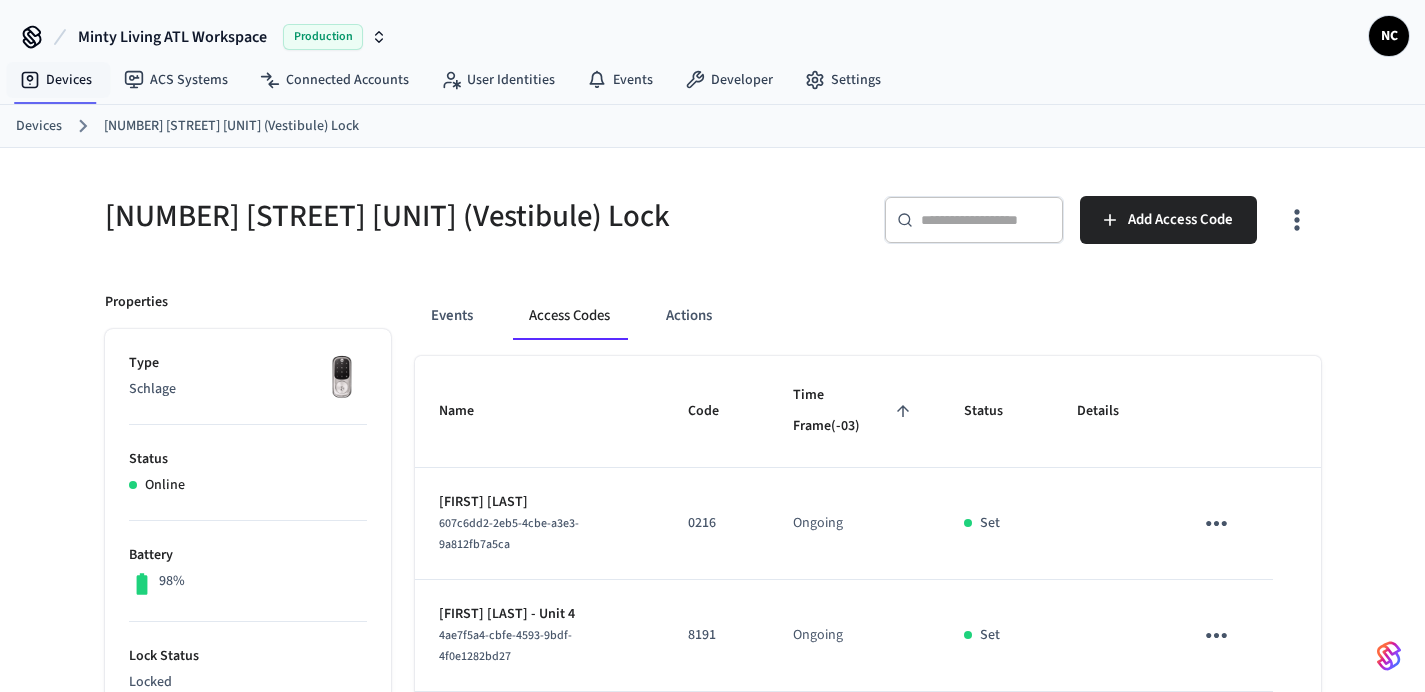 click on "Devices" at bounding box center [39, 126] 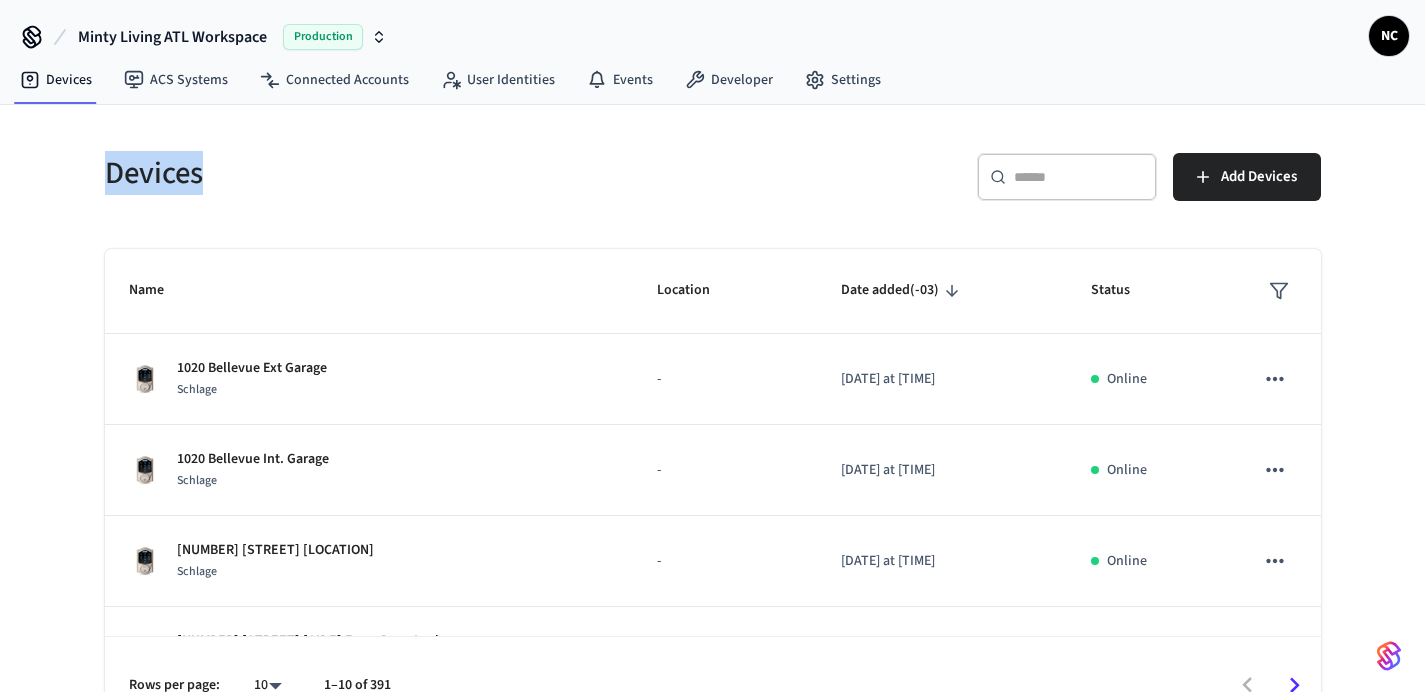 click on "Devices ​ ​ Add Devices Name Location Date added  (-03) Status [NUMBER] [STREET] [LOCATION] [BRAND] - [DATE] at [TIME] Online [NUMBER] [STREET] [LOCATION] [BRAND] - [DATE] at [TIME] Online [NUMBER] [STREET] [LOCATION] [BRAND] - [DATE] at [TIME] Online [NUMBER] [STREET] [SIDE] Front Door Lock [BRAND] My home [DATE] at [TIME] Online [NUMBER] [STREET] [SIDE] Front Door [BRAND] - [DATE] at [TIME] Online (TEST) [NUMBER] [STREET] [LOCATION] [BRAND] - [DATE] at [TIME] Offline [NUMBER] [STREET] Back Door Lock [BRAND] My home [DATE] at [TIME] Online [NUMBER] [STREET]. [SIDE] Front Door Lock [BRAND] My home [DATE] at [TIME] Online [NUMBER] [STREET] [APT] [BRAND] - [DATE] at [TIME] Offline [NUMBER] [STREET] [UNIT] [SIDE]Door Lock [BRAND] My home [DATE] at [TIME] Online Rows per page: 10 ** 1–10 of 391" at bounding box center (712, 419) 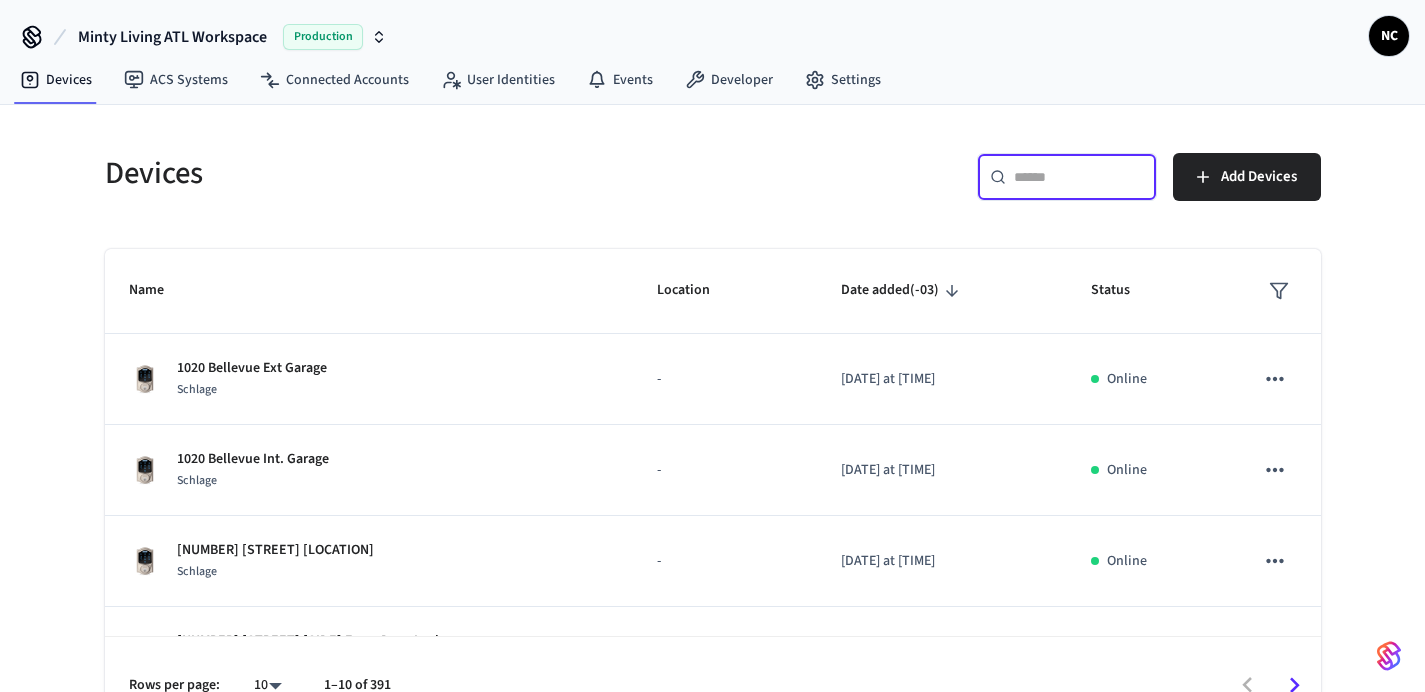click at bounding box center (1079, 177) 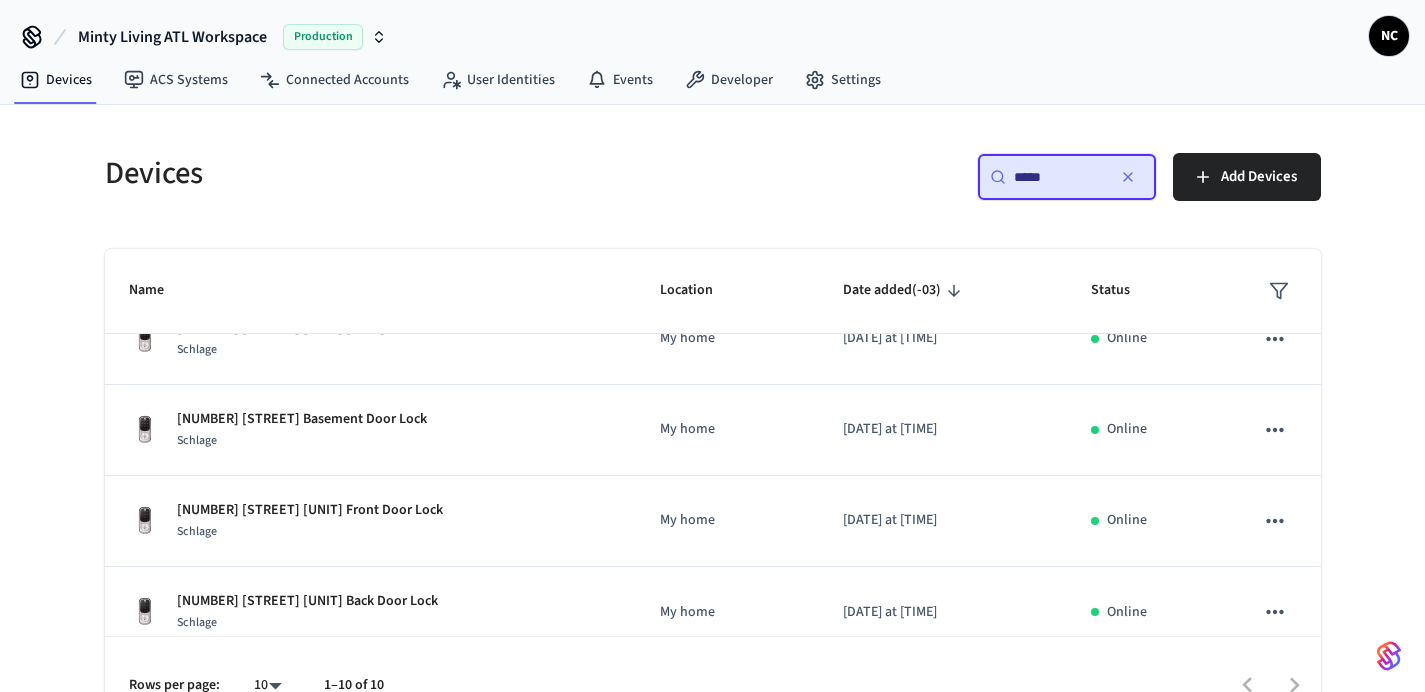 scroll, scrollTop: 608, scrollLeft: 0, axis: vertical 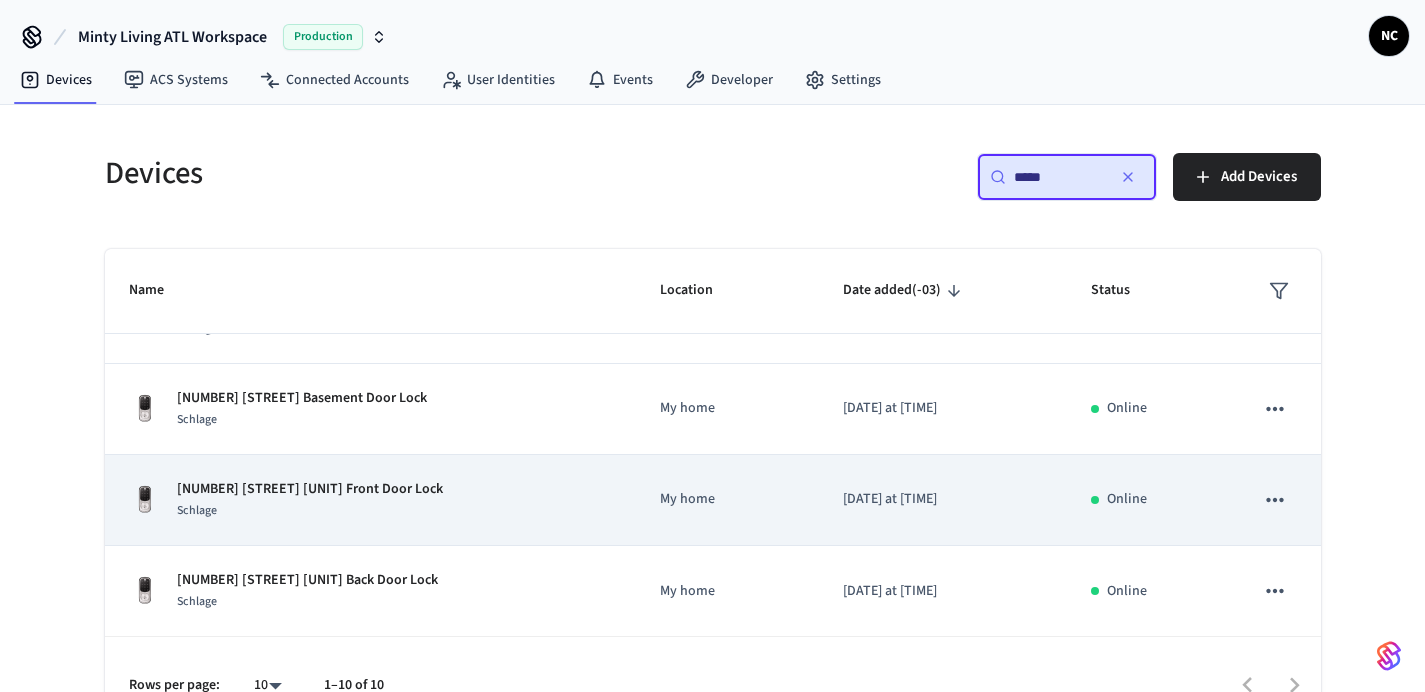 type on "****" 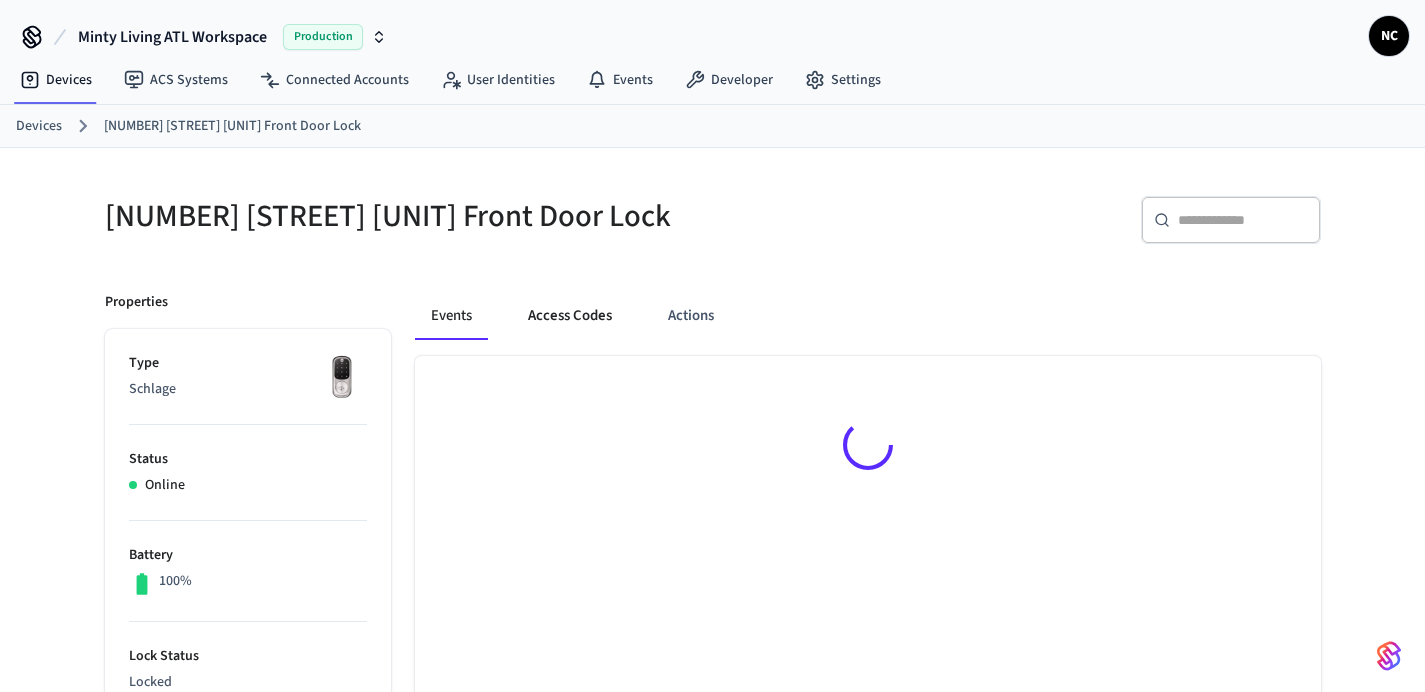 click on "Access Codes" at bounding box center [570, 316] 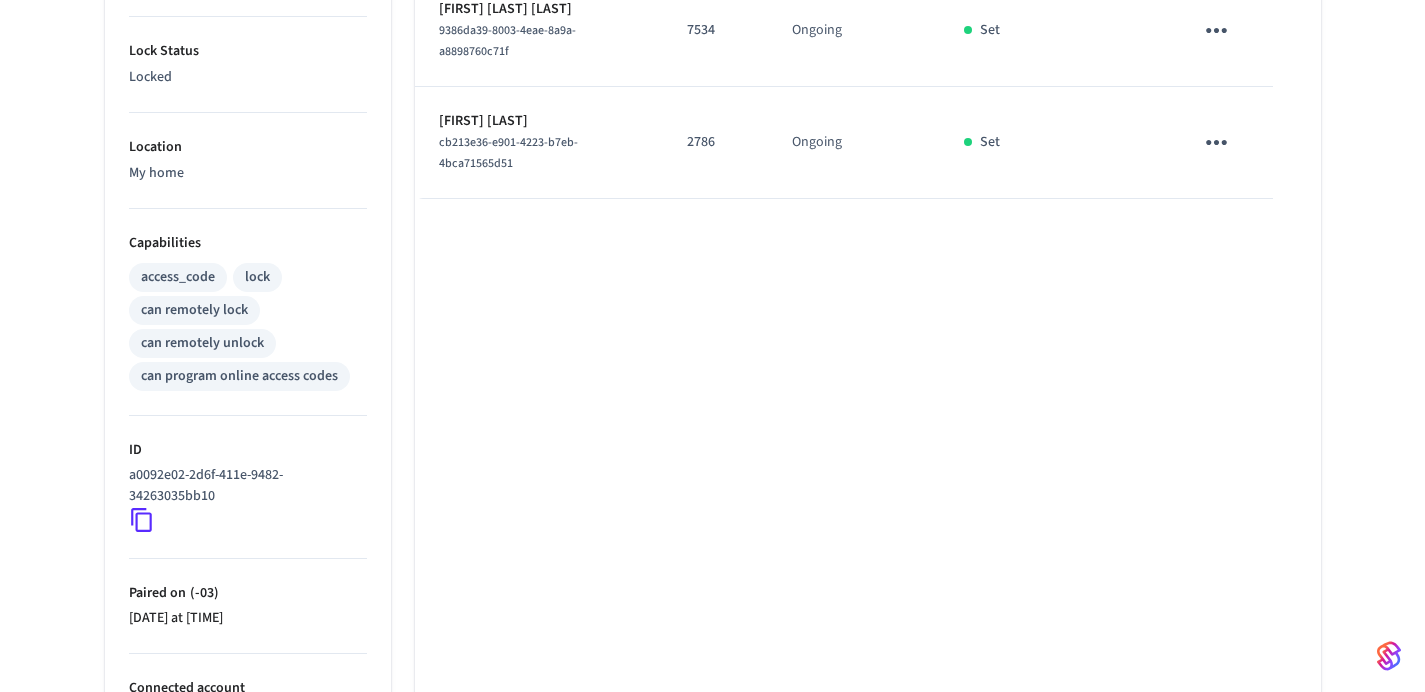 scroll, scrollTop: 521, scrollLeft: 0, axis: vertical 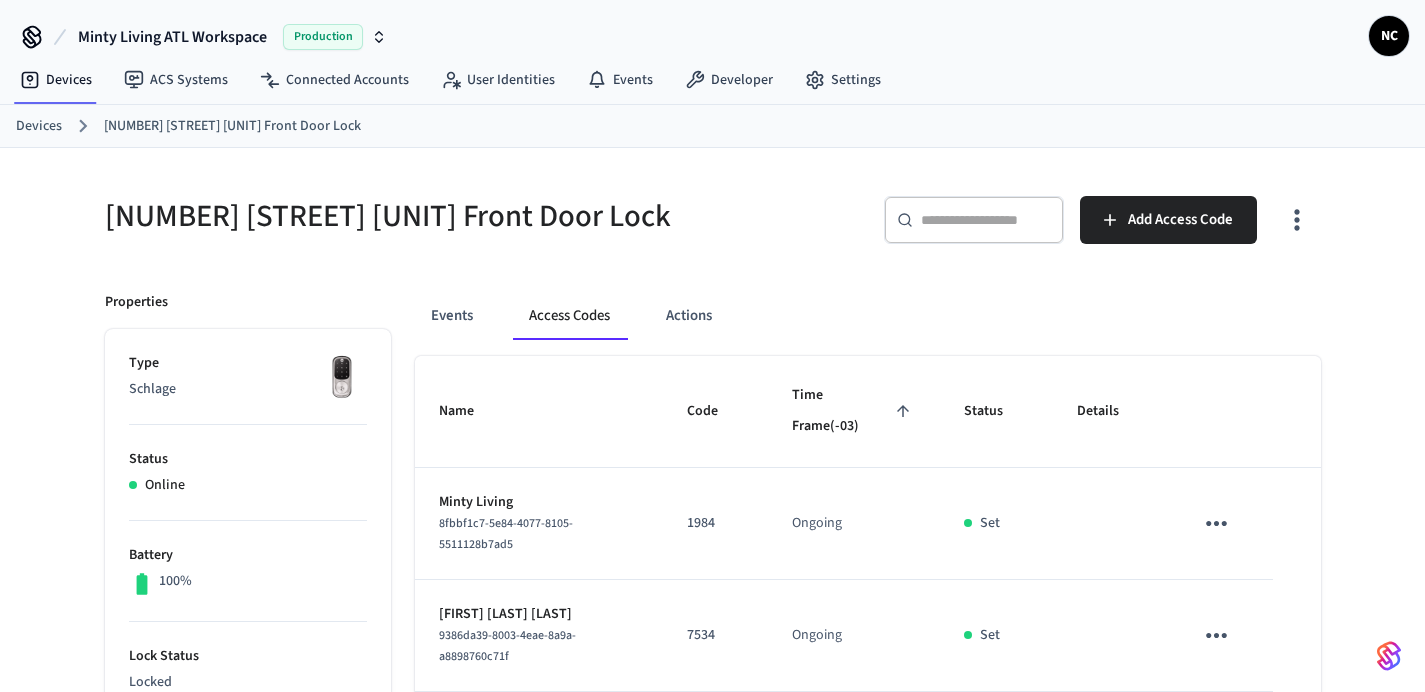 click on "Devices" at bounding box center (39, 126) 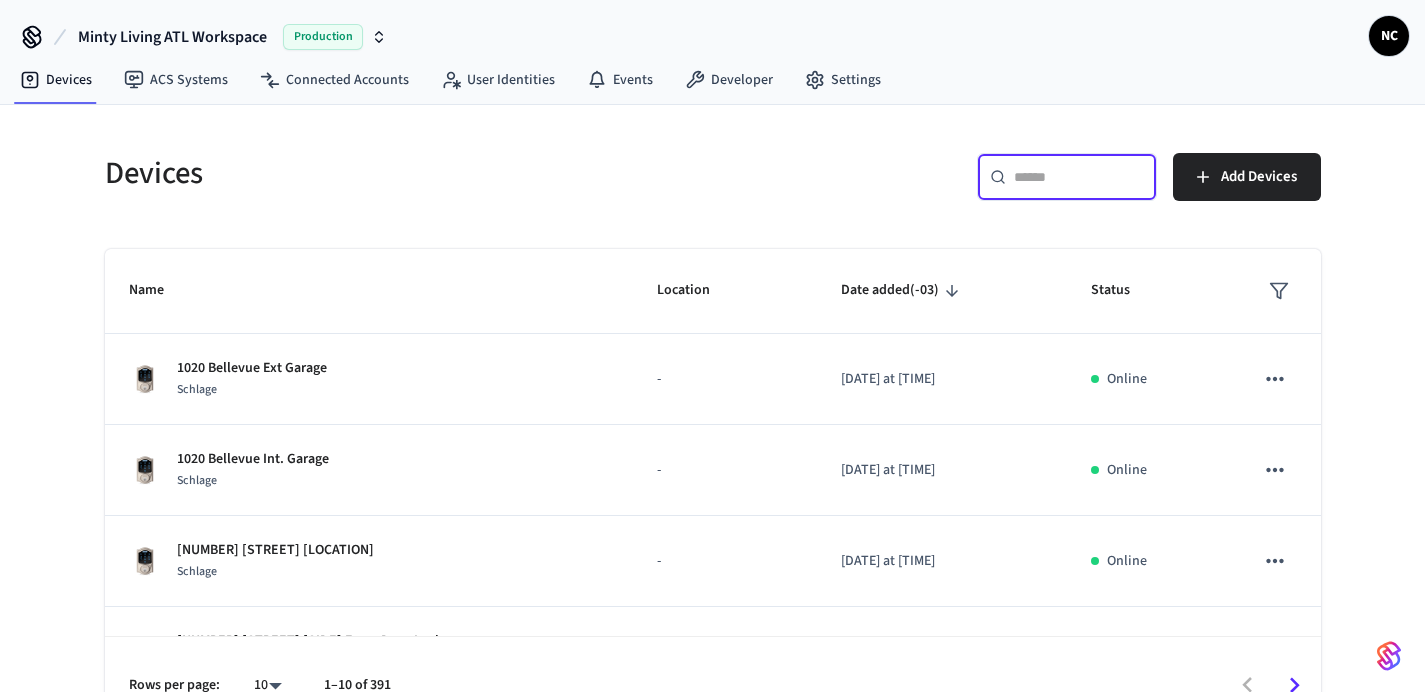 click at bounding box center (1079, 177) 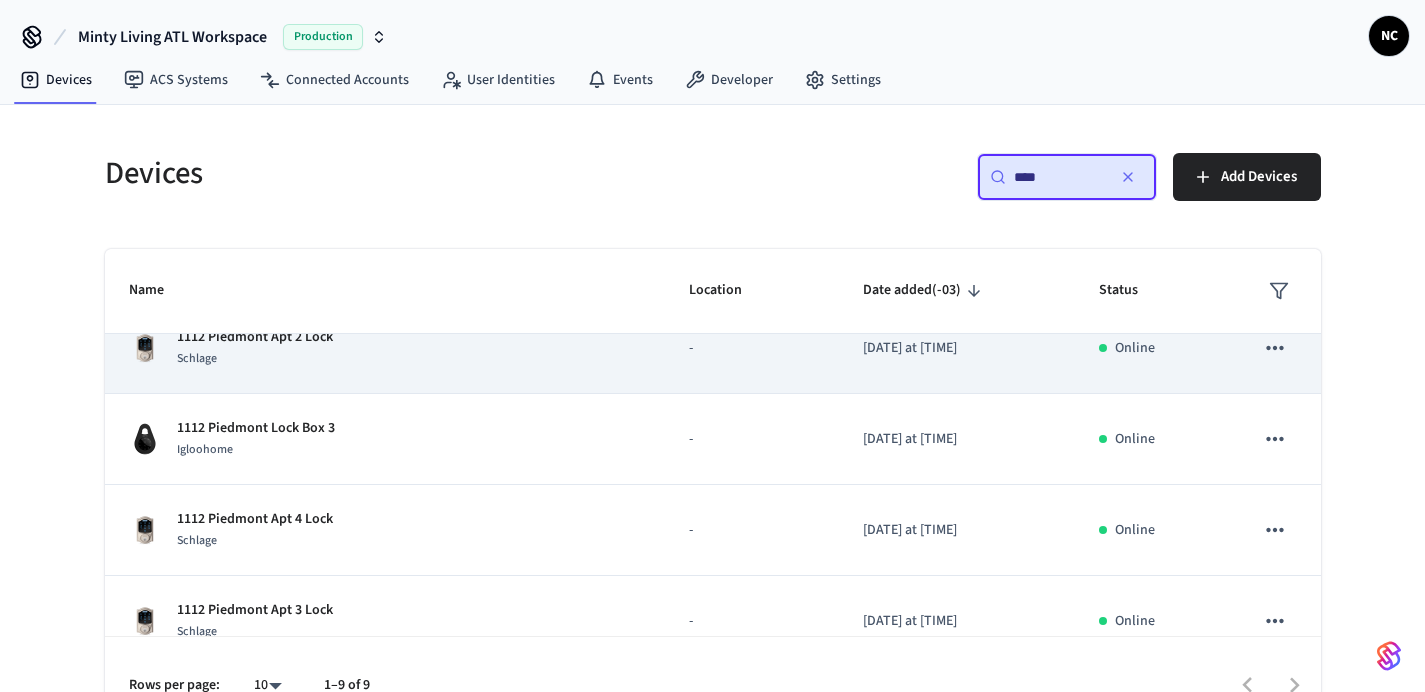 scroll, scrollTop: 0, scrollLeft: 0, axis: both 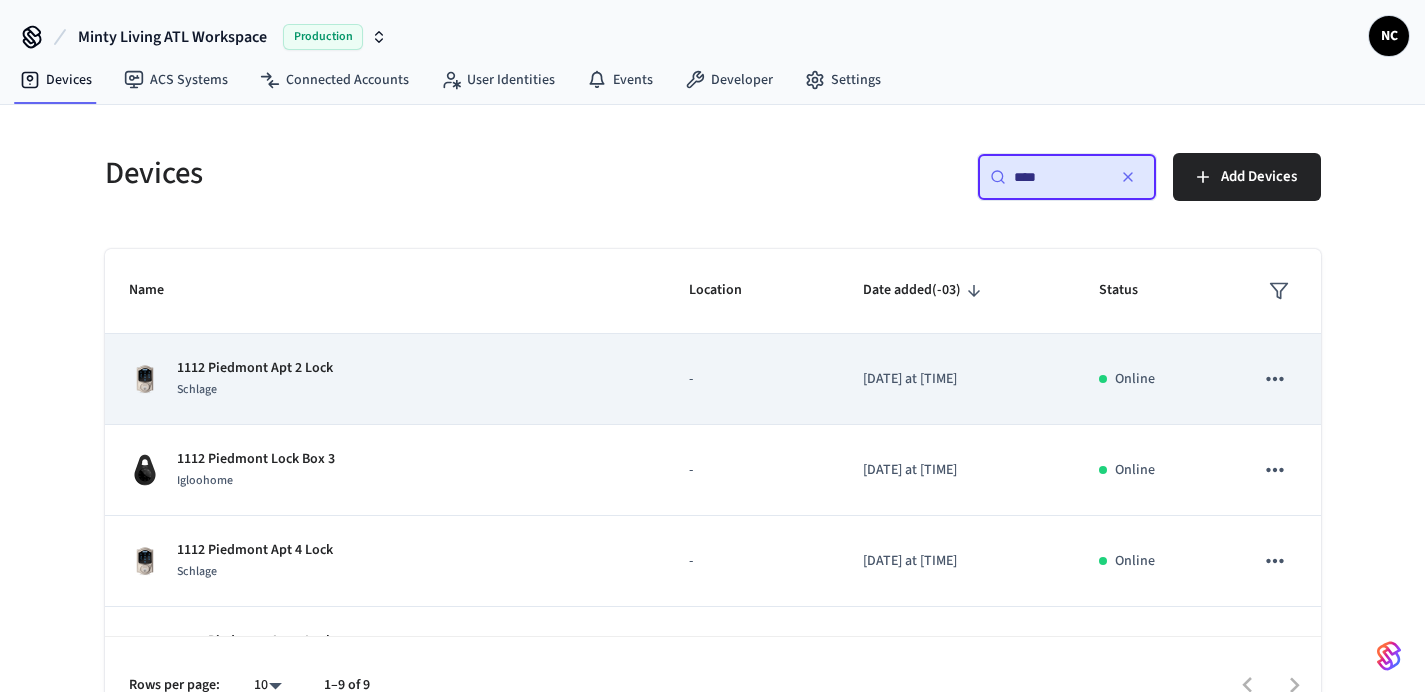 type on "****" 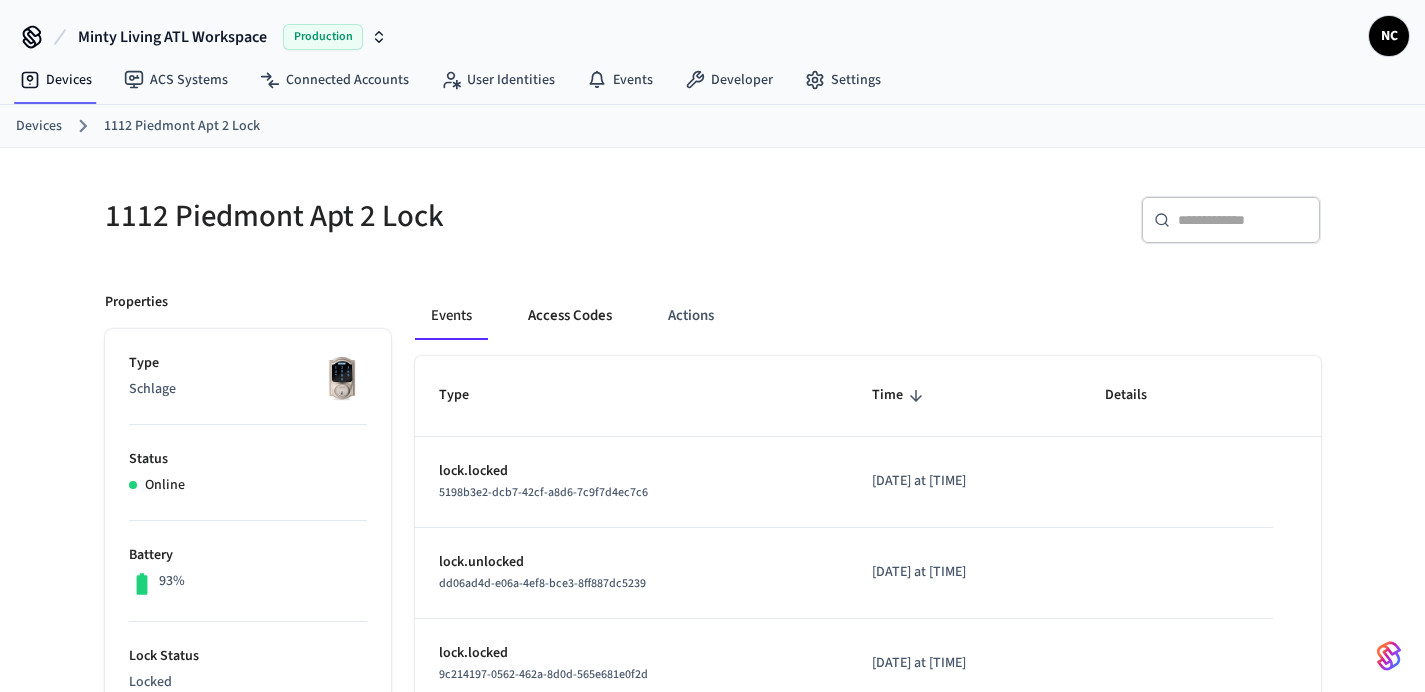 click on "Access Codes" at bounding box center (570, 316) 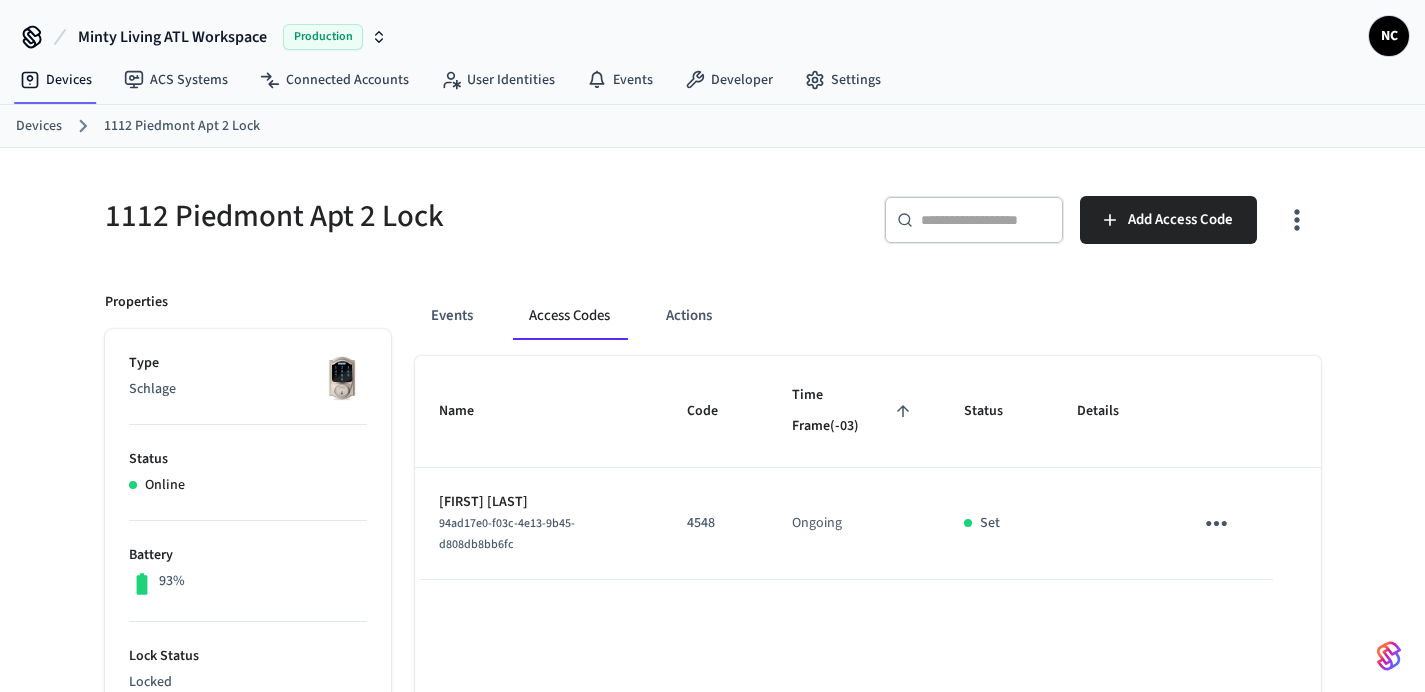 scroll, scrollTop: 96, scrollLeft: 0, axis: vertical 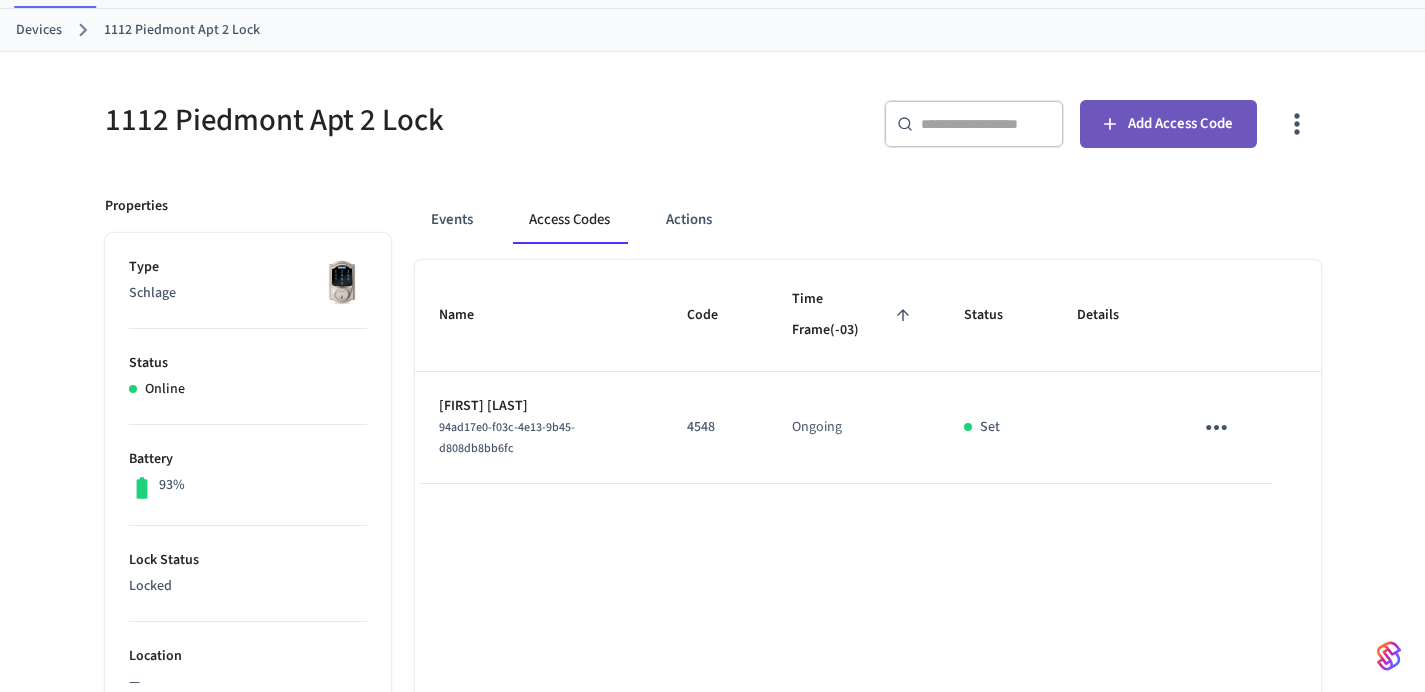 click on "Add Access Code" at bounding box center [1168, 124] 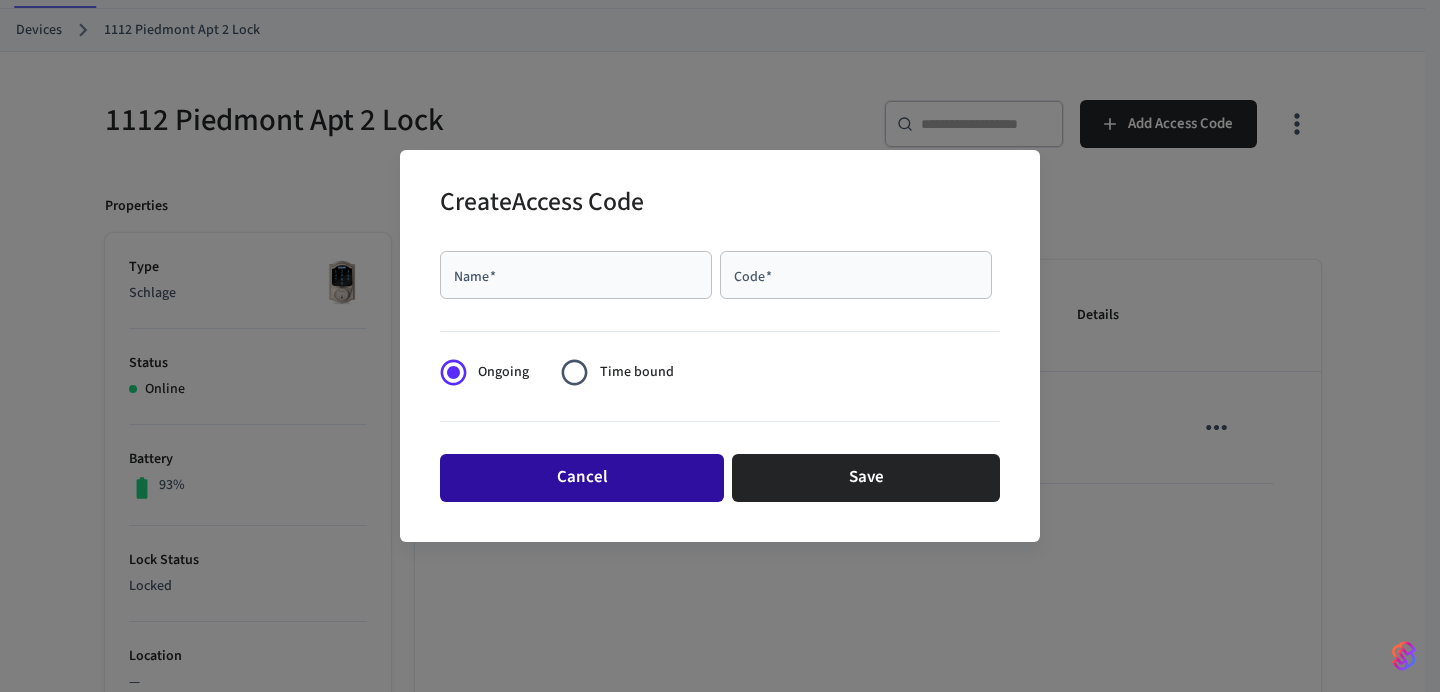 click on "Cancel" at bounding box center [582, 478] 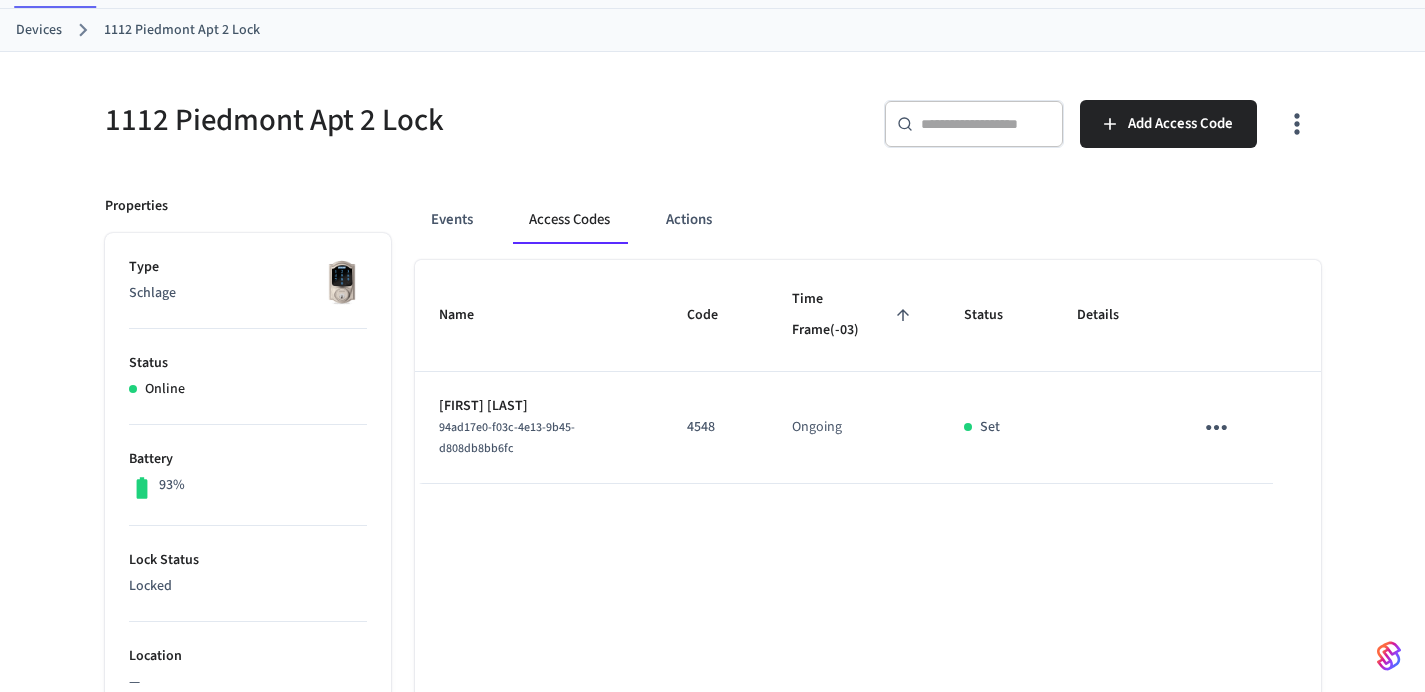 click on "4548" at bounding box center [715, 427] 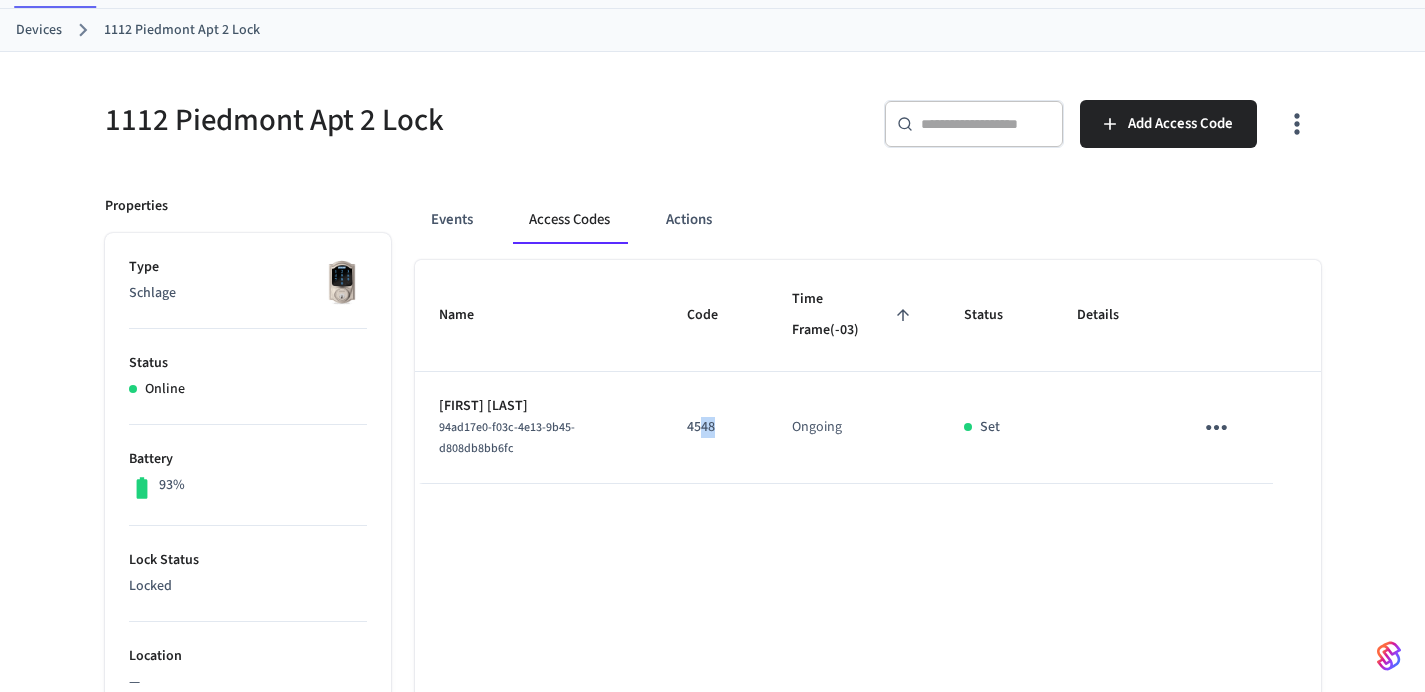 click on "4548" at bounding box center [715, 427] 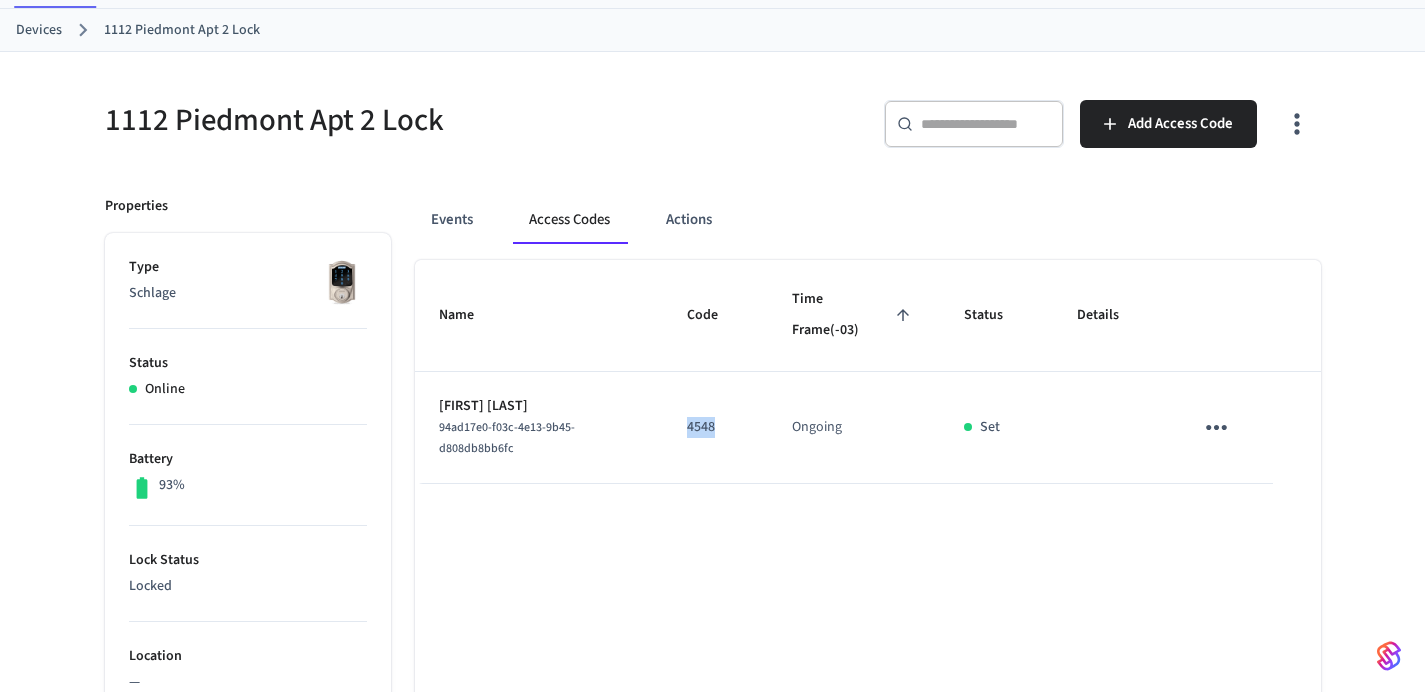 click on "4548" at bounding box center [715, 427] 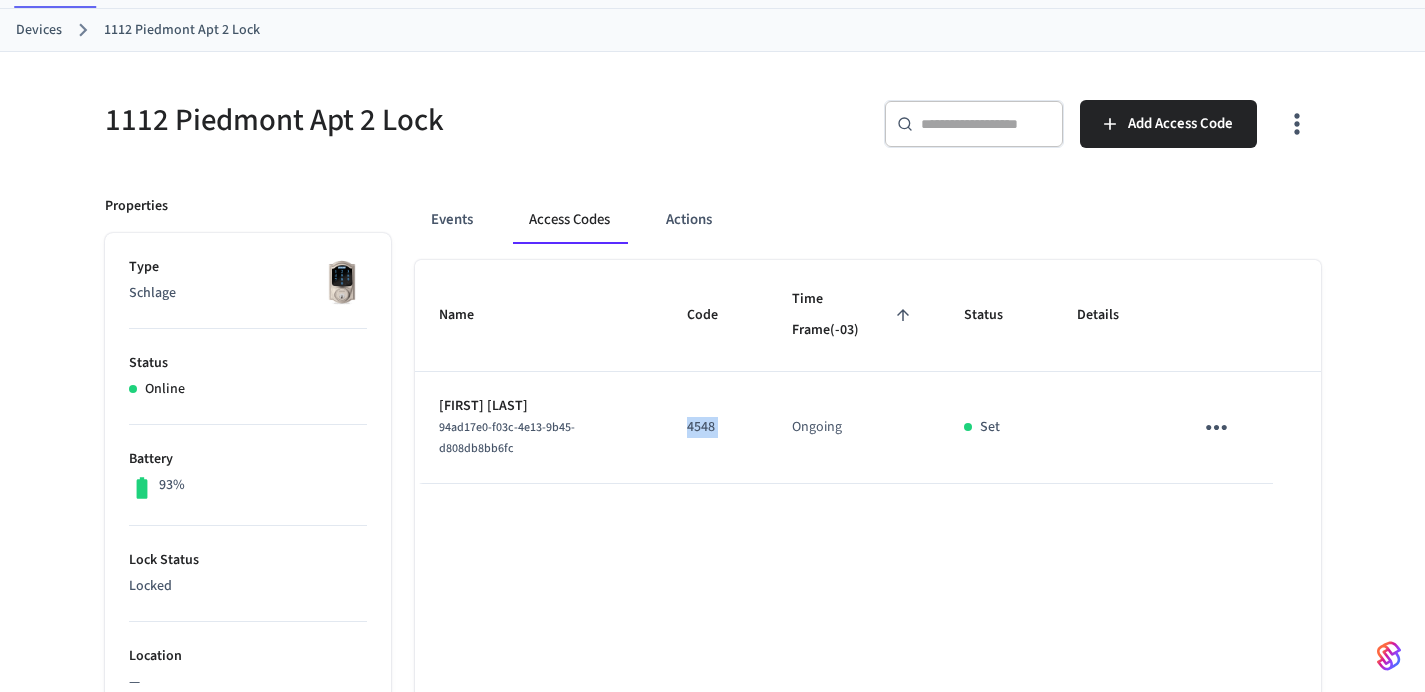 click on "4548" at bounding box center (715, 427) 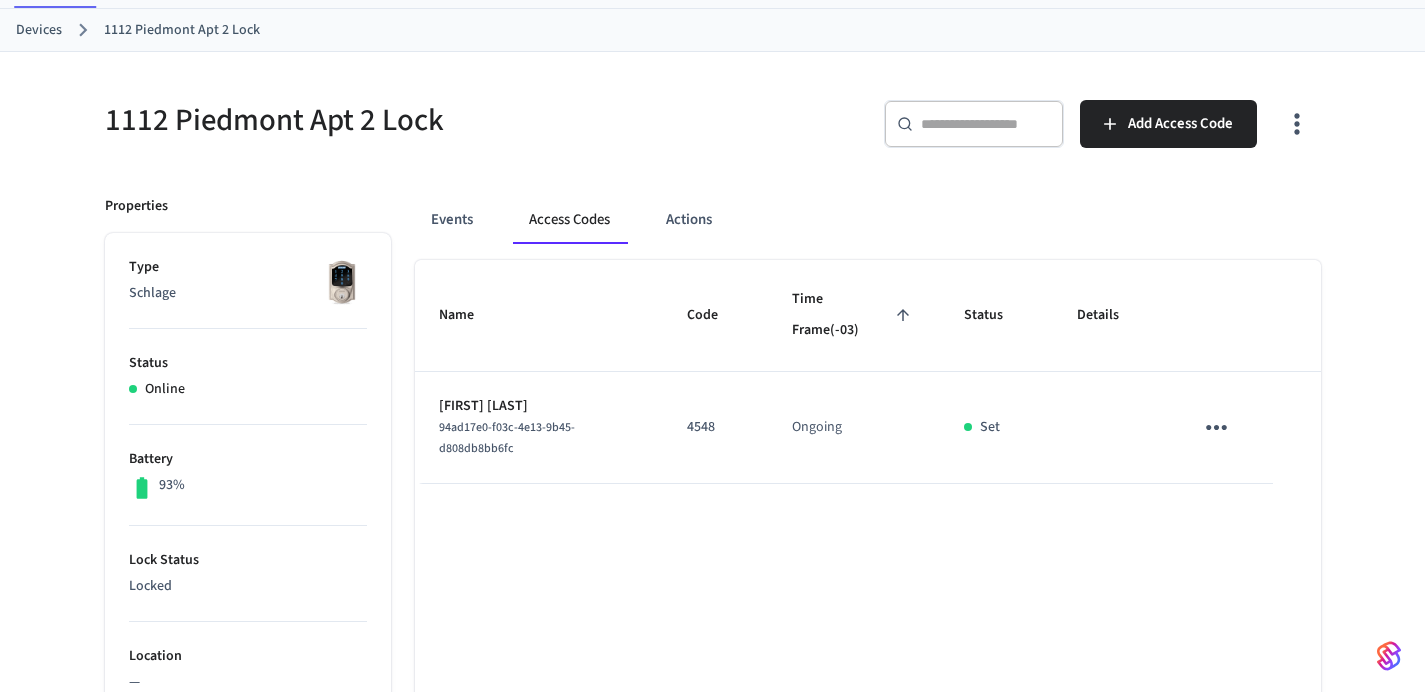 drag, startPoint x: 736, startPoint y: 433, endPoint x: 723, endPoint y: 433, distance: 13 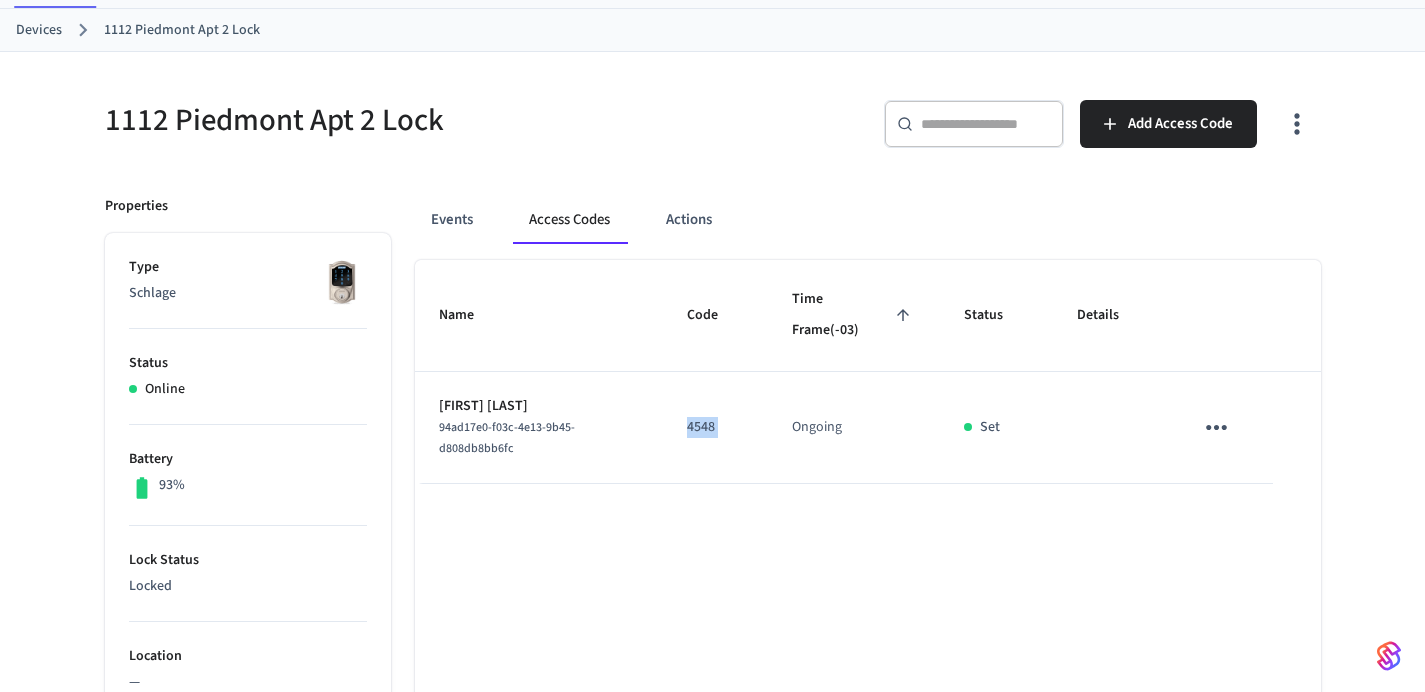 click on "4548" at bounding box center [715, 427] 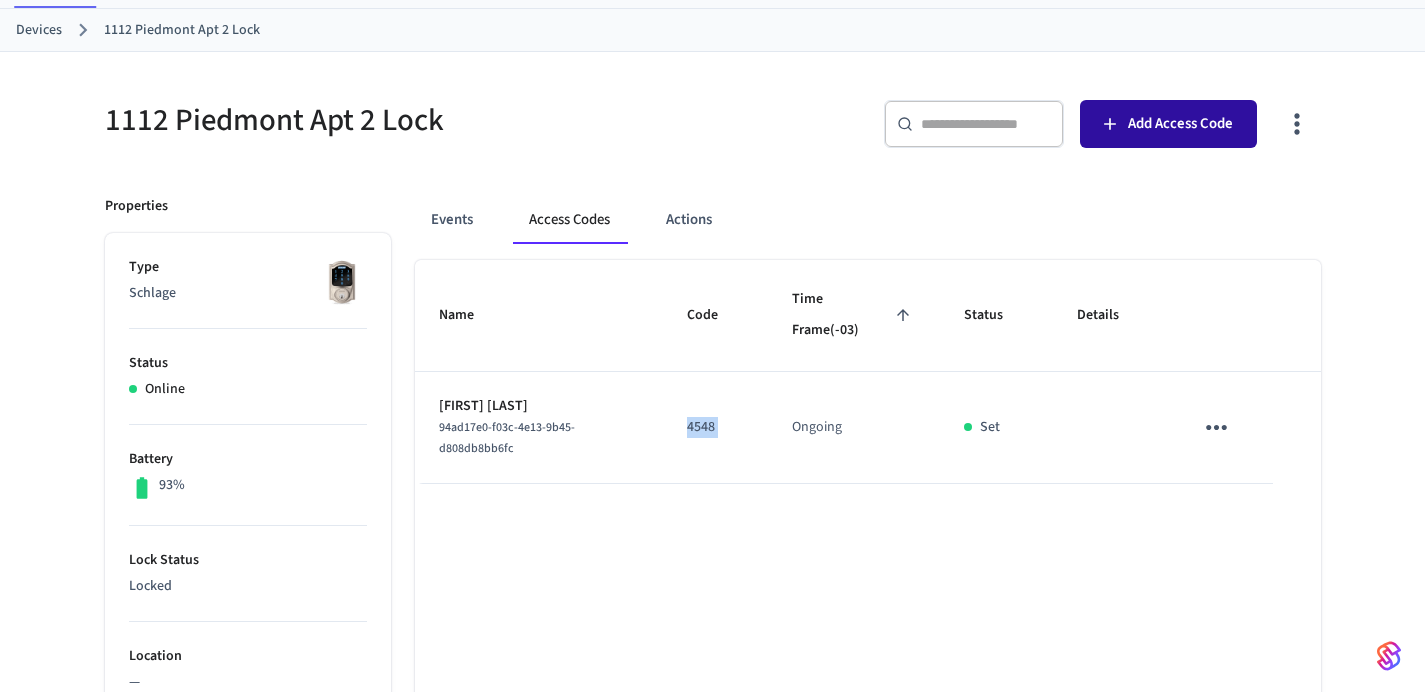 click on "Add Access Code" at bounding box center [1180, 124] 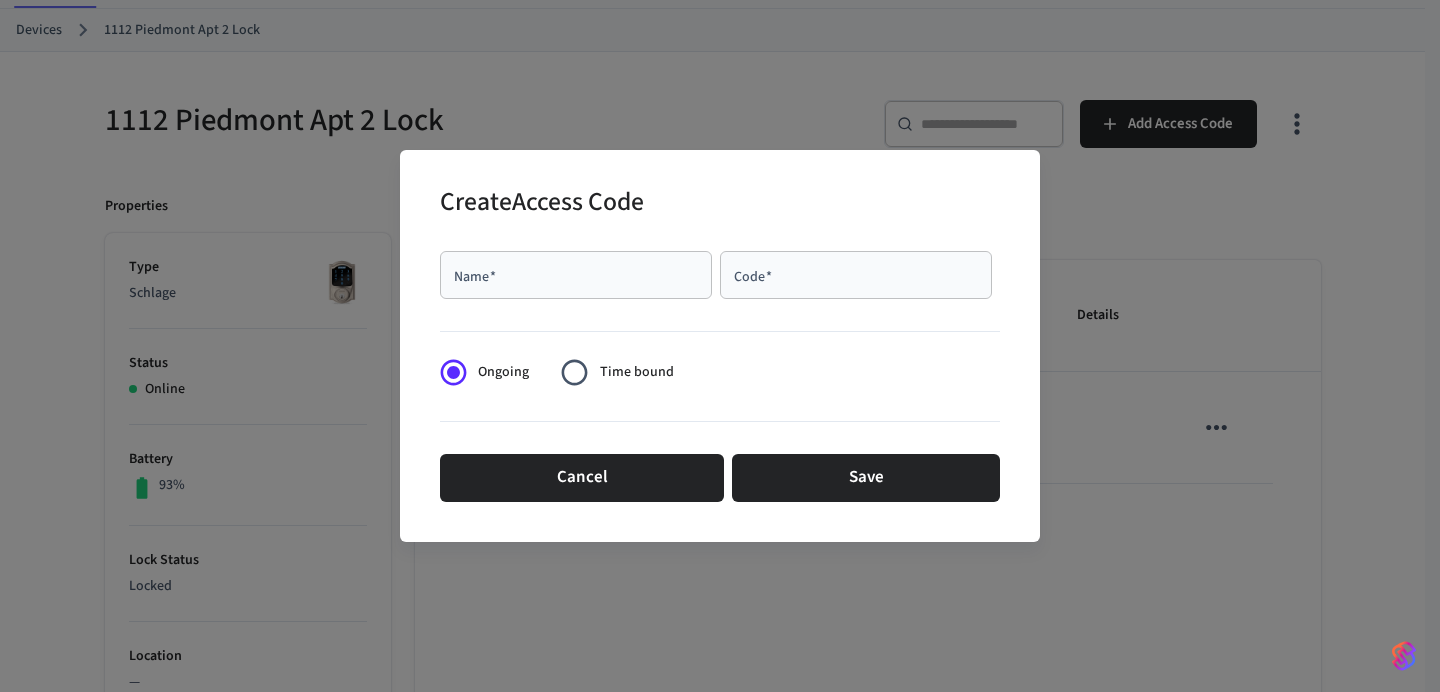 click on "Name   *" at bounding box center (576, 275) 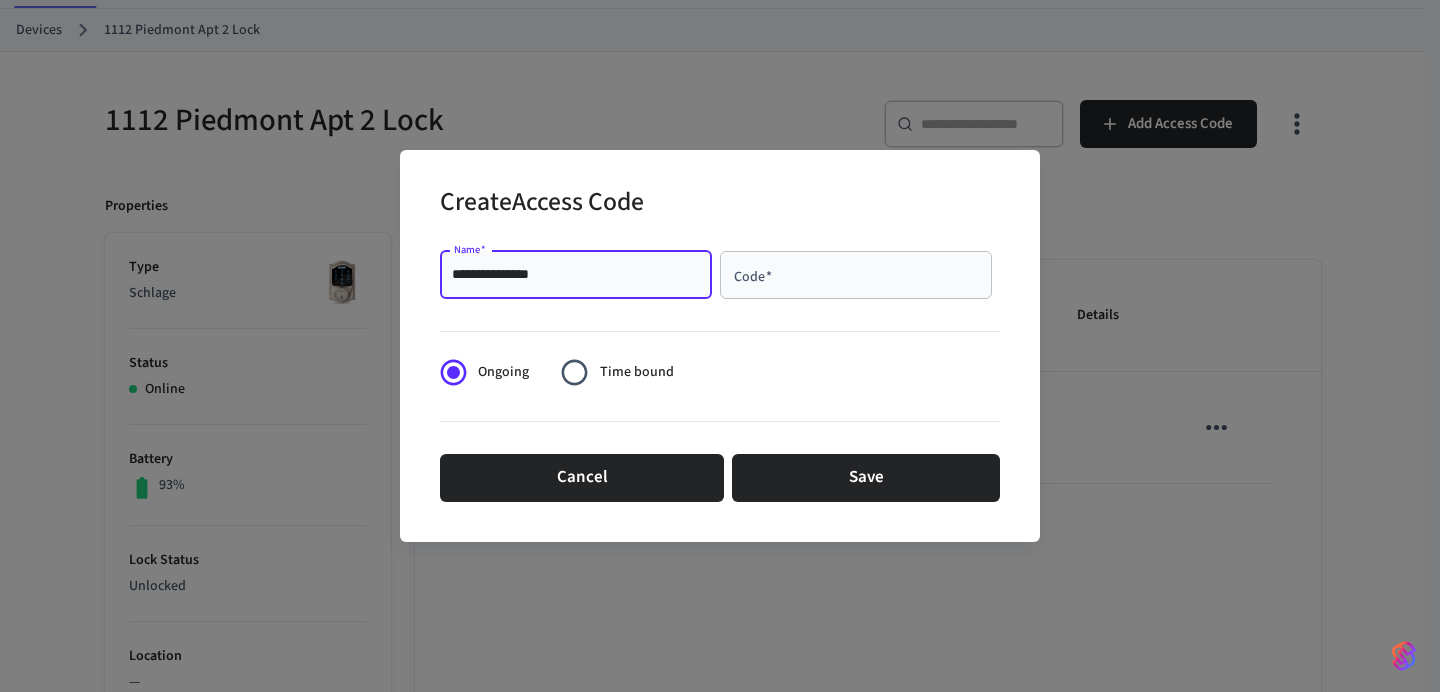 type on "**********" 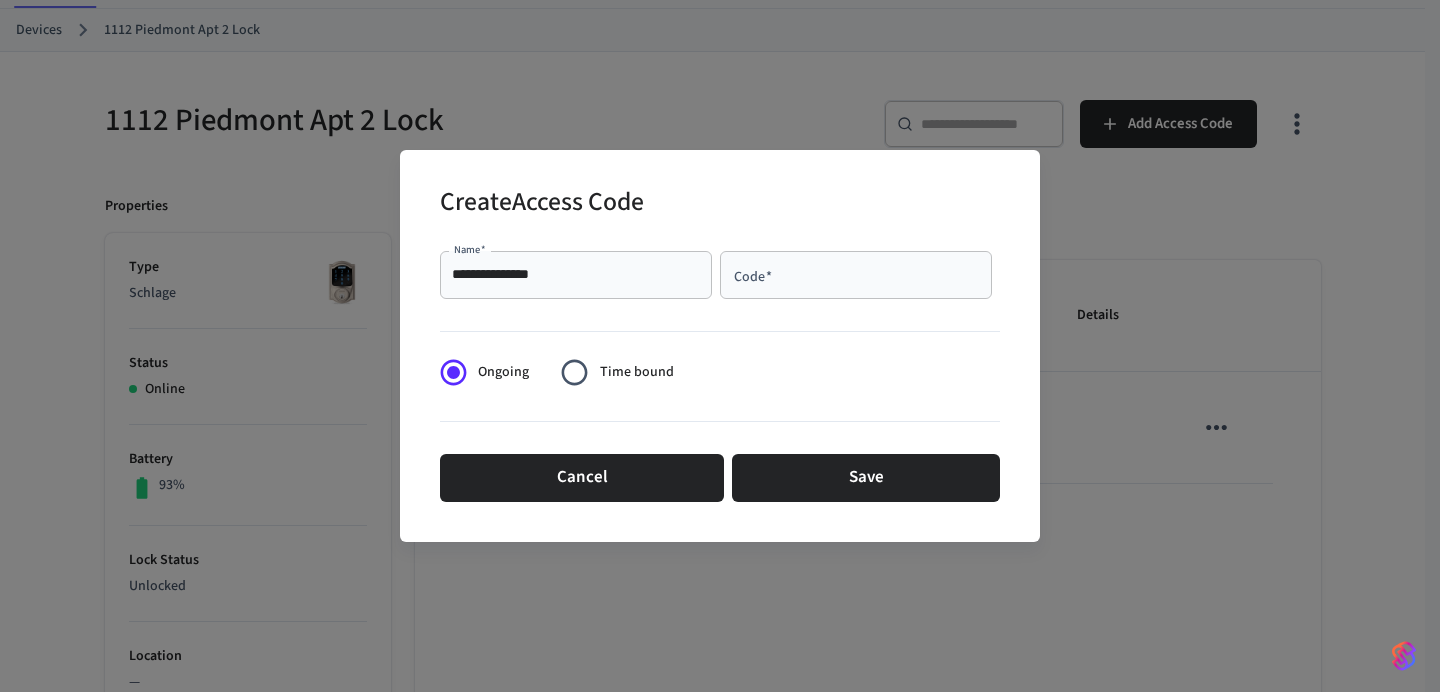 click on "**********" at bounding box center [720, 275] 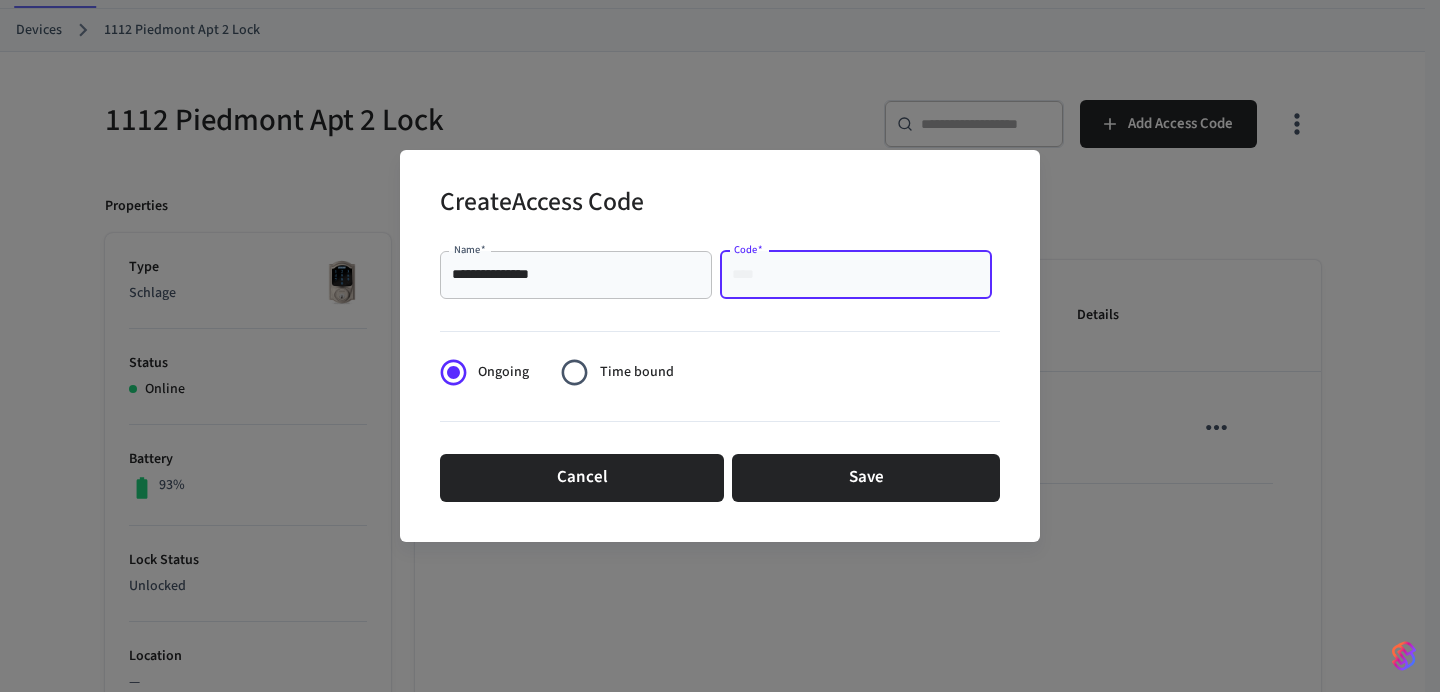 paste on "****" 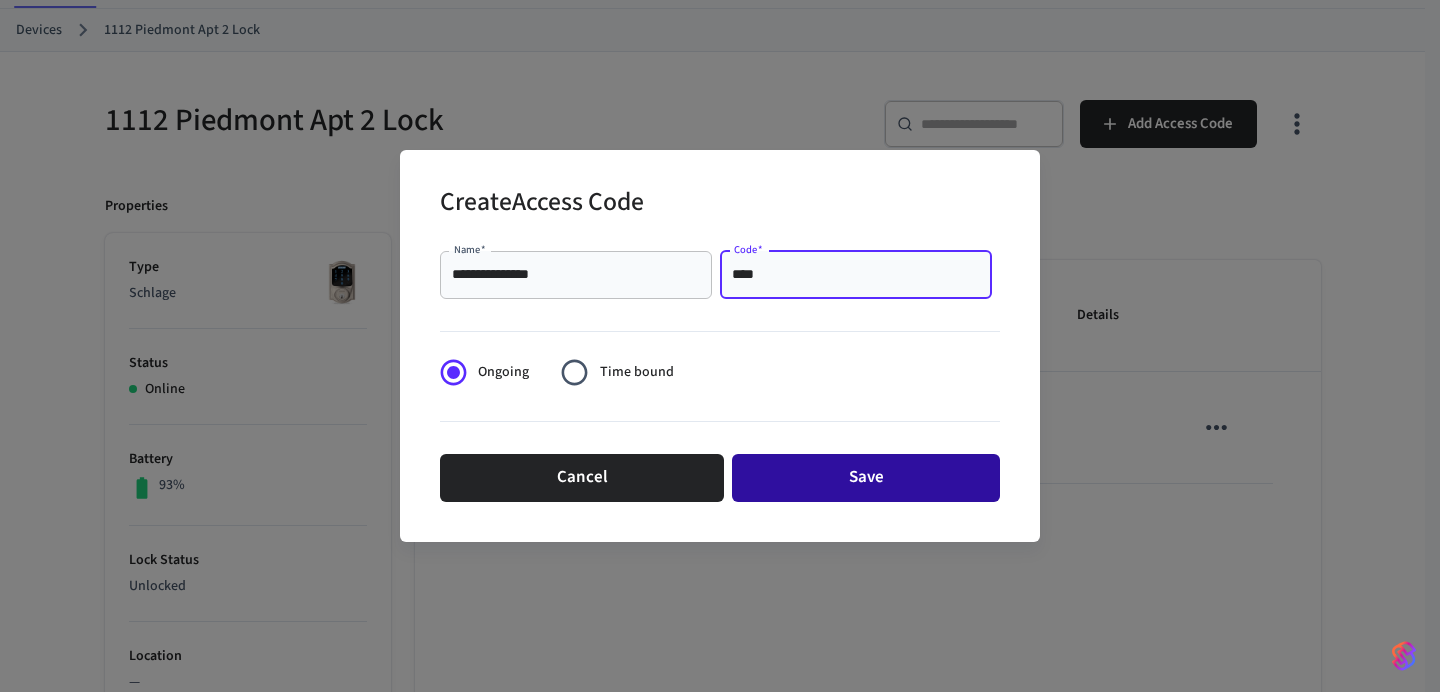type on "****" 